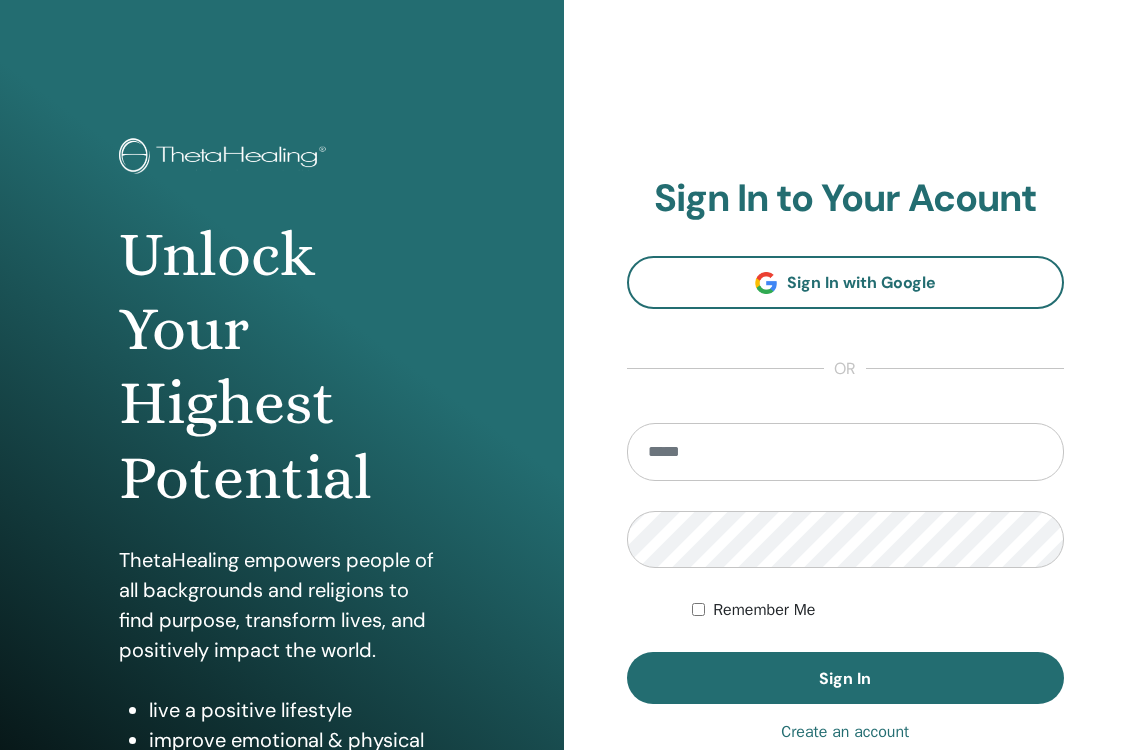scroll, scrollTop: 0, scrollLeft: 0, axis: both 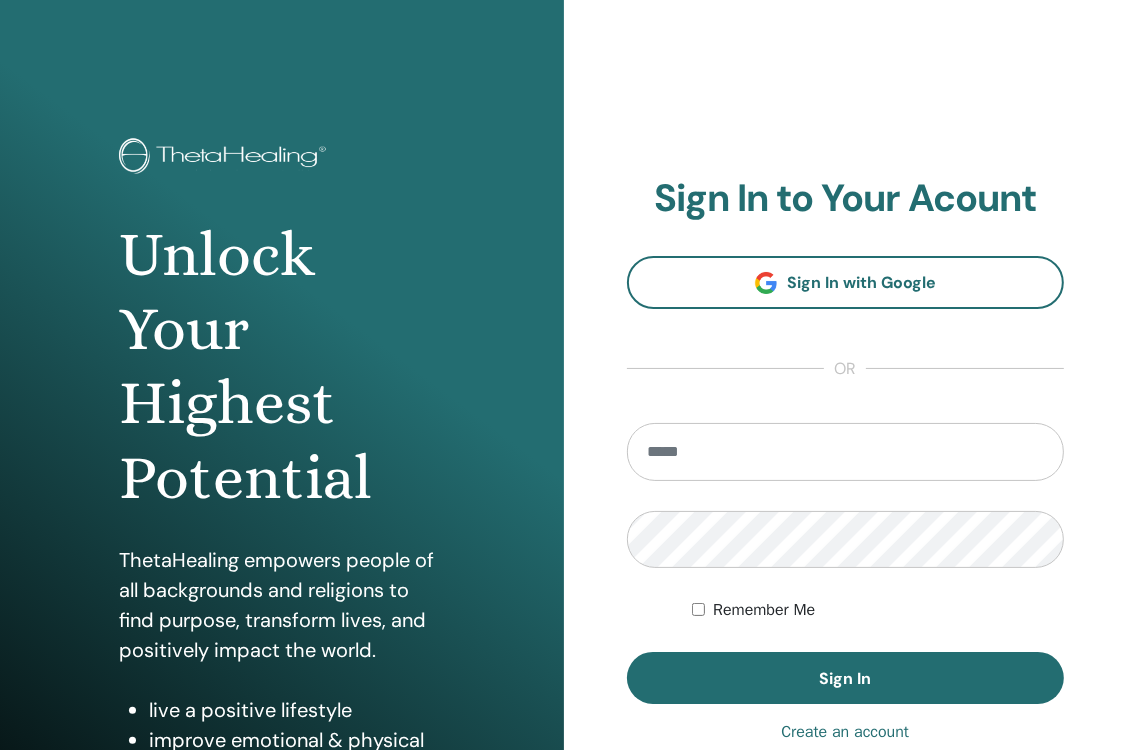 click at bounding box center [846, 452] 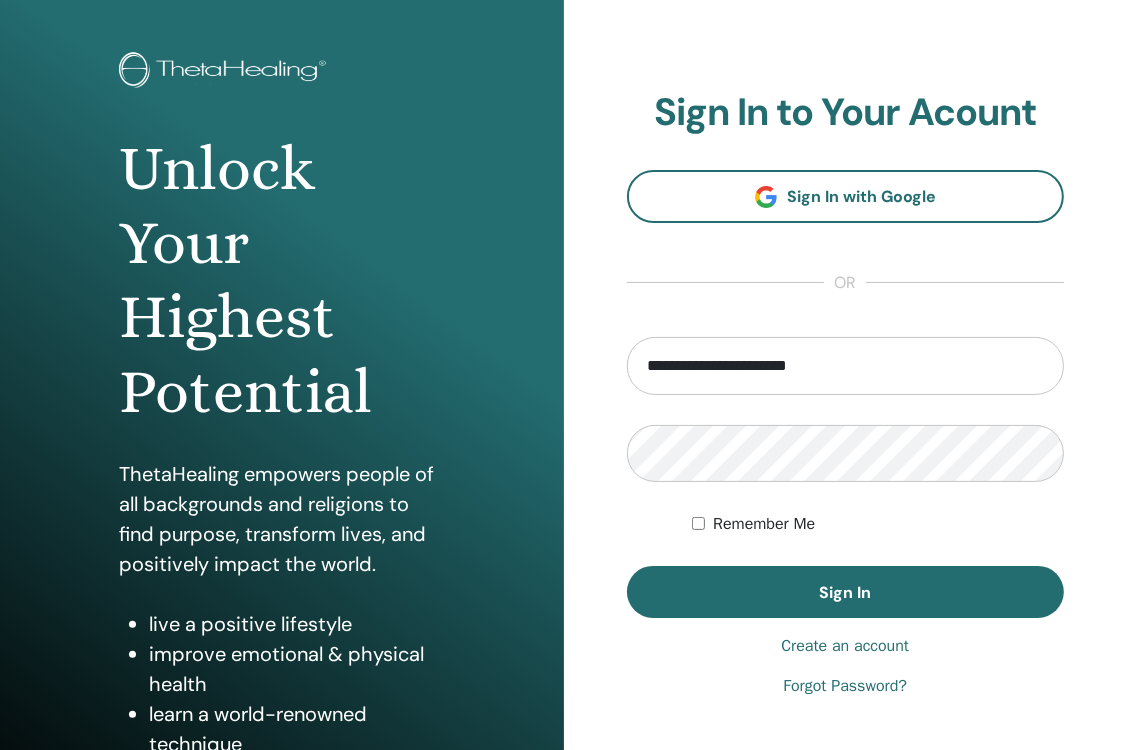 scroll, scrollTop: 88, scrollLeft: 0, axis: vertical 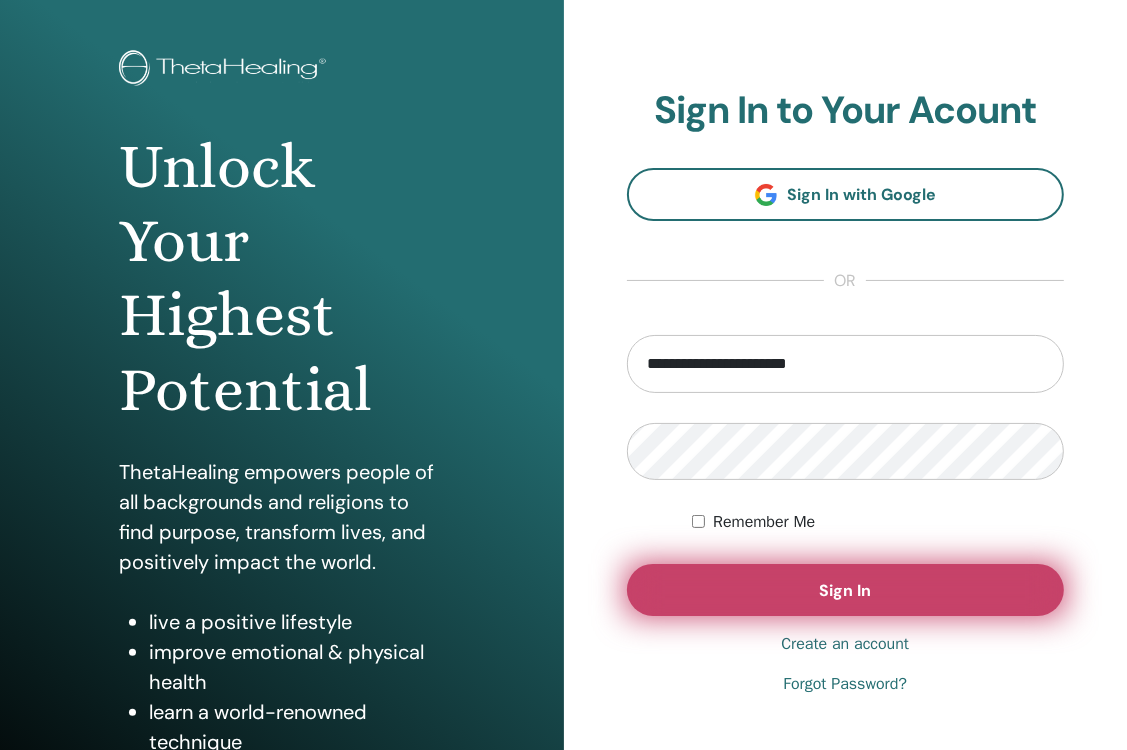 click on "Sign In" at bounding box center (846, 590) 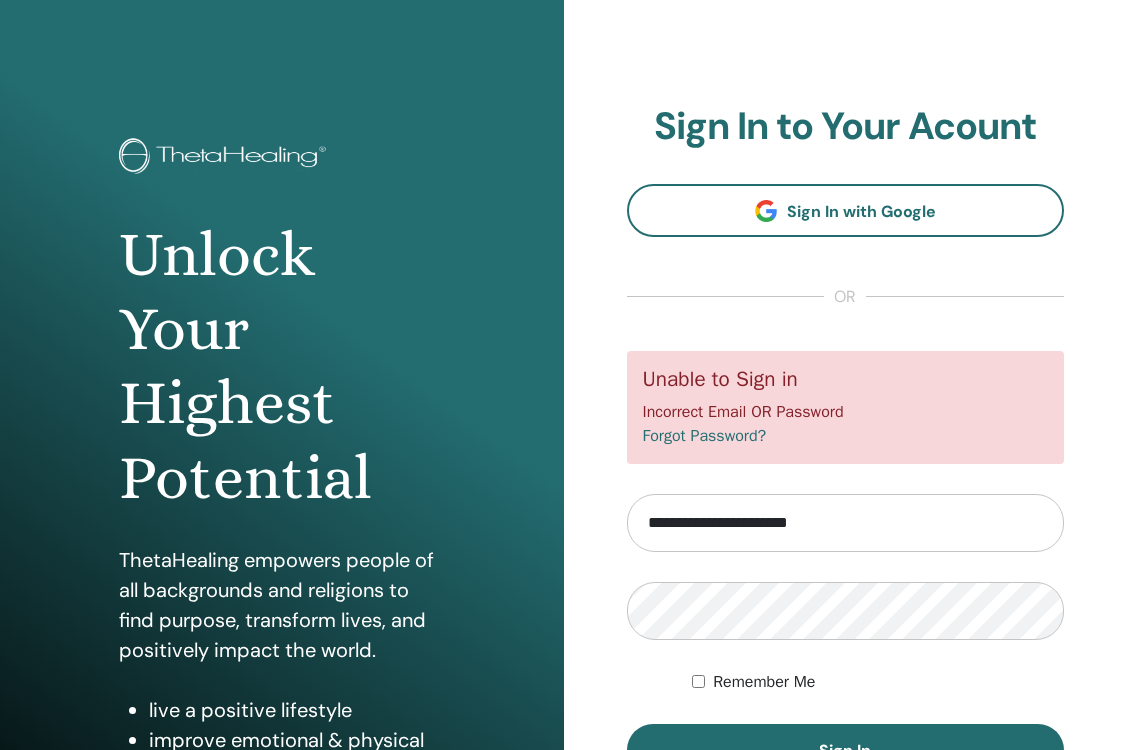 scroll, scrollTop: 0, scrollLeft: 0, axis: both 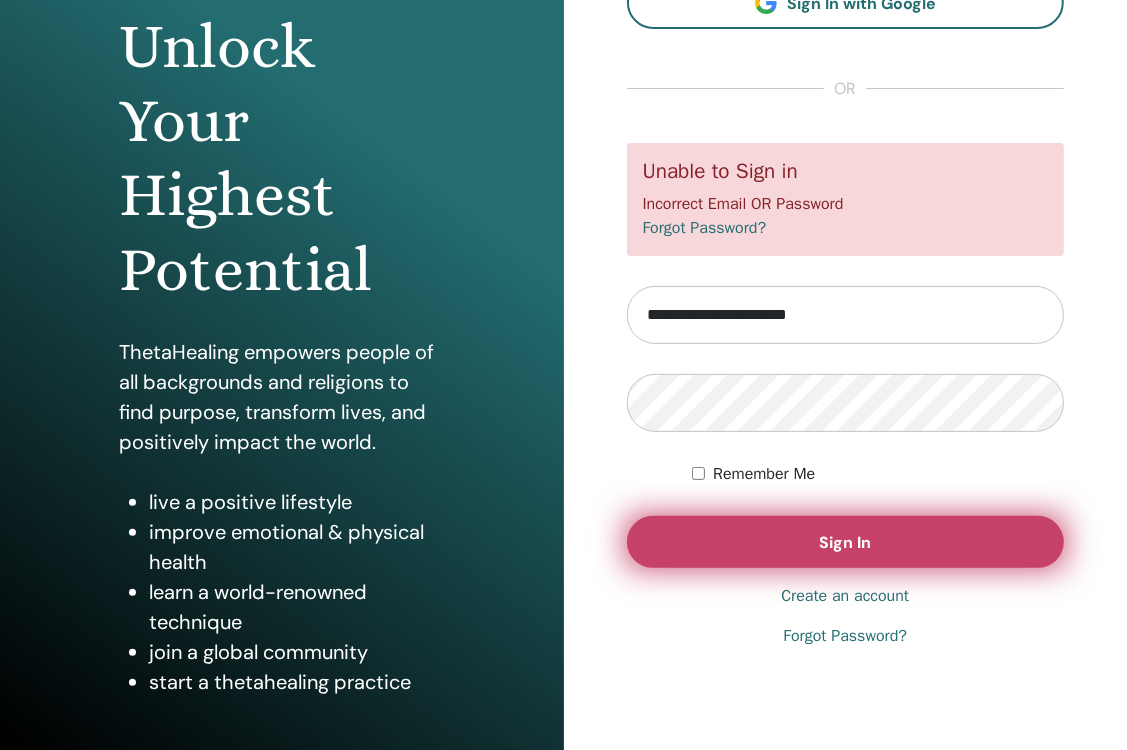 click on "Sign In" at bounding box center (846, 542) 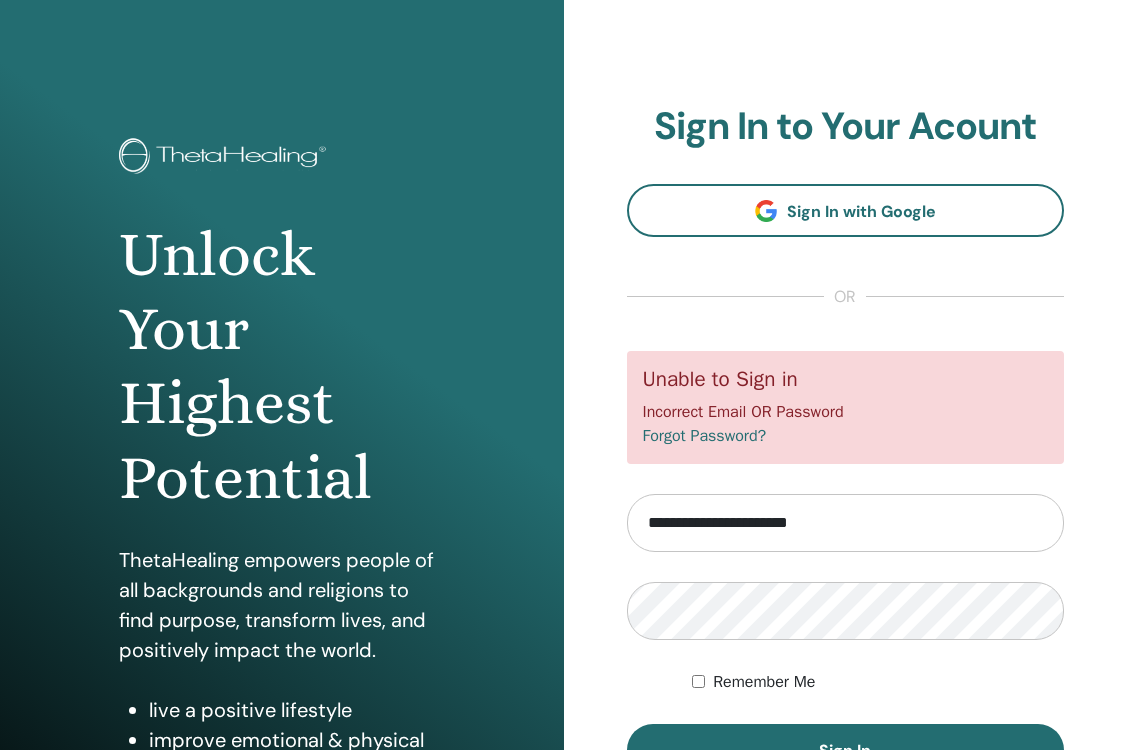 scroll, scrollTop: 0, scrollLeft: 0, axis: both 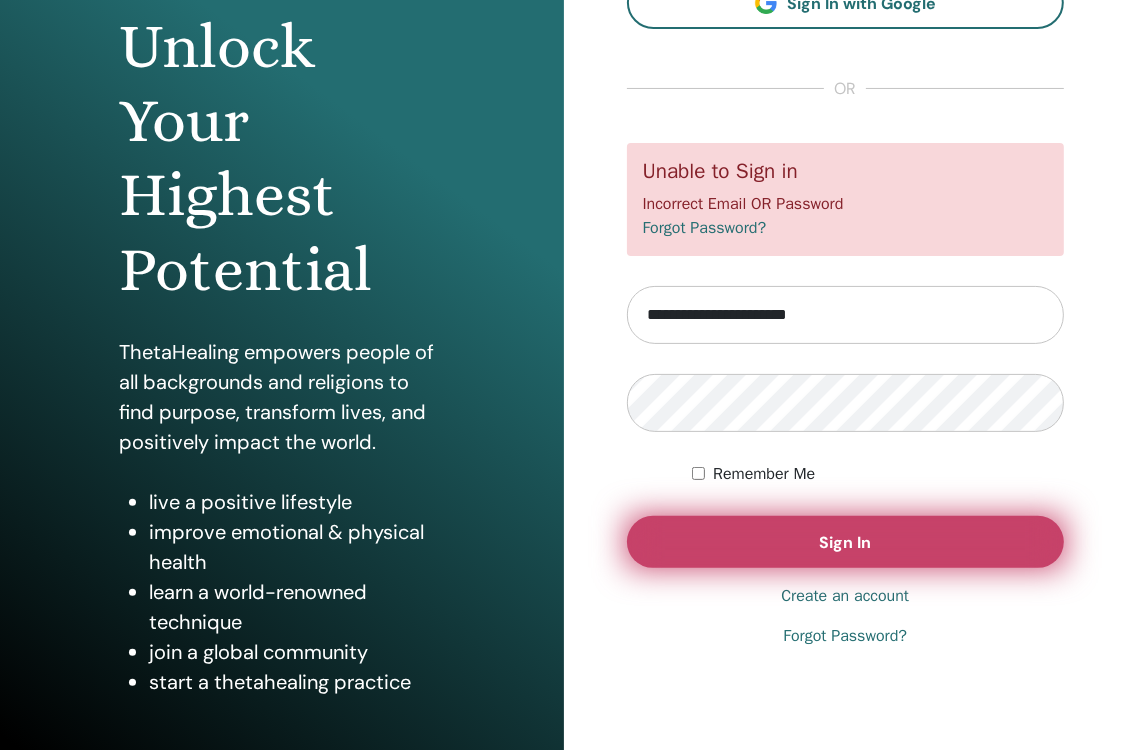 click on "Sign In" at bounding box center [845, 542] 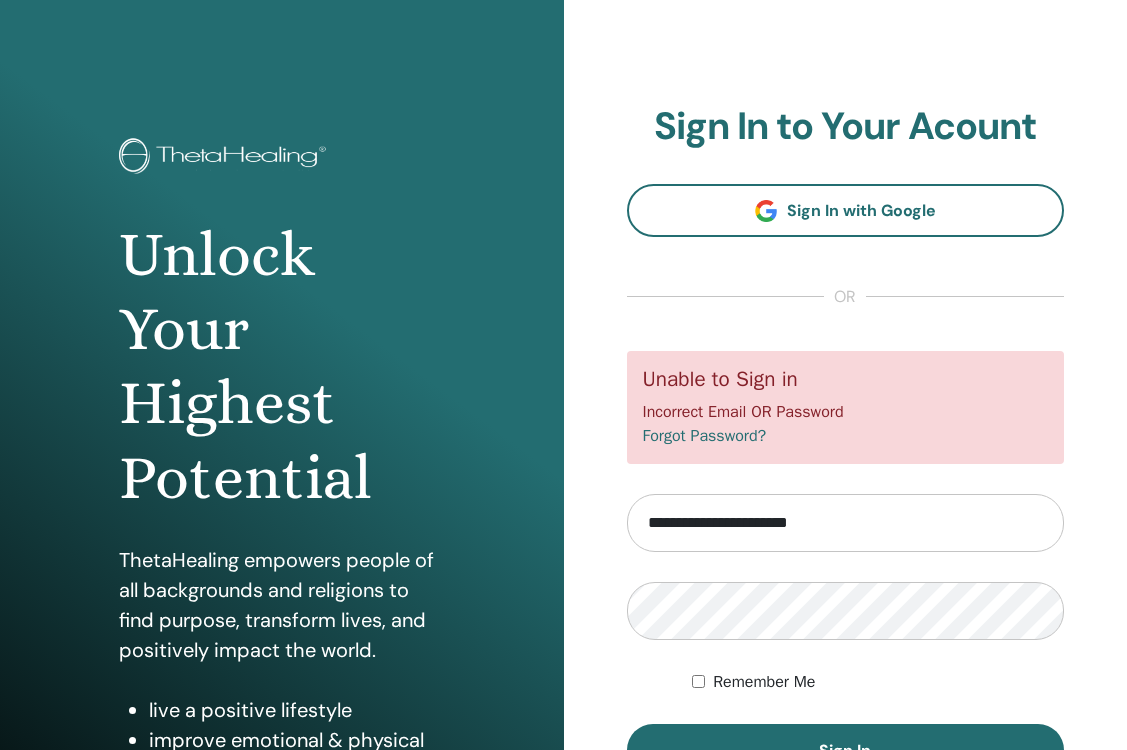 scroll, scrollTop: 0, scrollLeft: 0, axis: both 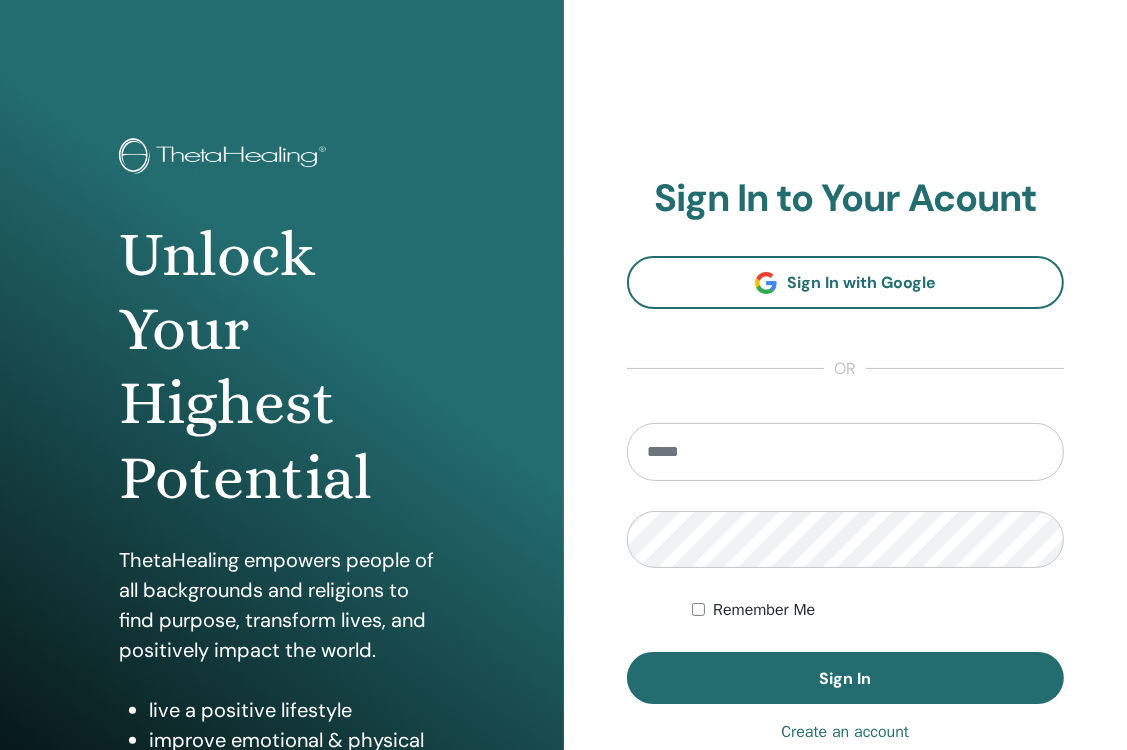 click at bounding box center [846, 452] 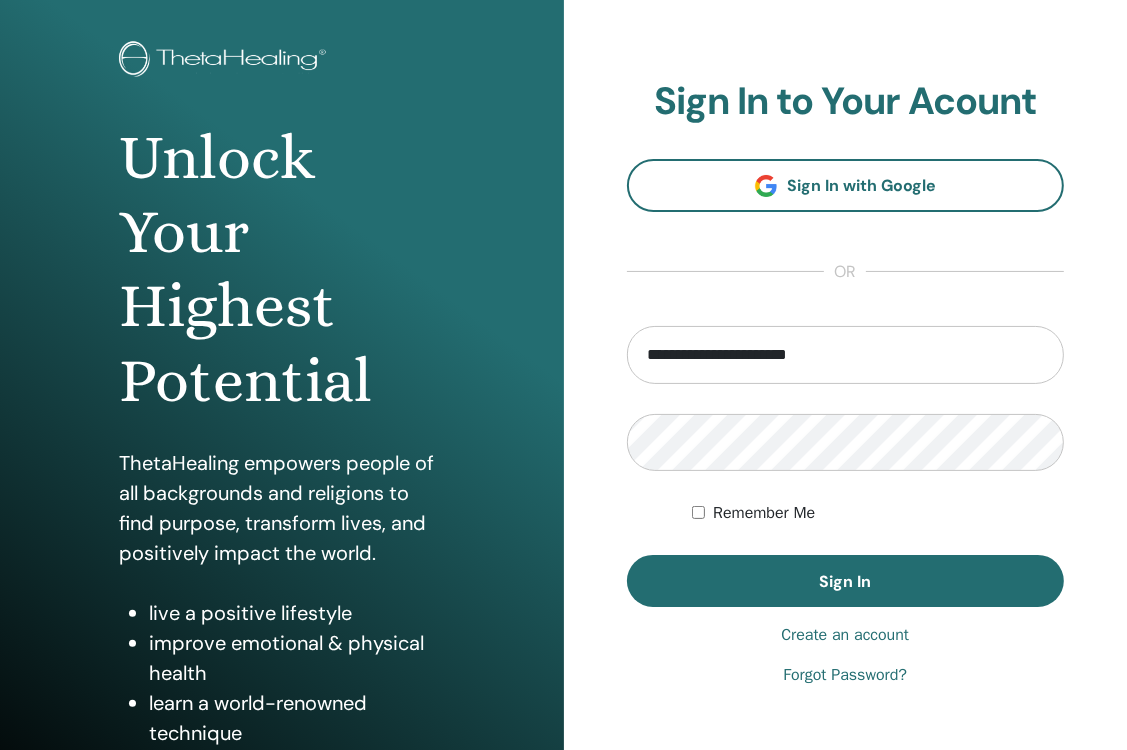 scroll, scrollTop: 107, scrollLeft: 0, axis: vertical 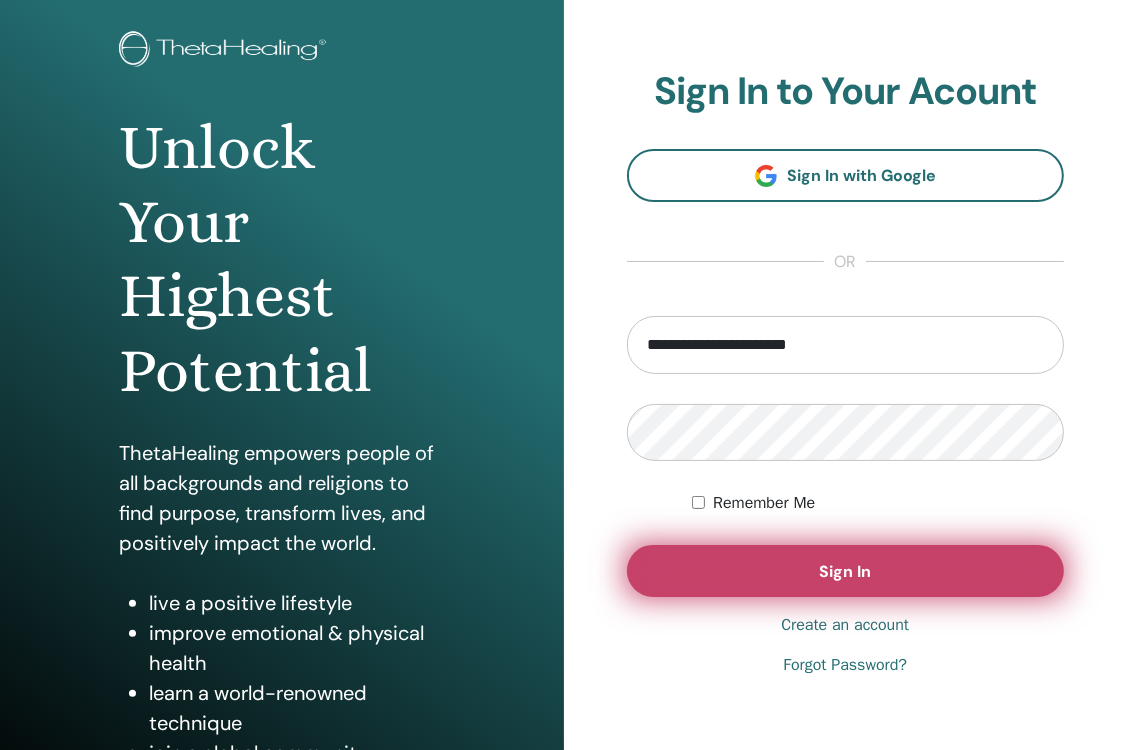 click on "Sign In" at bounding box center (846, 571) 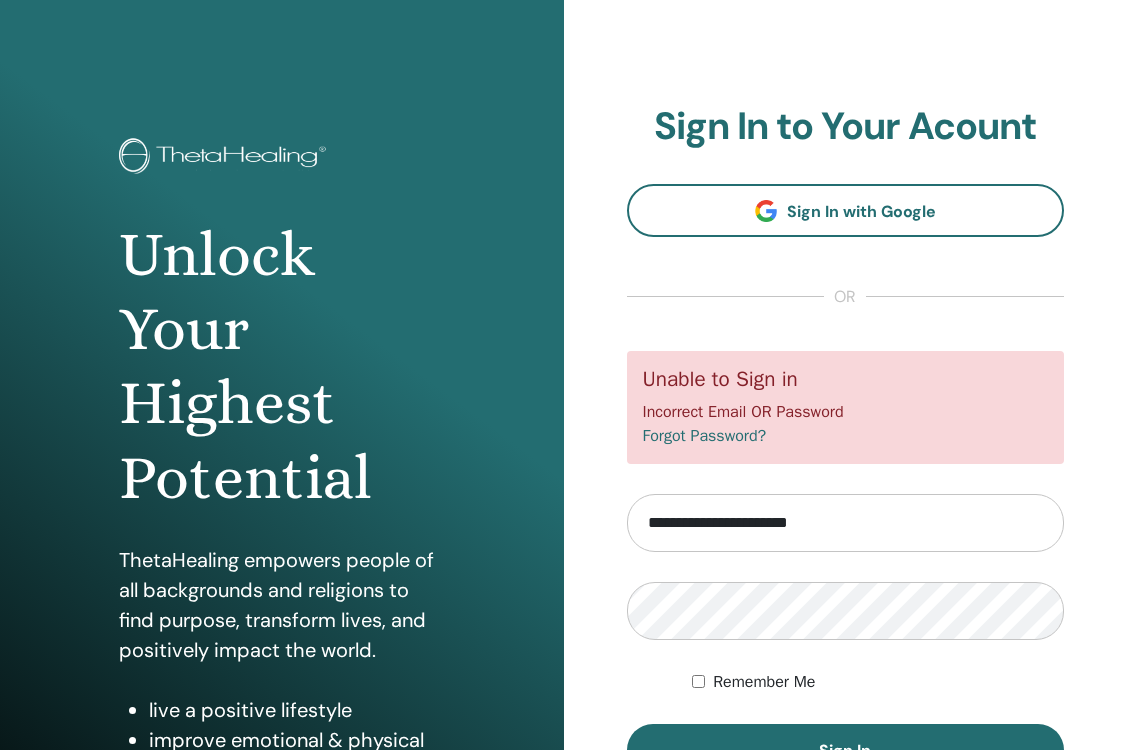 scroll, scrollTop: 0, scrollLeft: 0, axis: both 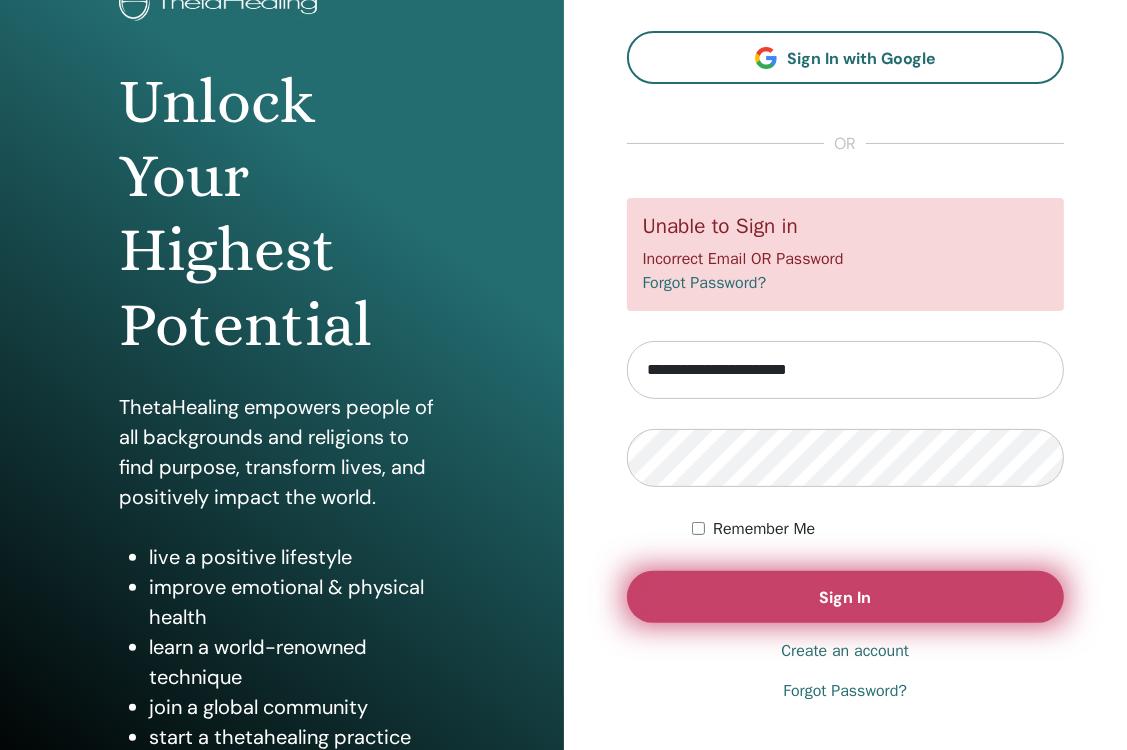 click on "Sign In" at bounding box center [846, 597] 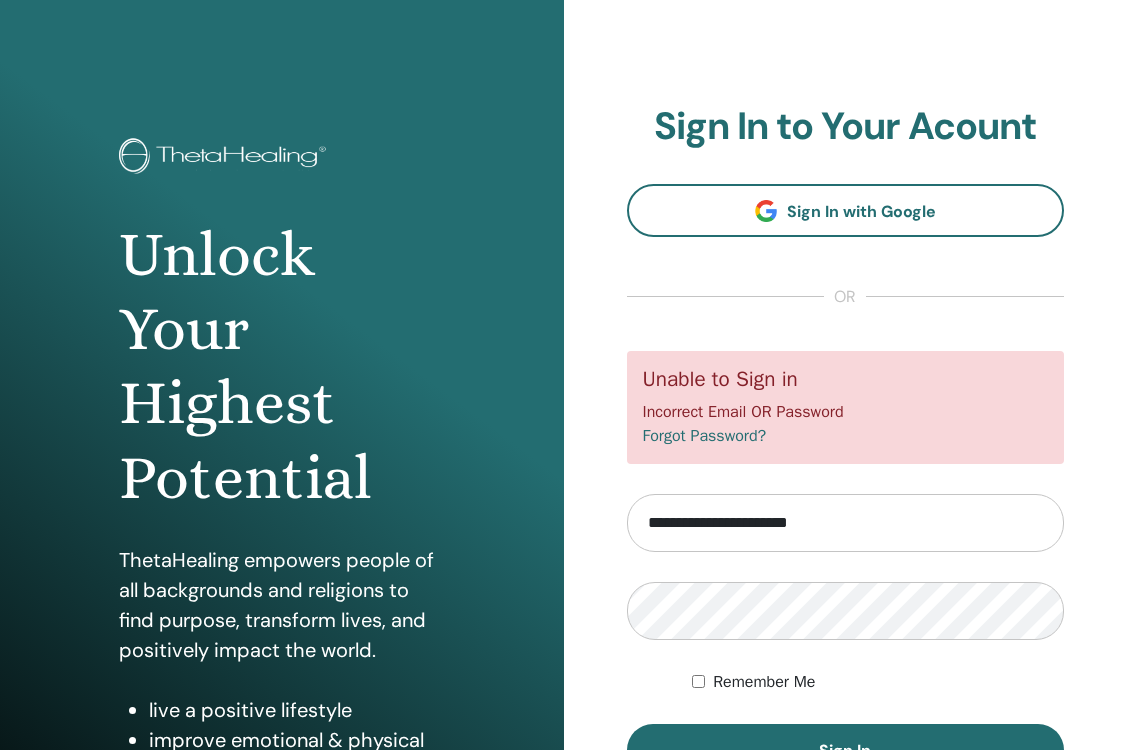 scroll, scrollTop: 0, scrollLeft: 0, axis: both 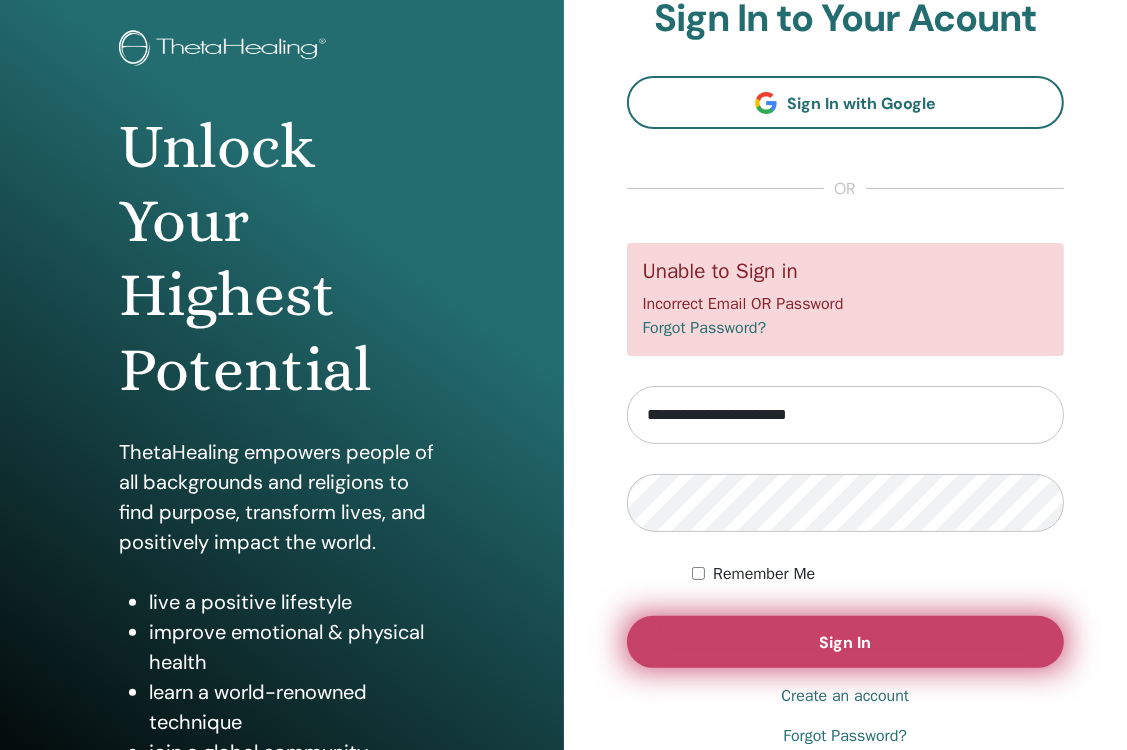 click on "Sign In" at bounding box center [846, 642] 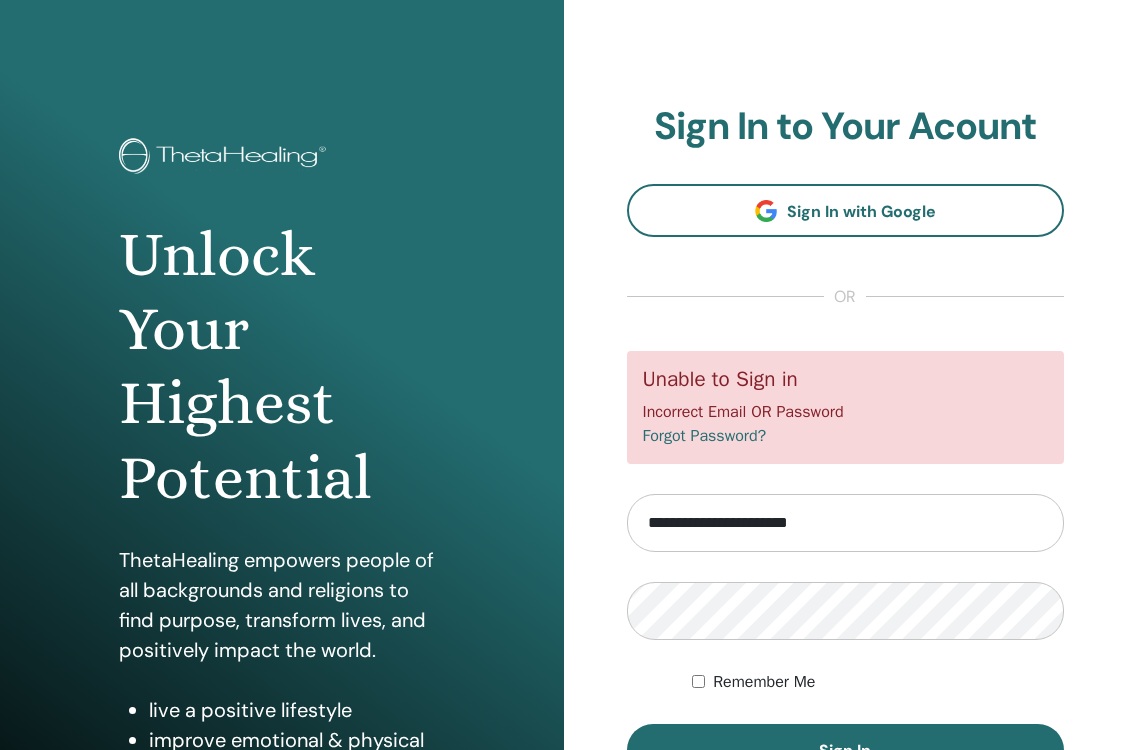 scroll, scrollTop: 0, scrollLeft: 0, axis: both 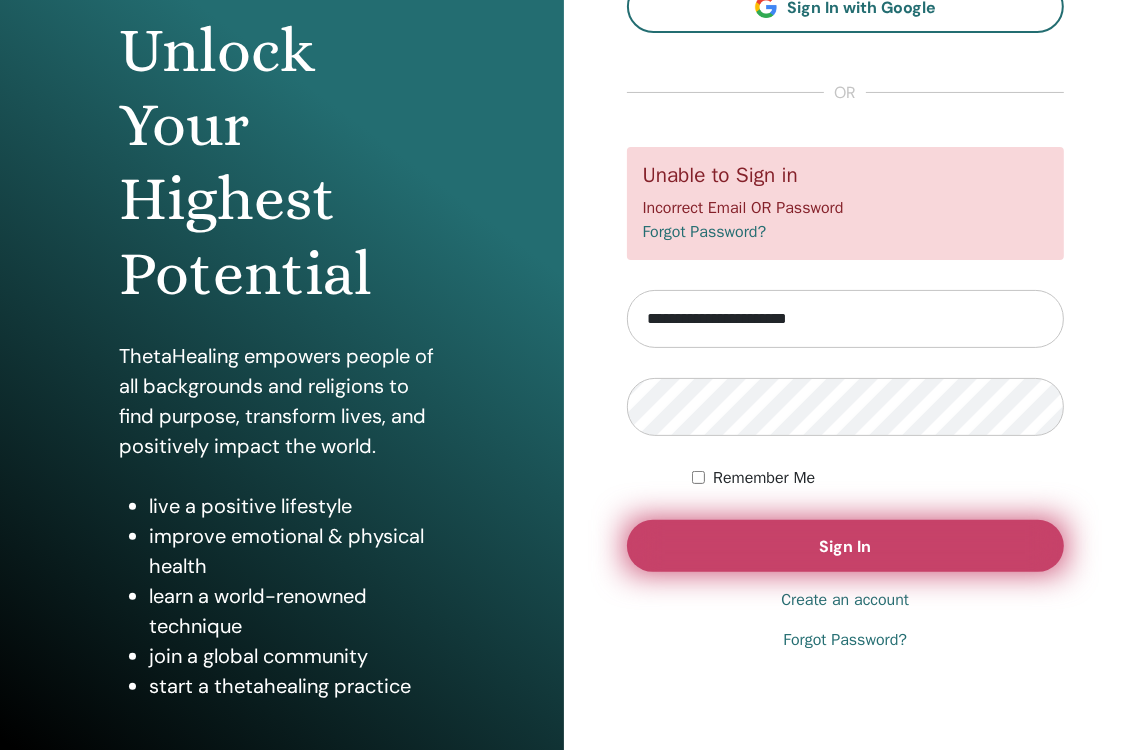 click on "Sign In" at bounding box center [846, 546] 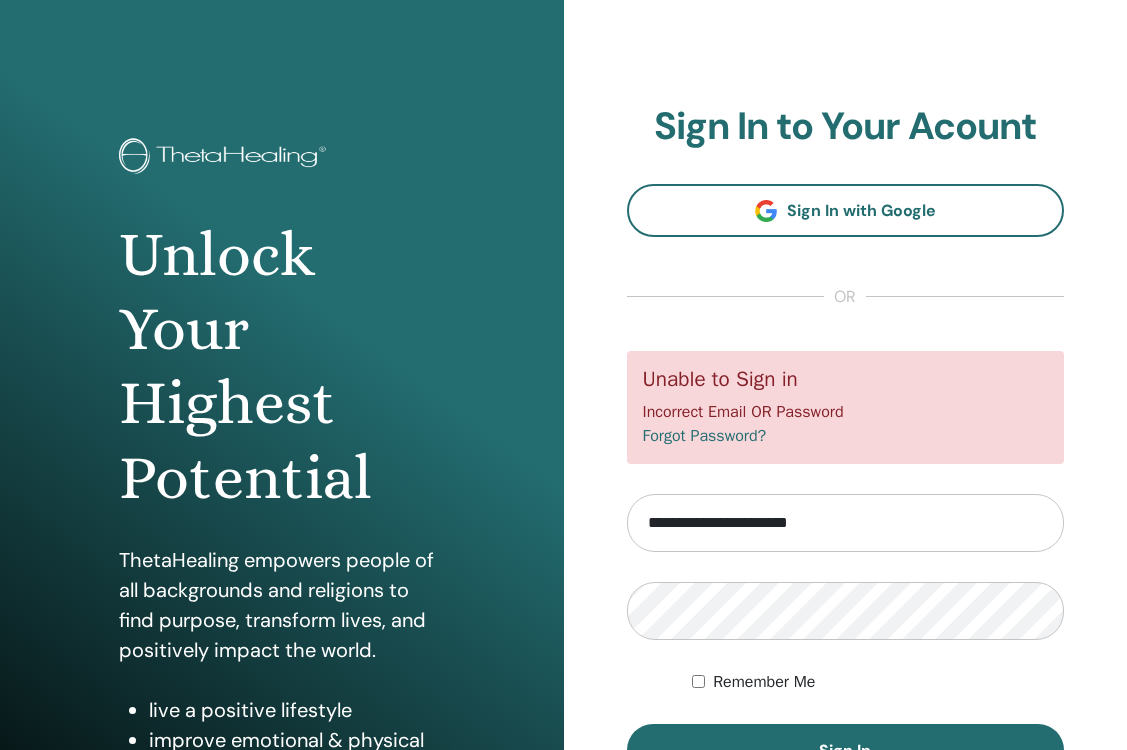 scroll, scrollTop: 0, scrollLeft: 0, axis: both 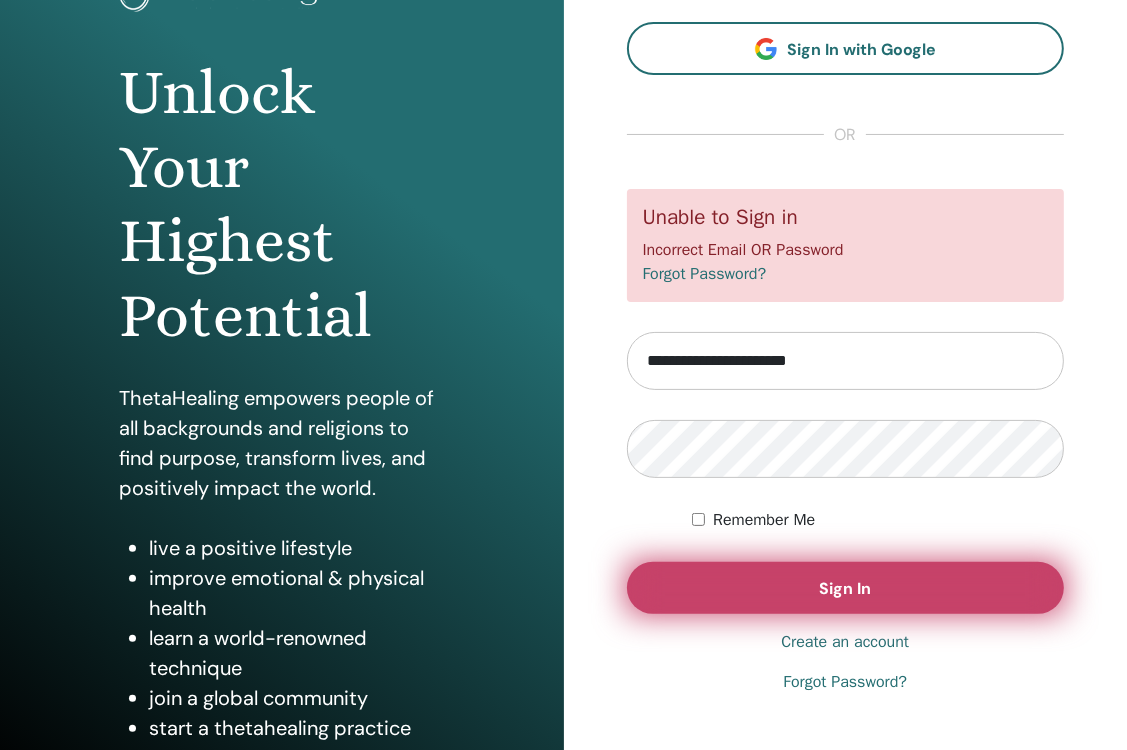 click on "Sign In" at bounding box center [845, 588] 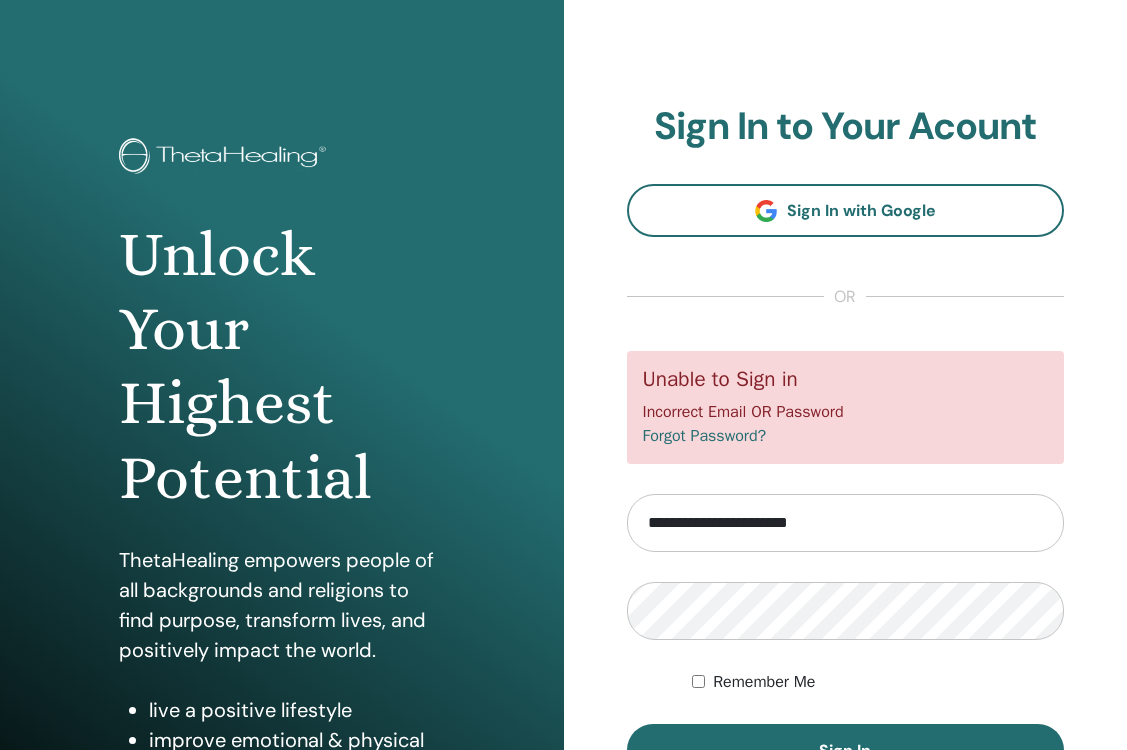 scroll, scrollTop: 0, scrollLeft: 0, axis: both 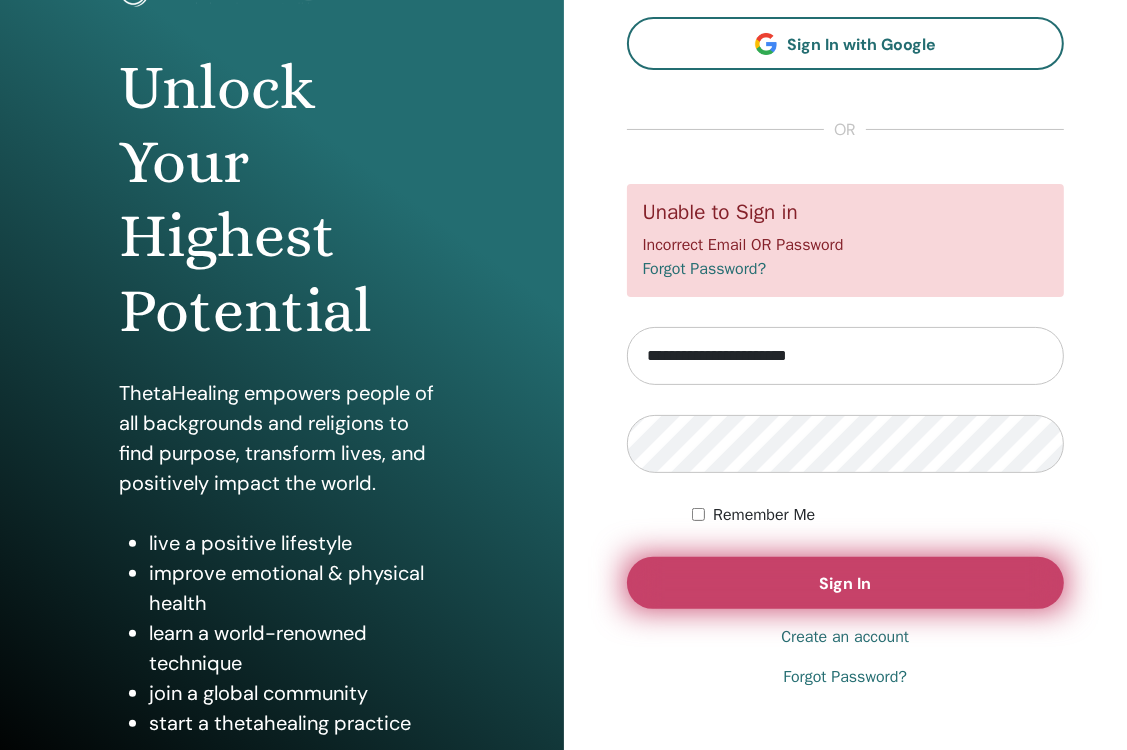 click on "Sign In" at bounding box center [845, 583] 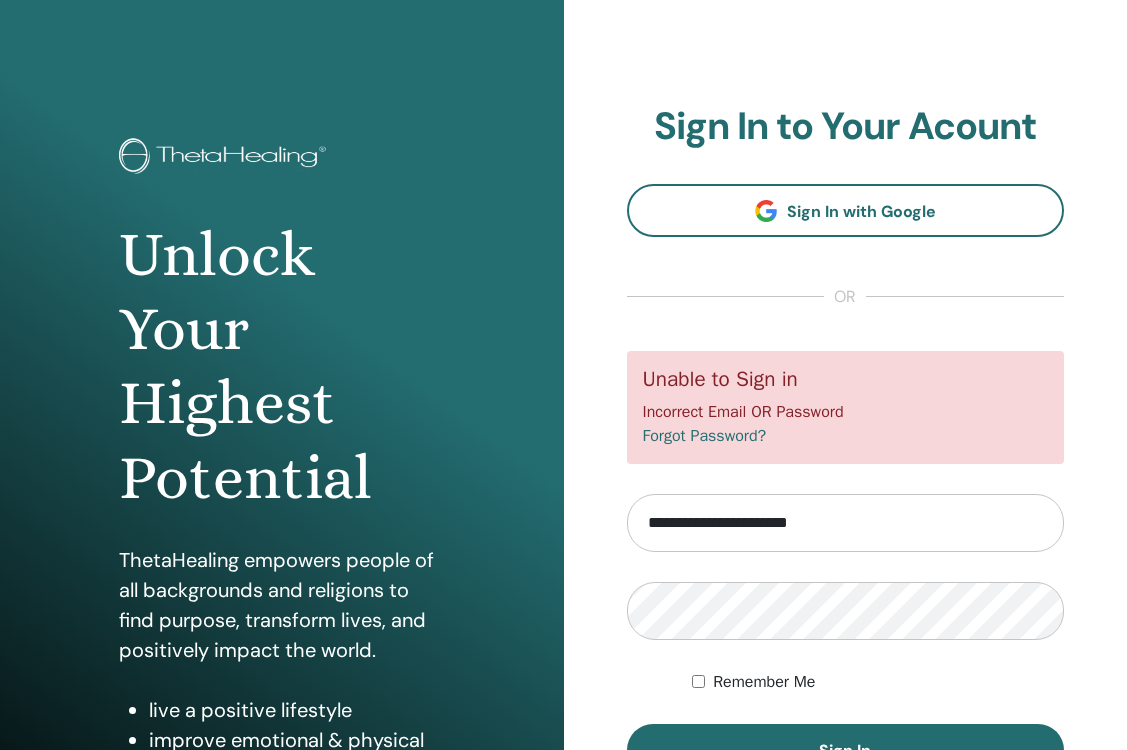 scroll, scrollTop: 0, scrollLeft: 0, axis: both 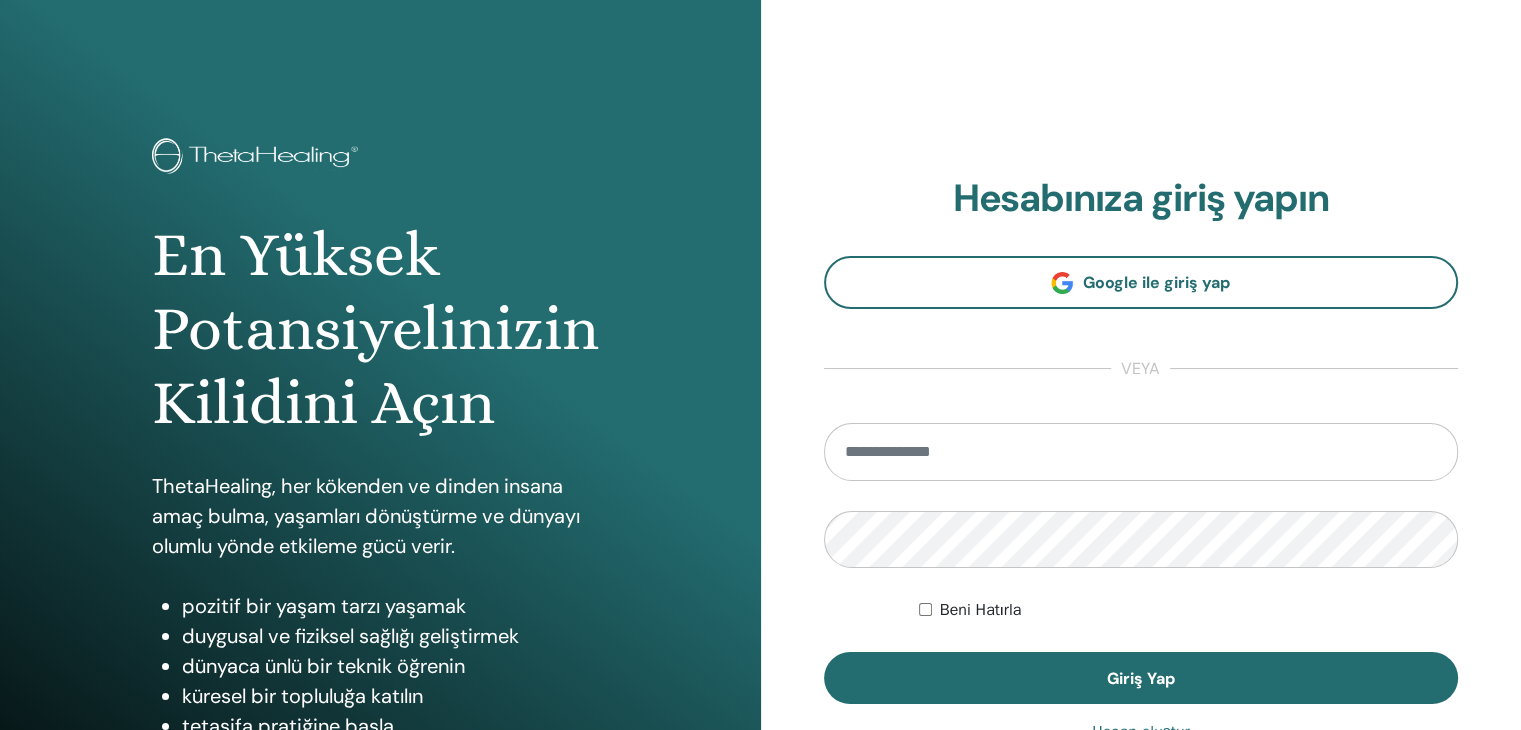 click at bounding box center (1141, 452) 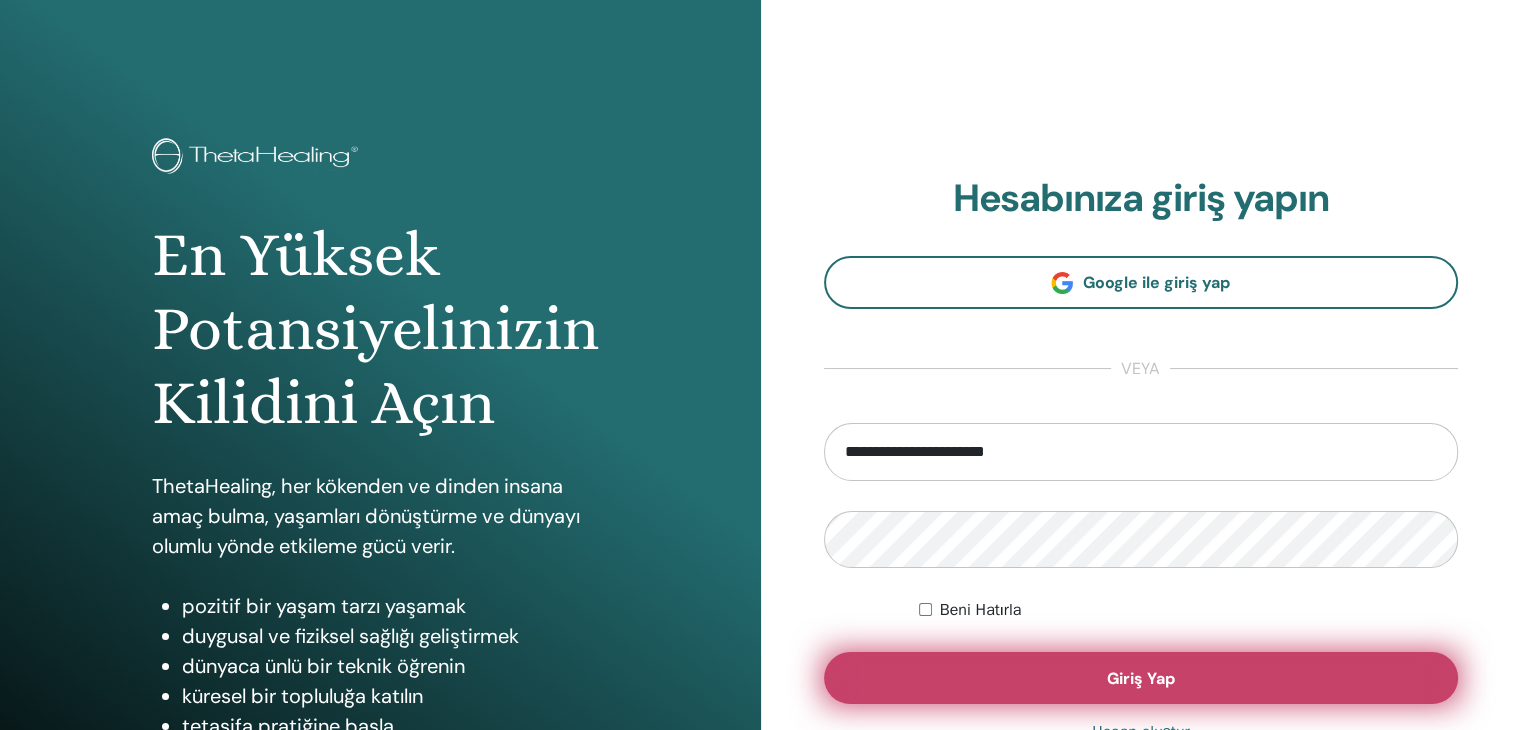 click on "Giriş Yap" at bounding box center [1141, 678] 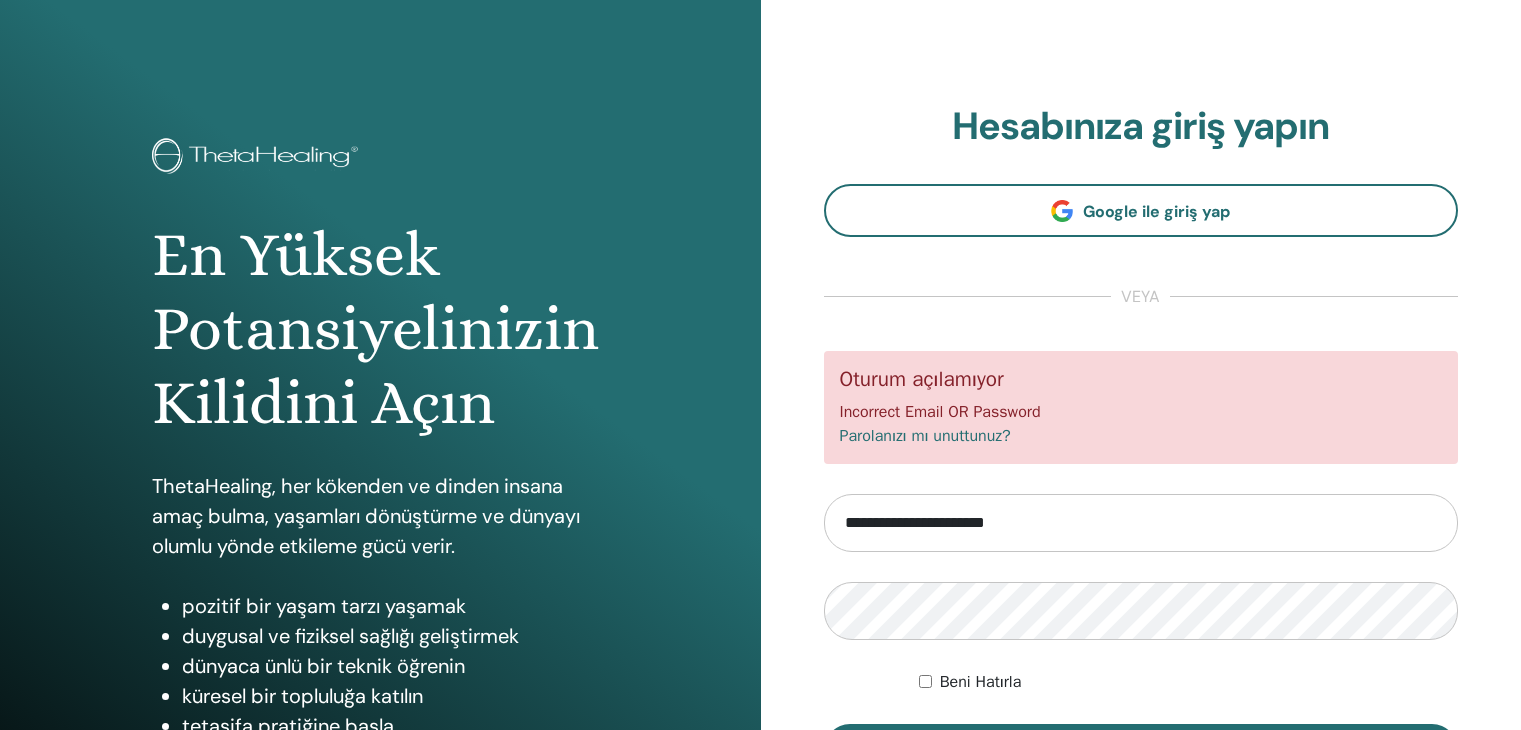 scroll, scrollTop: 0, scrollLeft: 0, axis: both 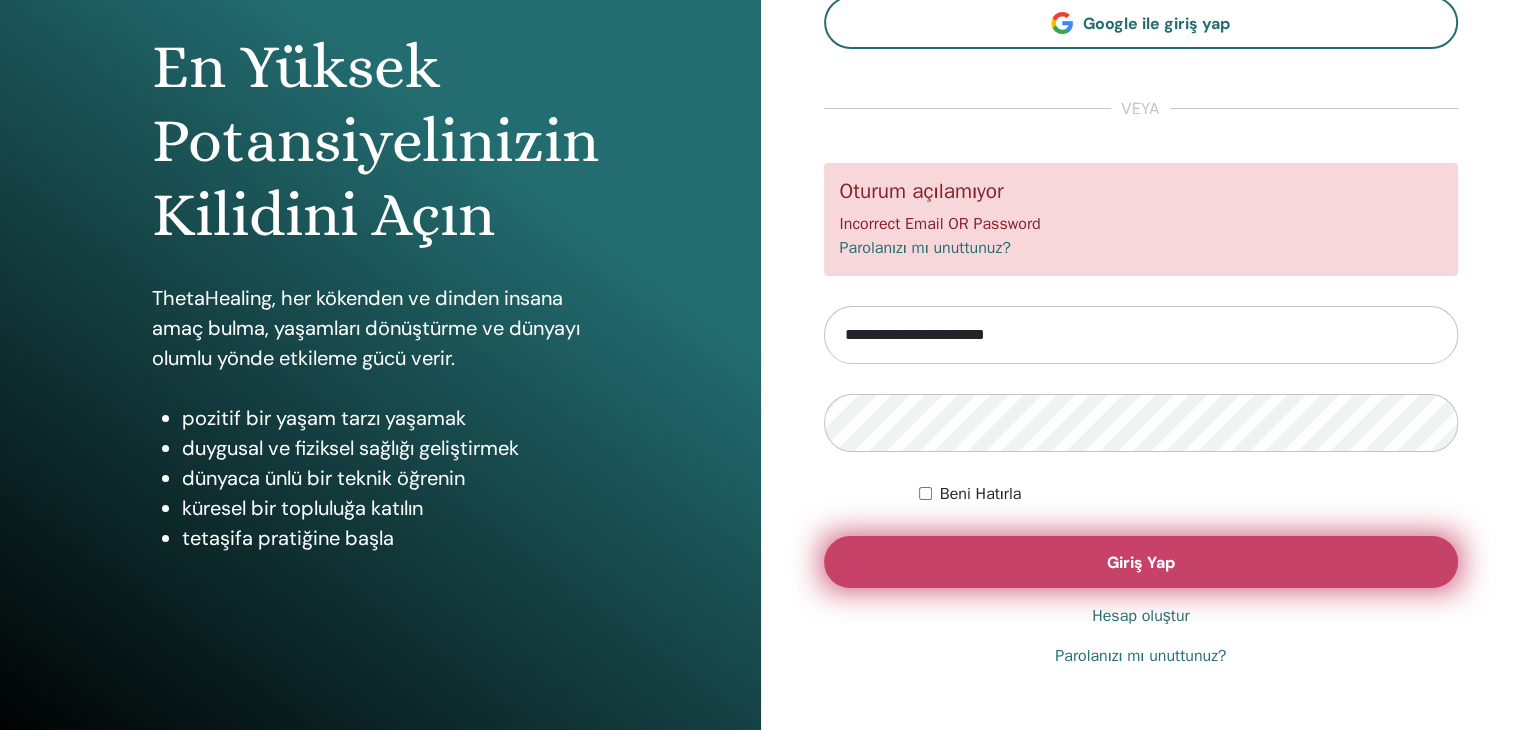 click on "Giriş Yap" at bounding box center (1141, 562) 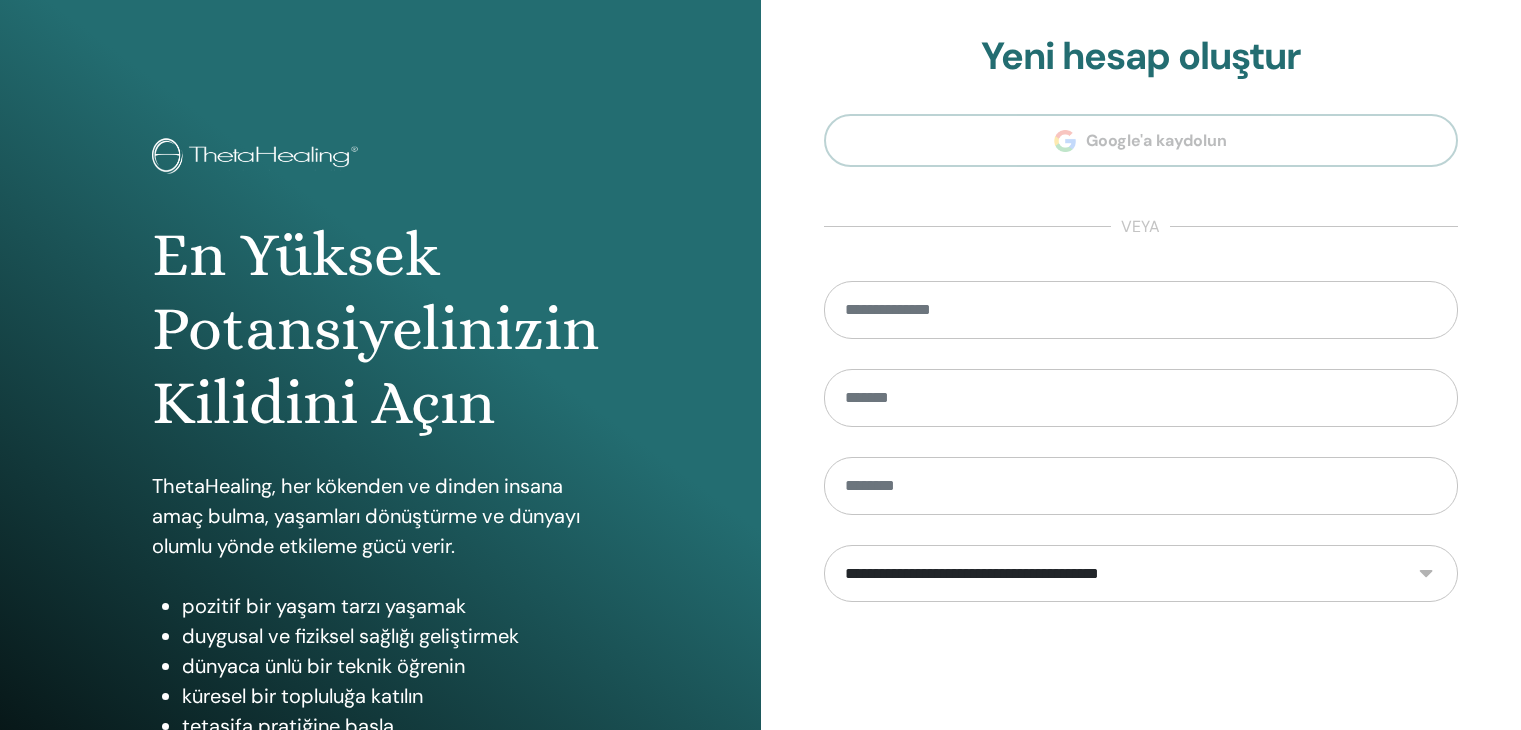 scroll, scrollTop: 0, scrollLeft: 0, axis: both 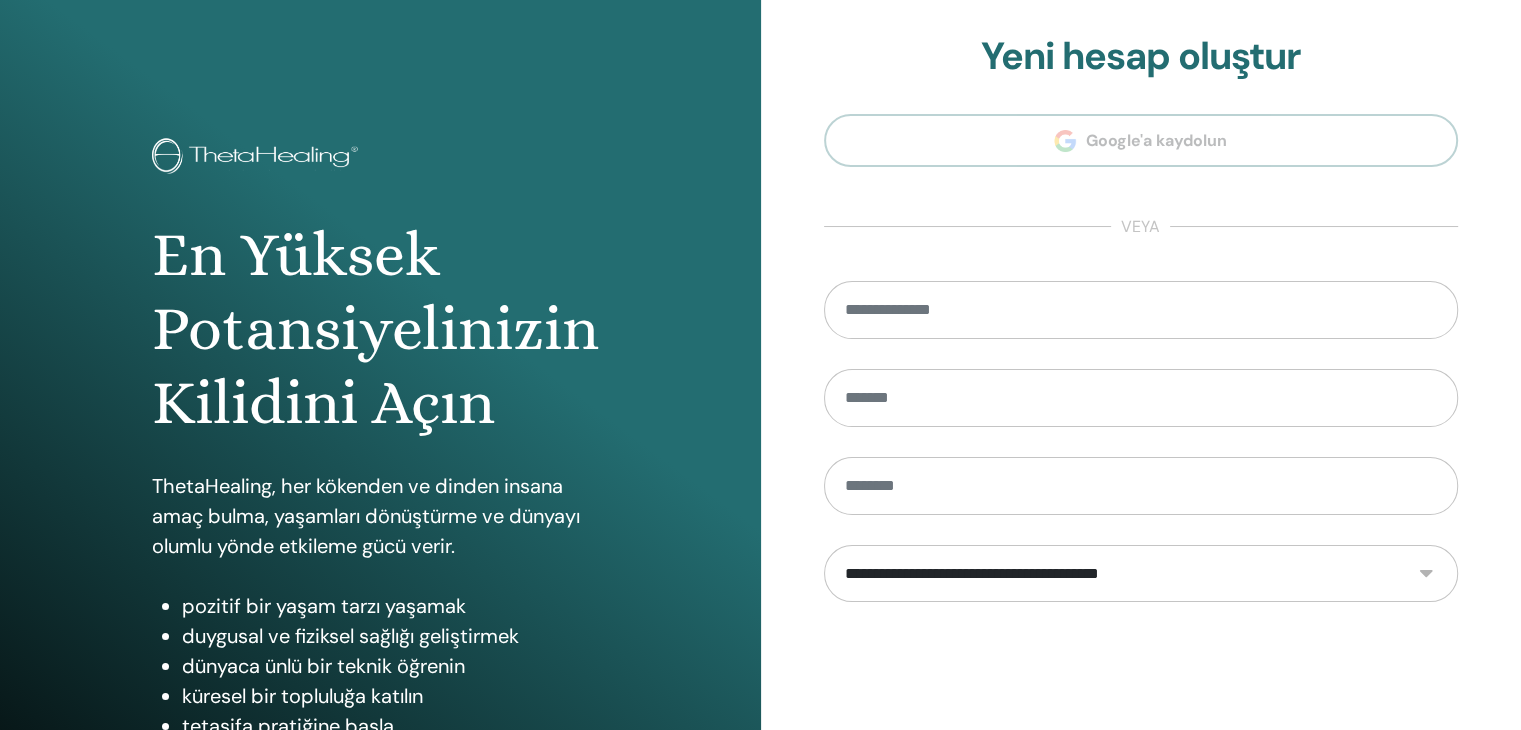click on "**********" at bounding box center [1141, 574] 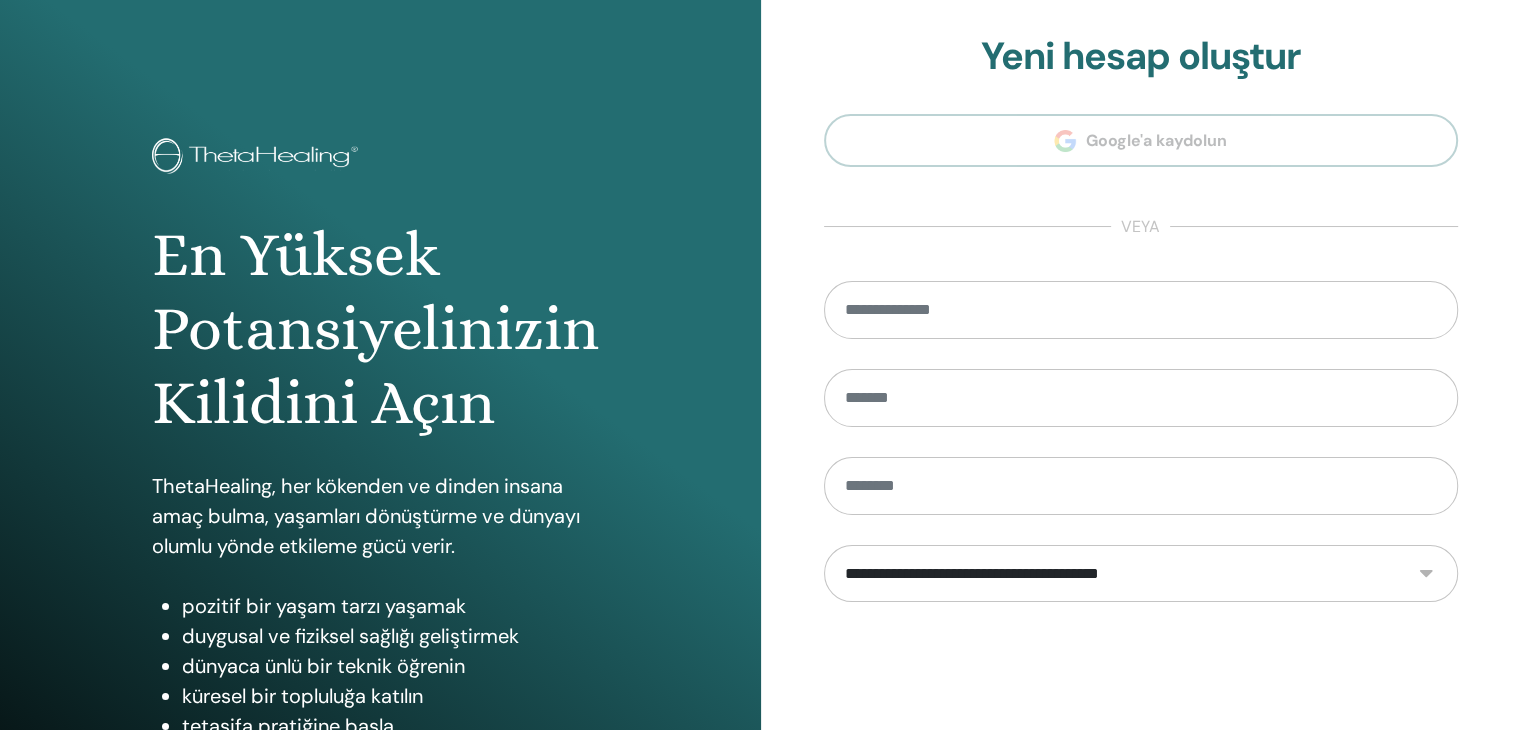 select on "***" 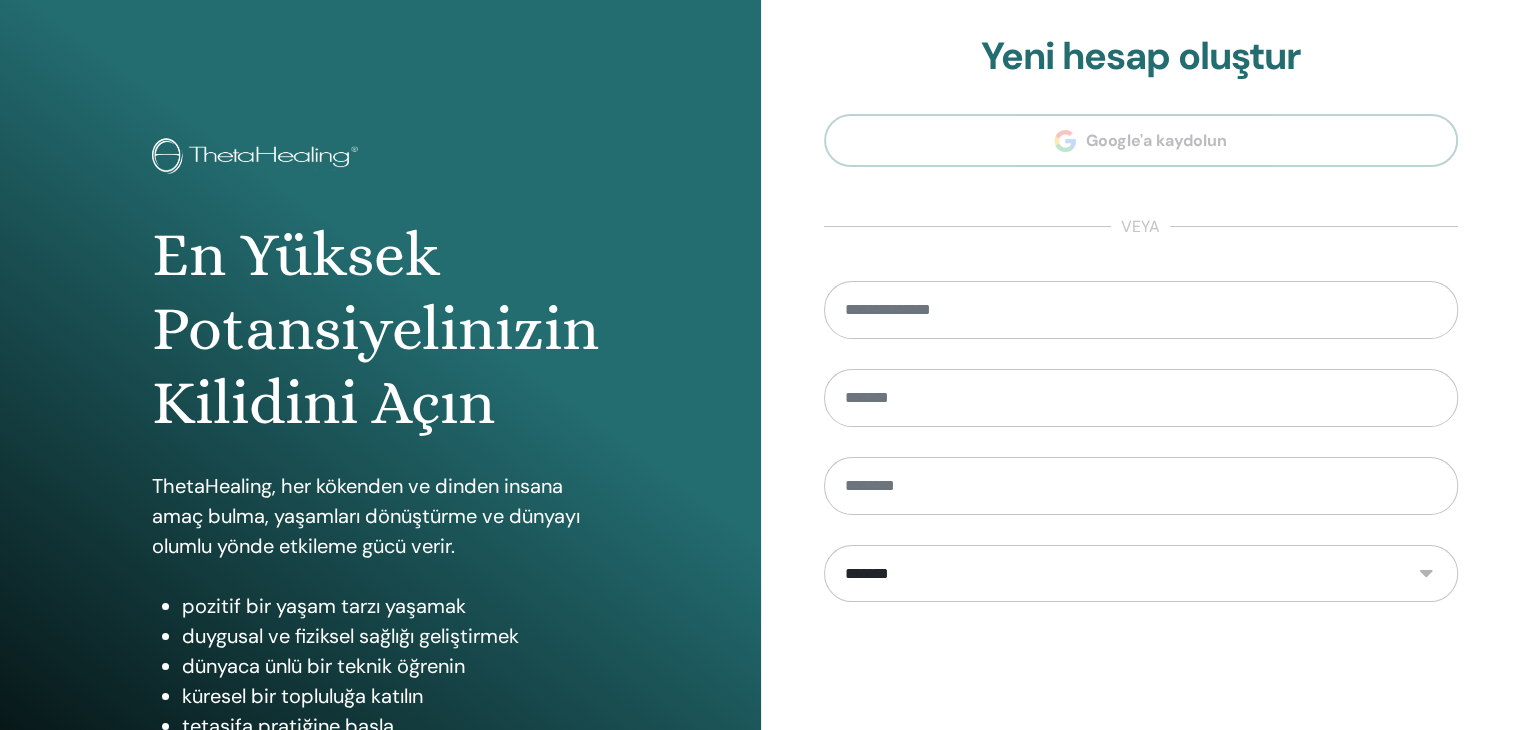click on "**********" at bounding box center [1141, 574] 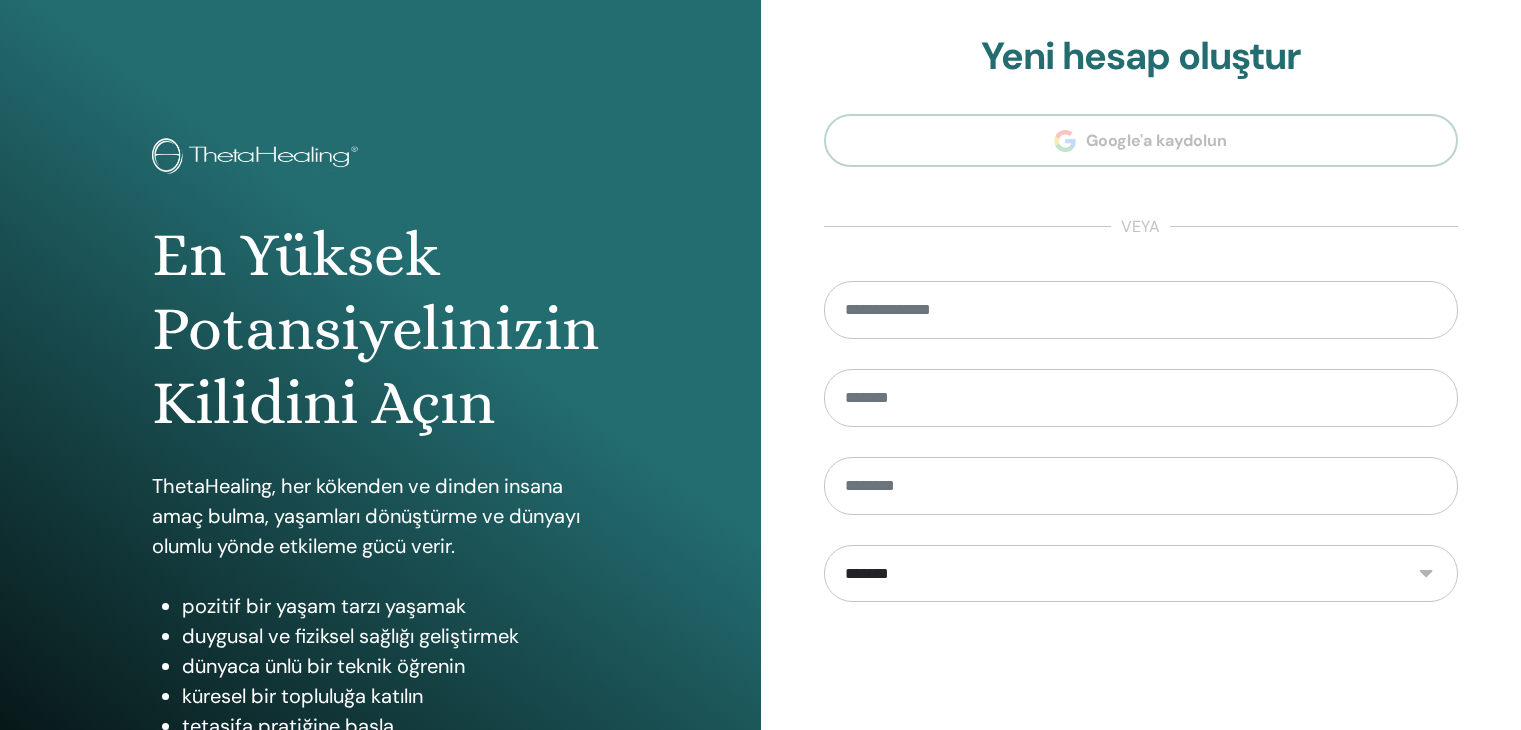 scroll, scrollTop: 0, scrollLeft: 0, axis: both 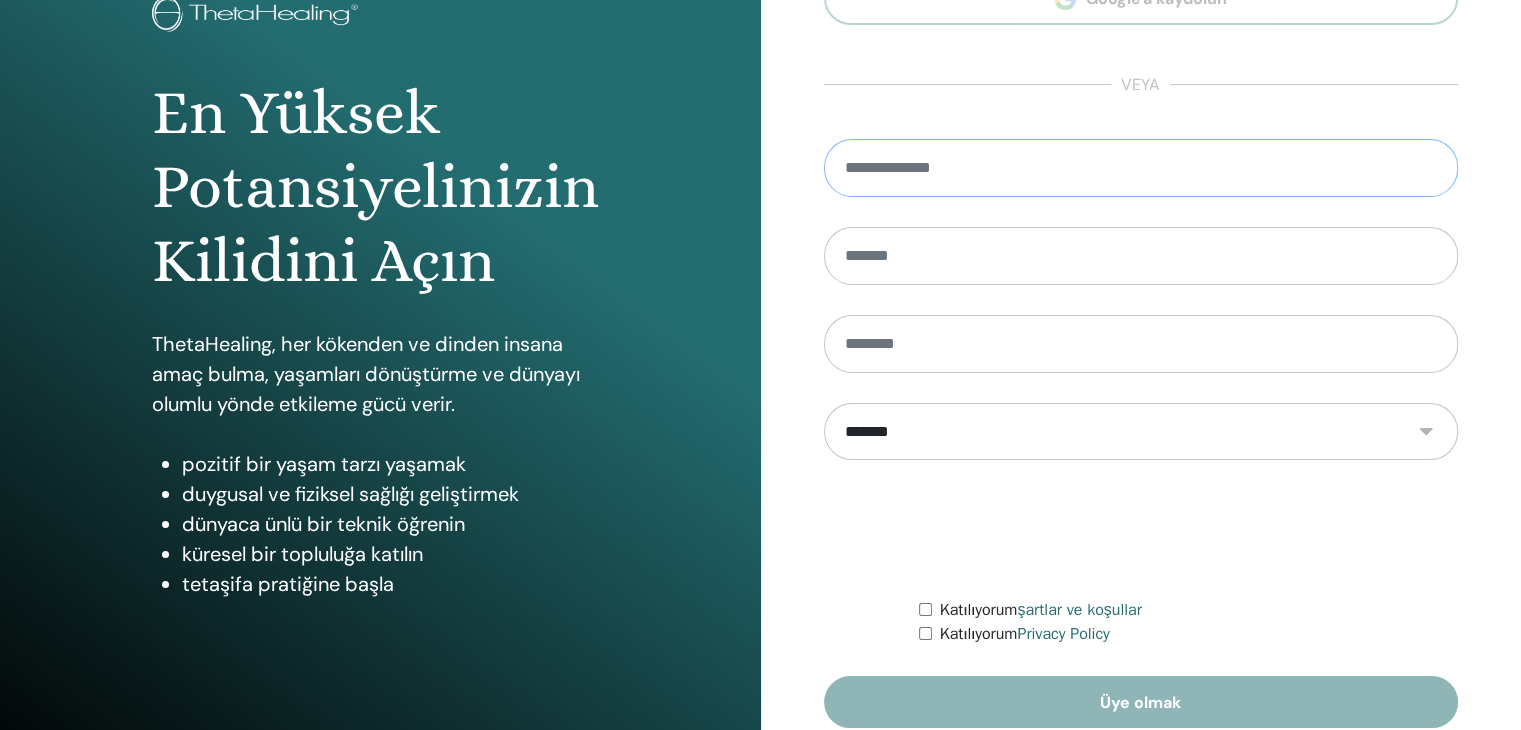 click at bounding box center [1141, 168] 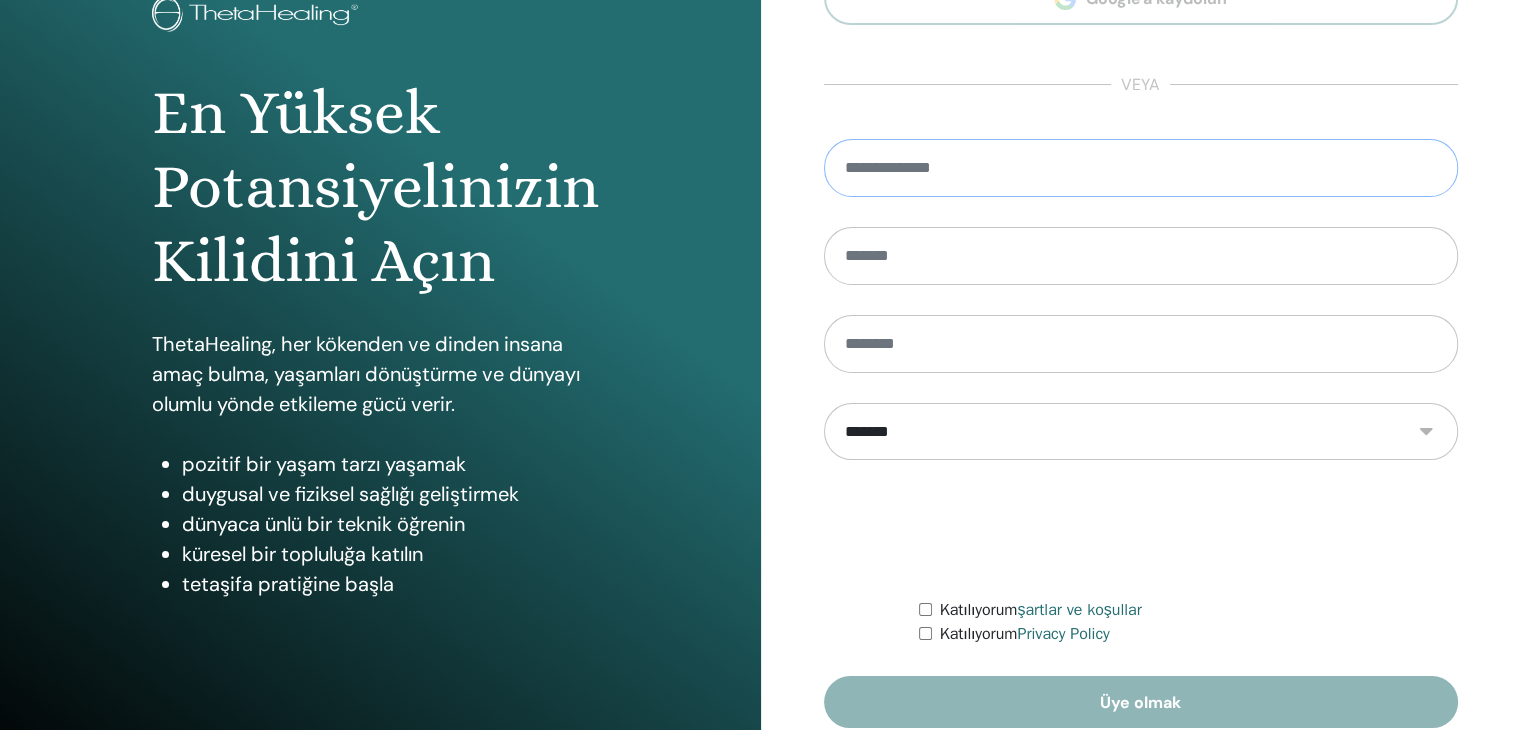 type on "**********" 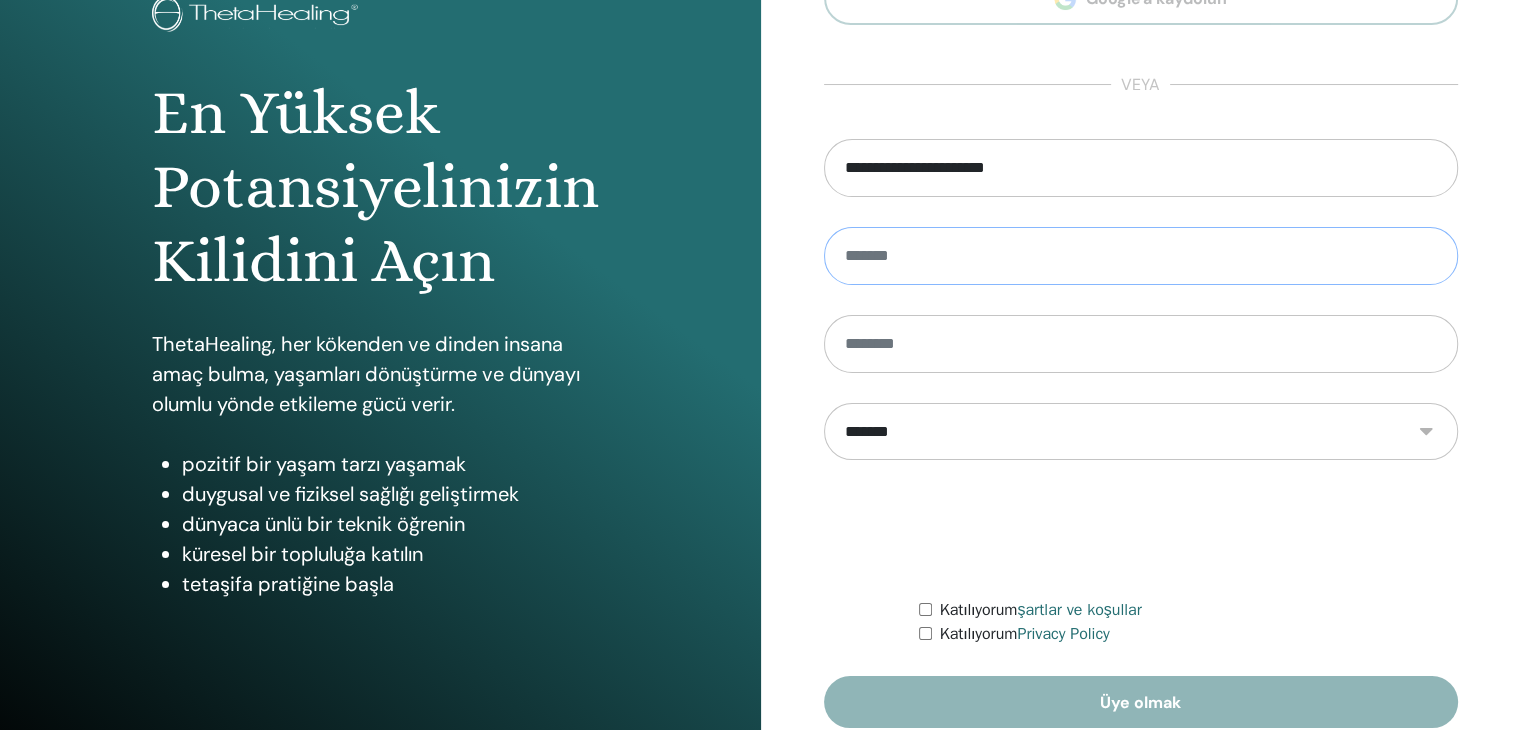 click at bounding box center [1141, 256] 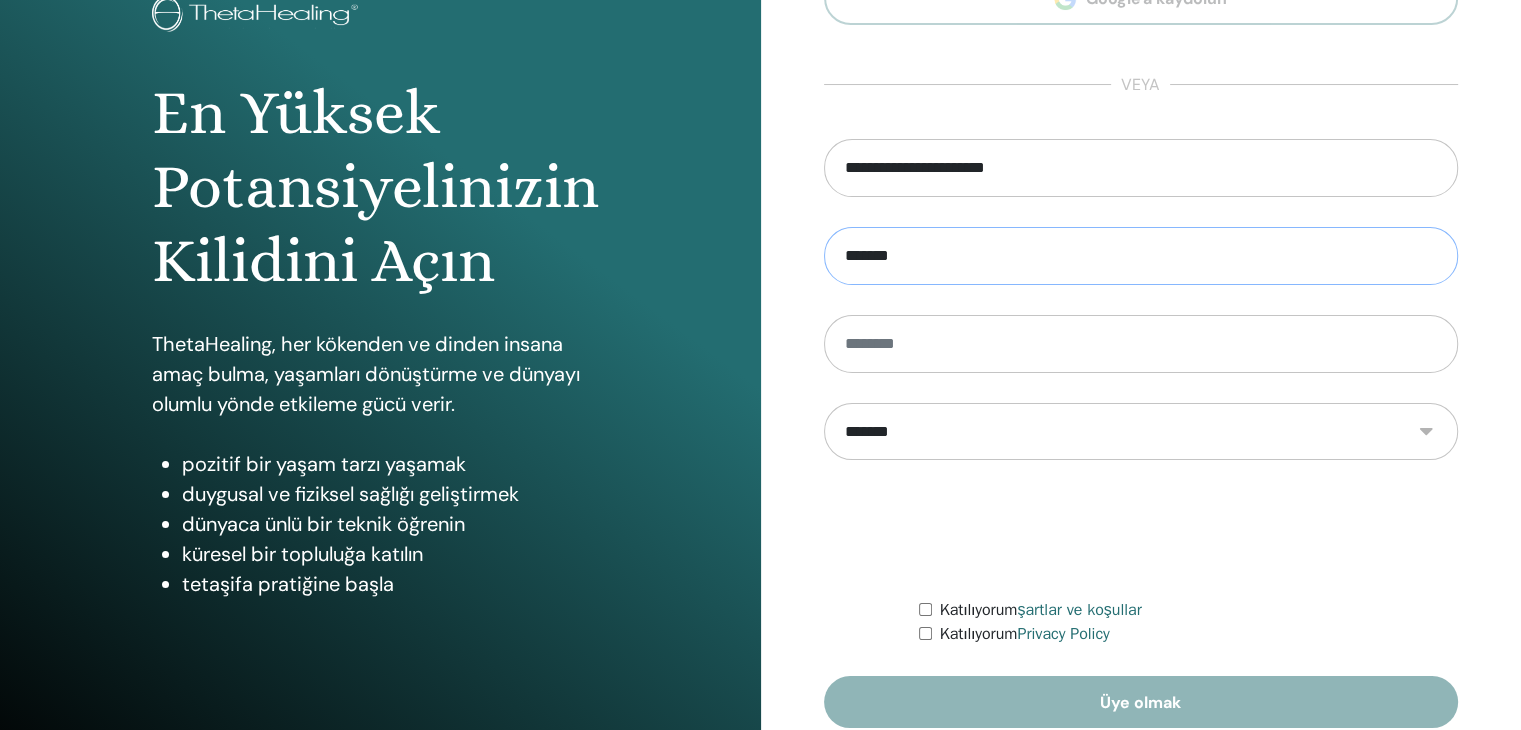 type on "******" 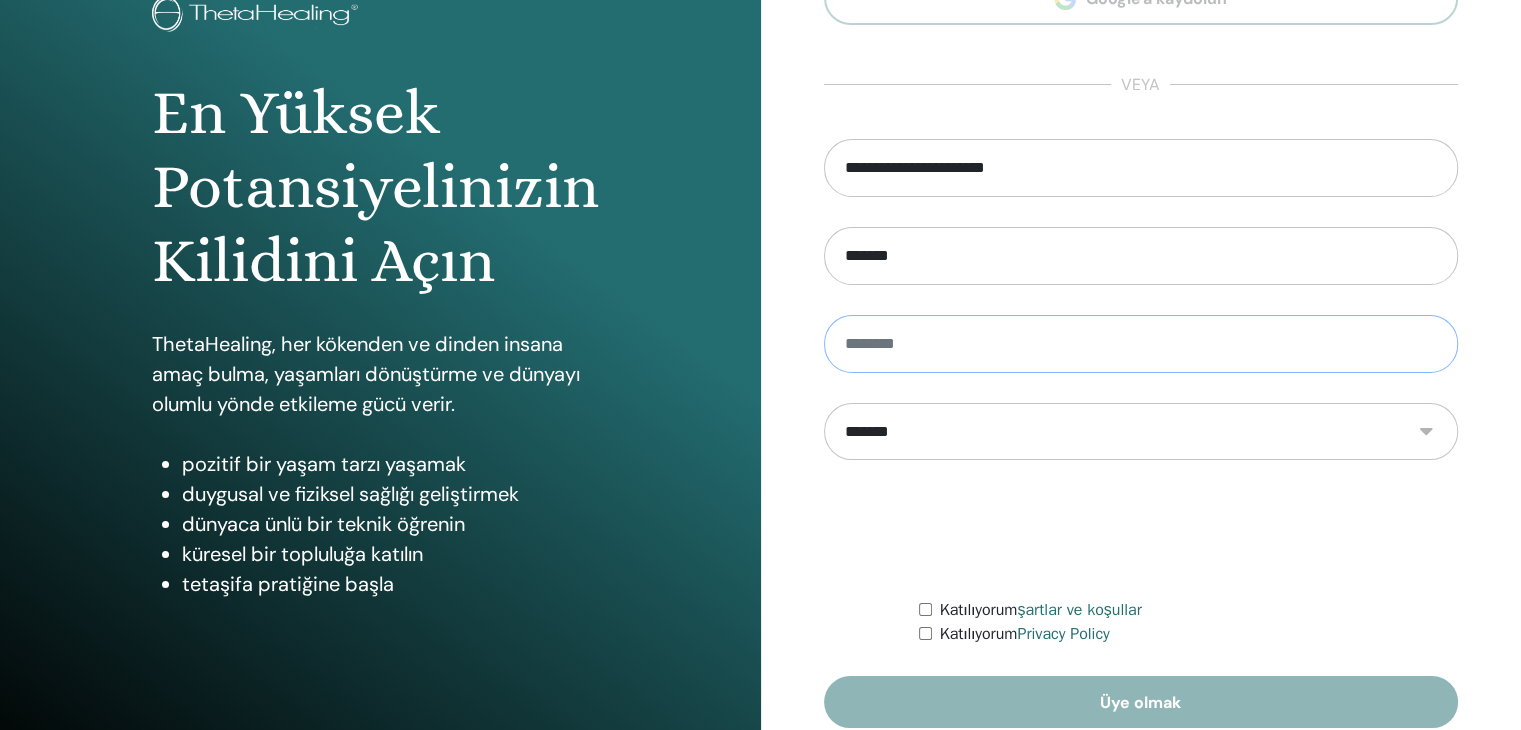click at bounding box center (1141, 344) 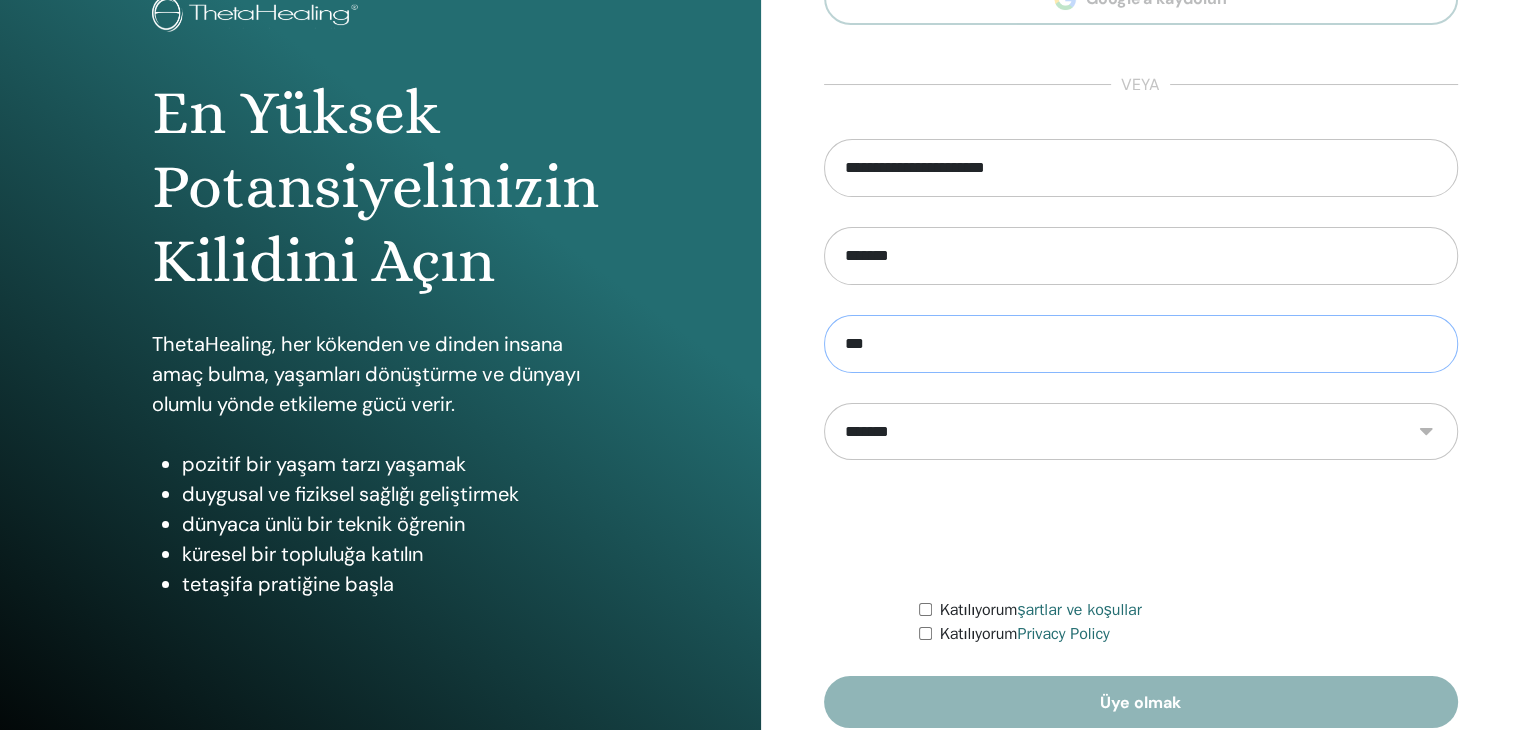 type on "***" 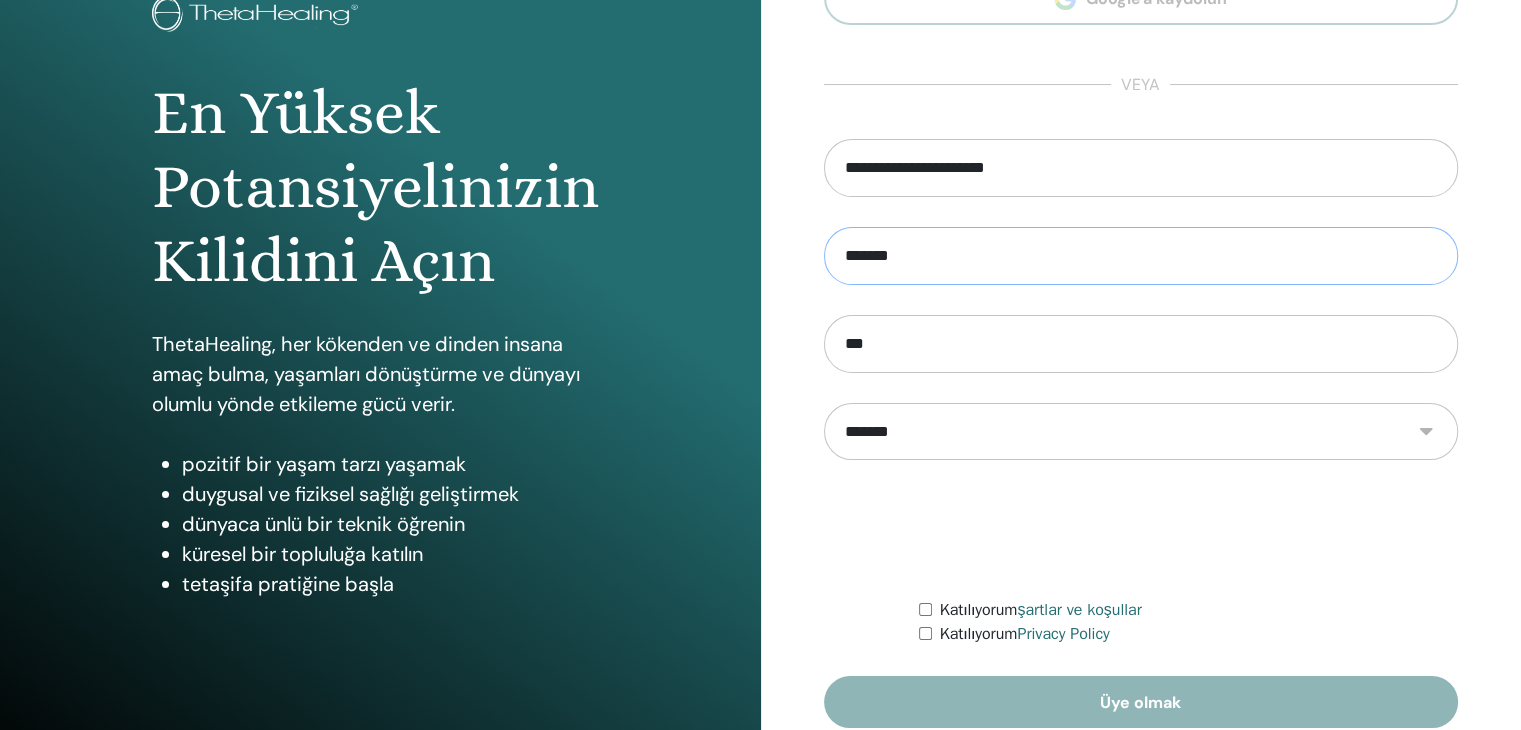 click on "******" at bounding box center [1141, 256] 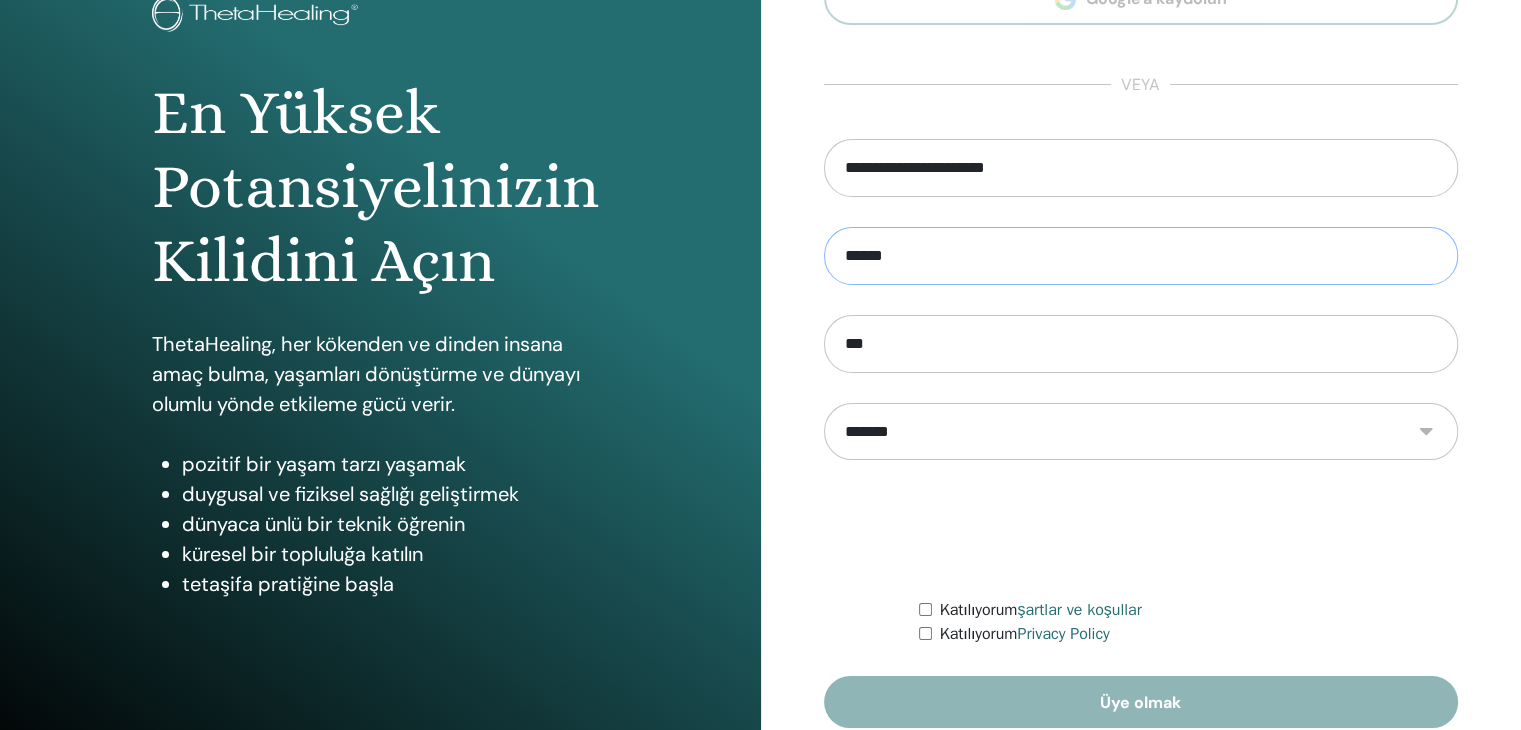 type on "*****" 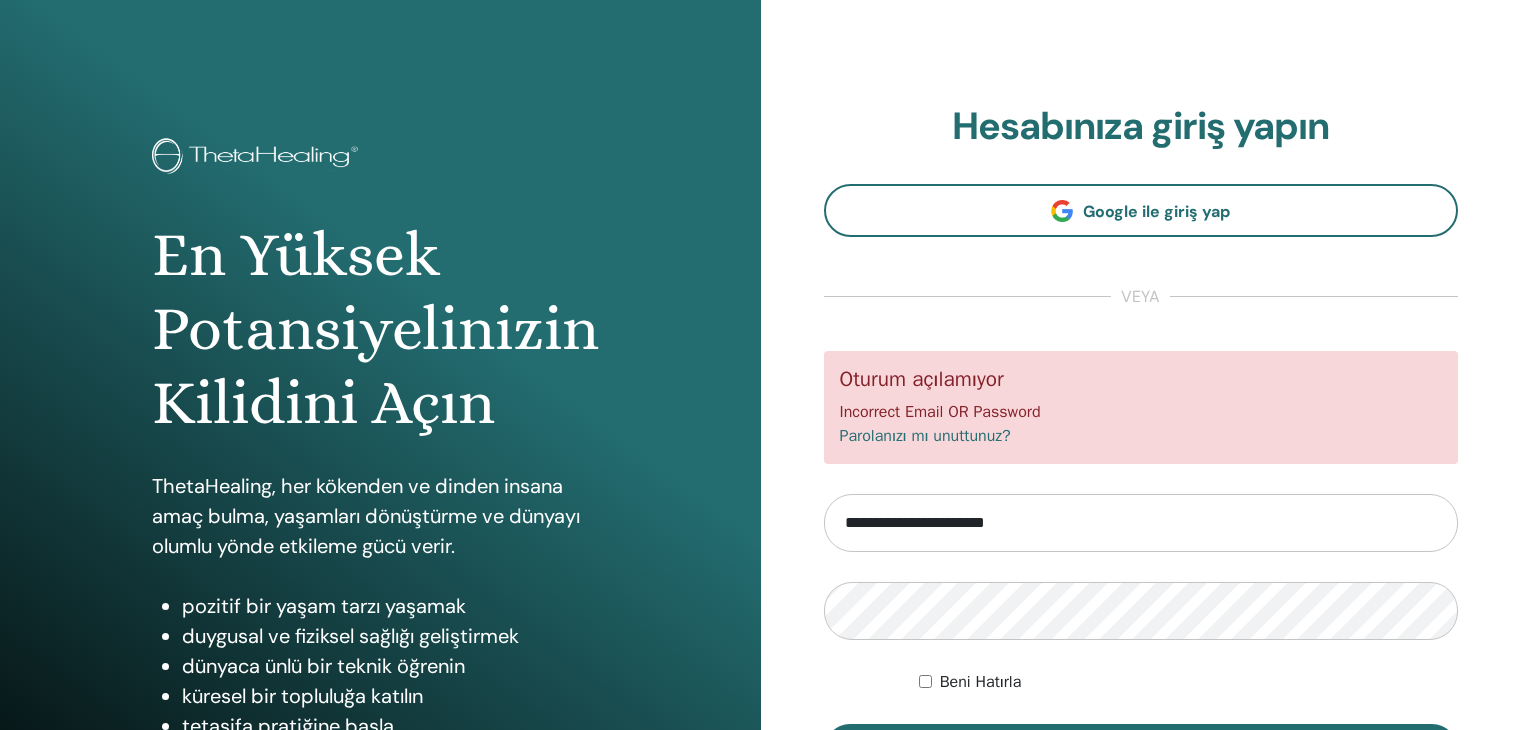 scroll, scrollTop: 0, scrollLeft: 0, axis: both 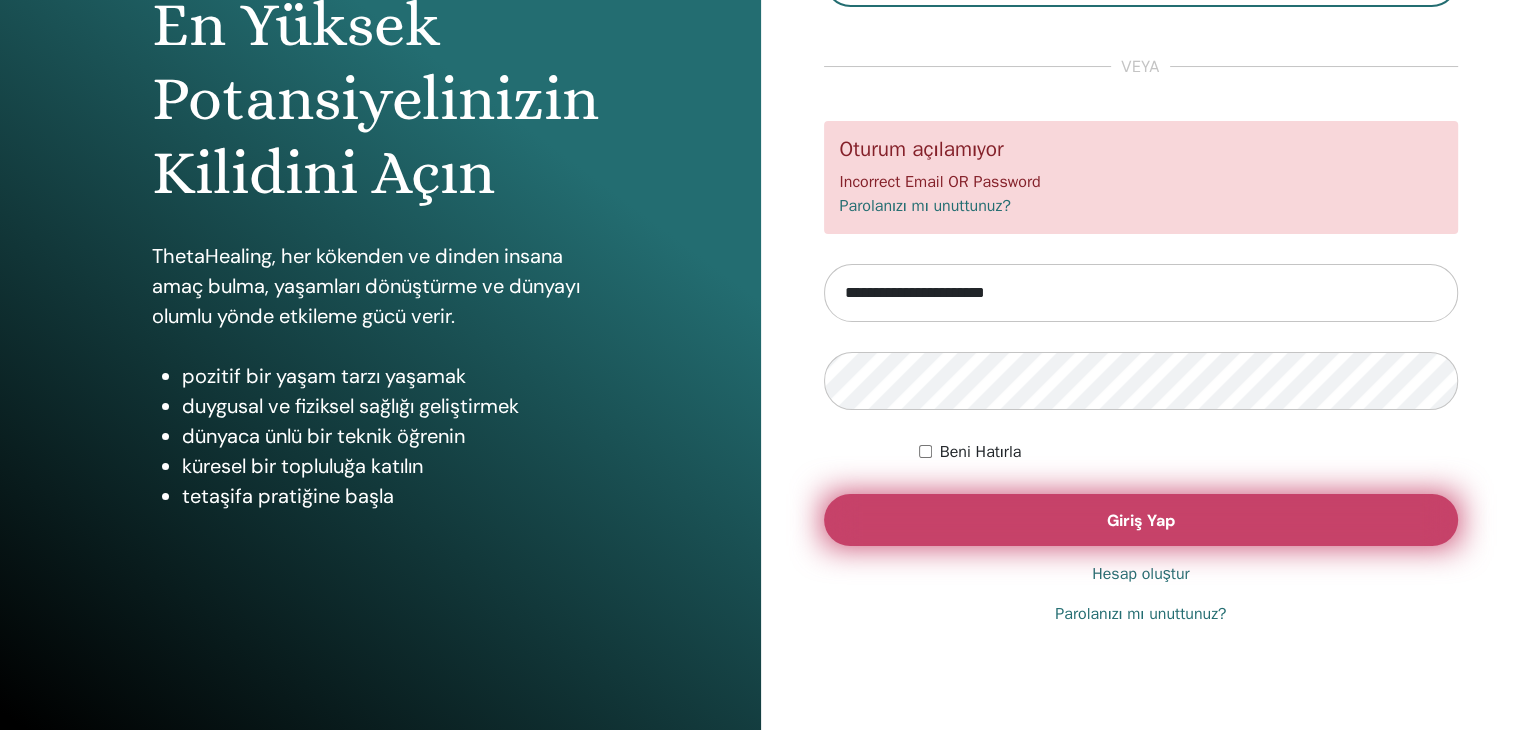 click on "Giriş Yap" at bounding box center (1141, 520) 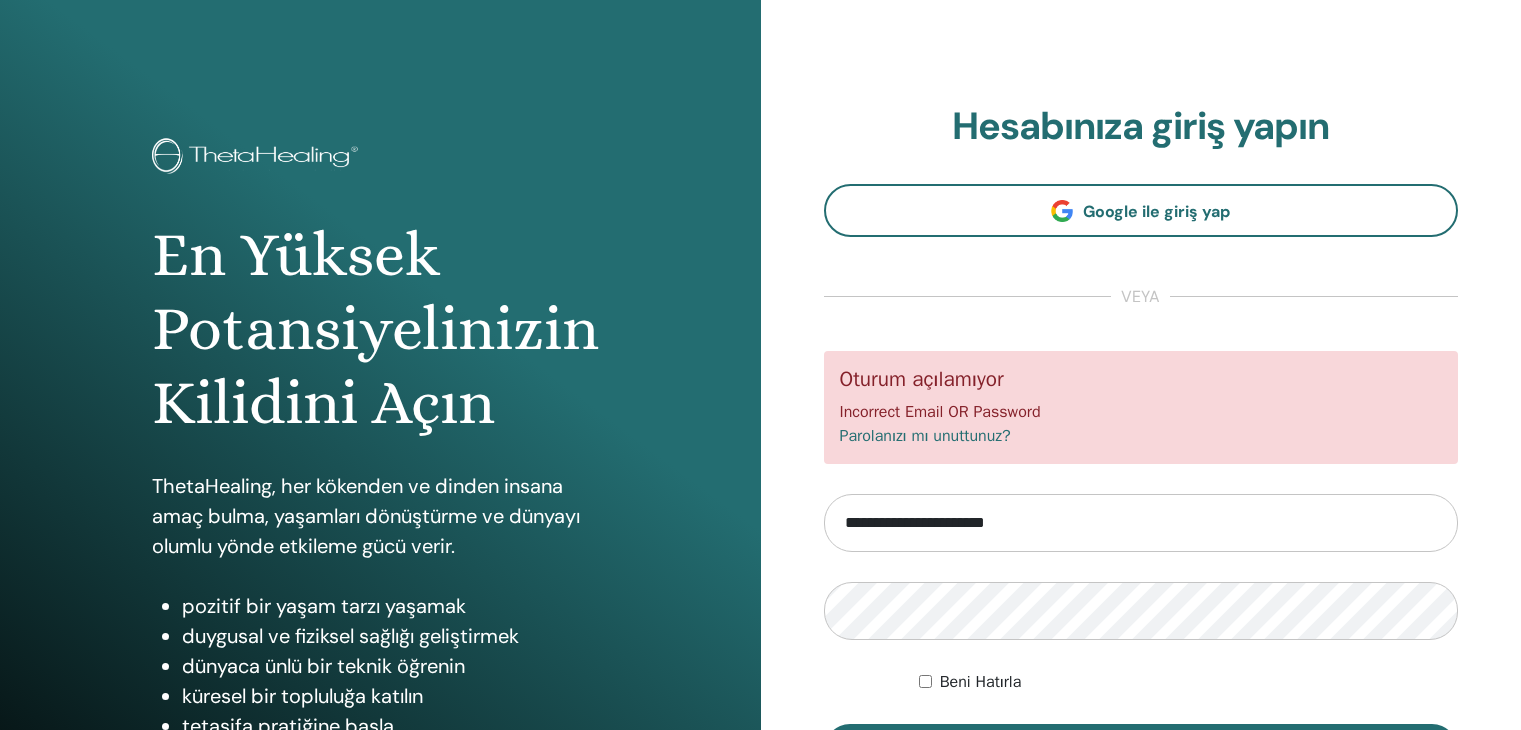 scroll, scrollTop: 0, scrollLeft: 0, axis: both 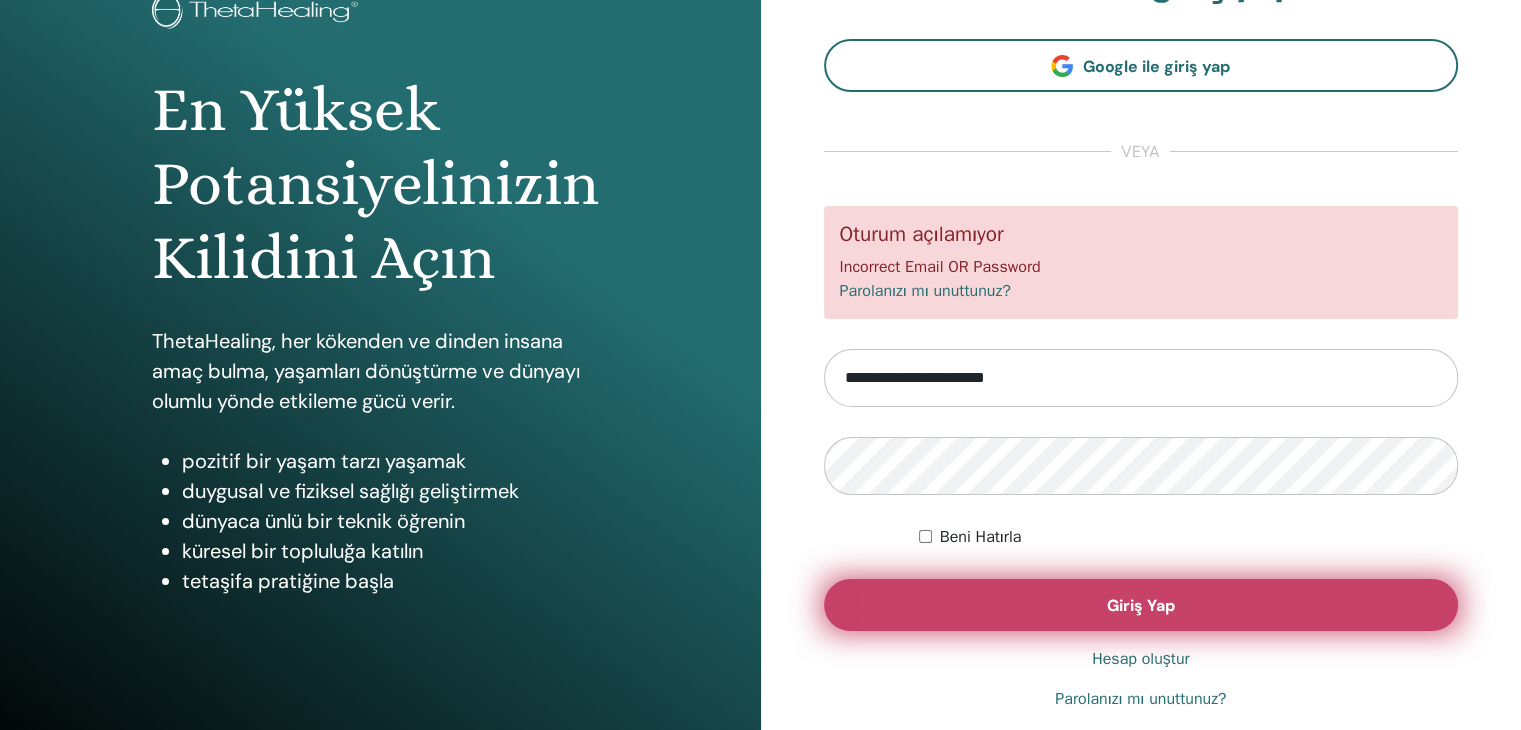 click on "Giriş Yap" at bounding box center (1141, 605) 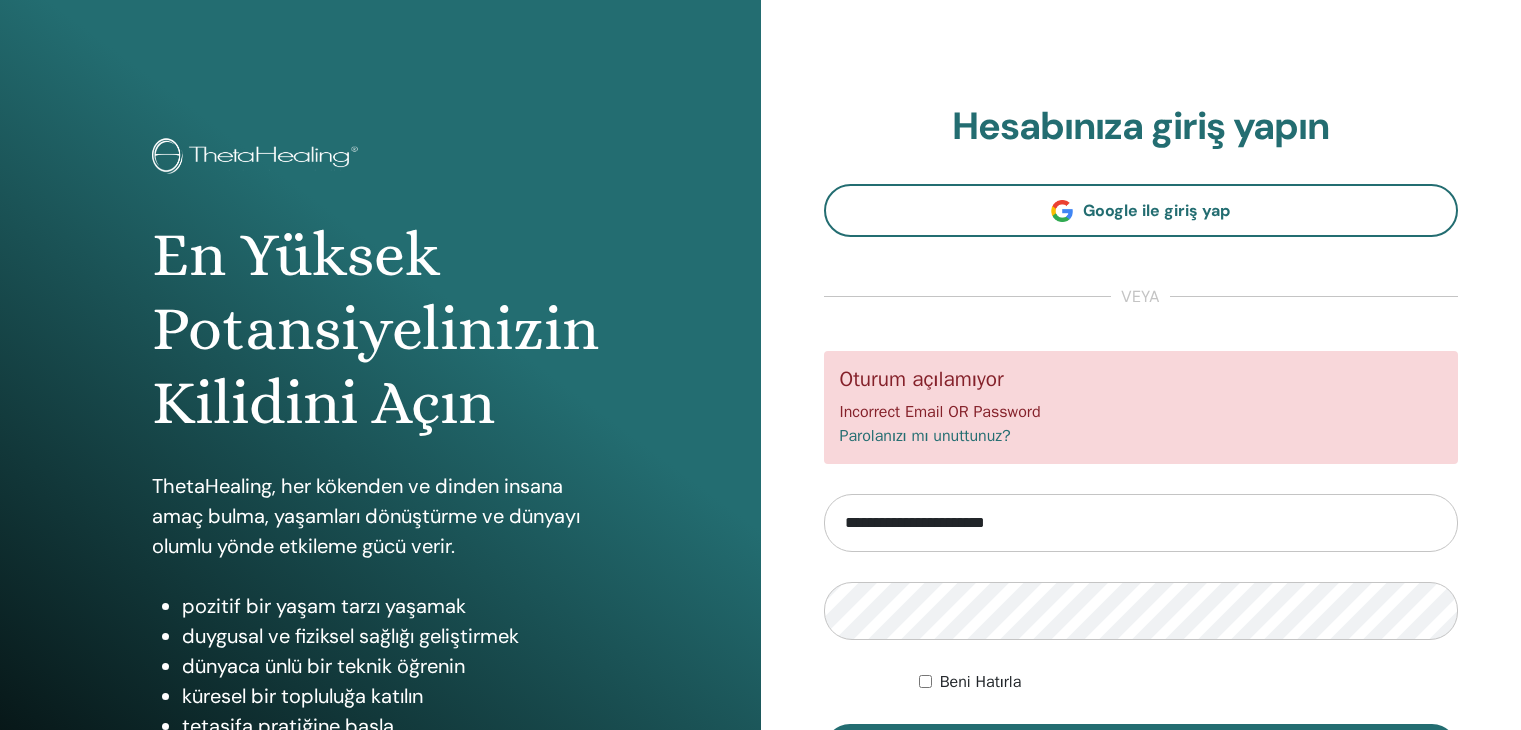 scroll, scrollTop: 0, scrollLeft: 0, axis: both 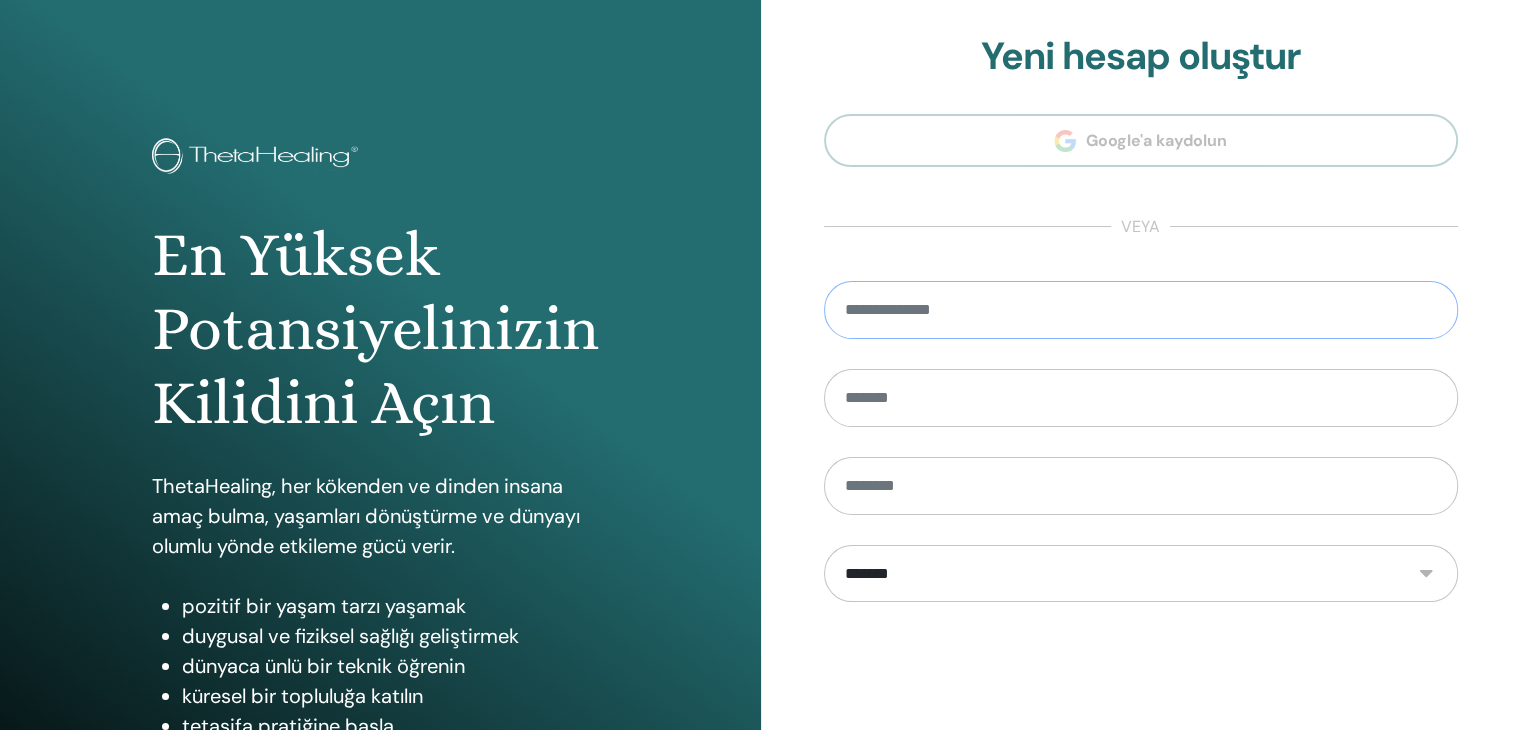 click at bounding box center [1141, 310] 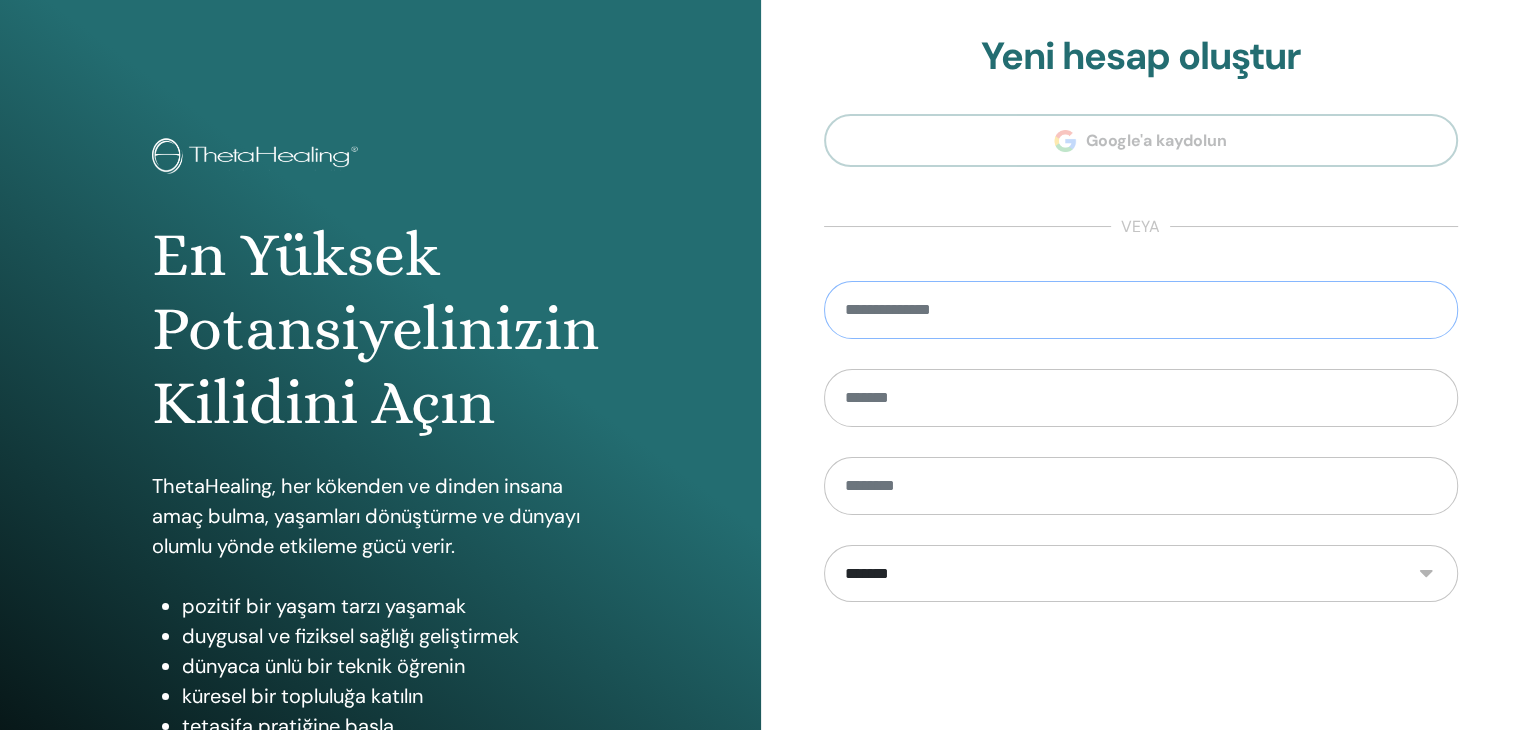 type on "**********" 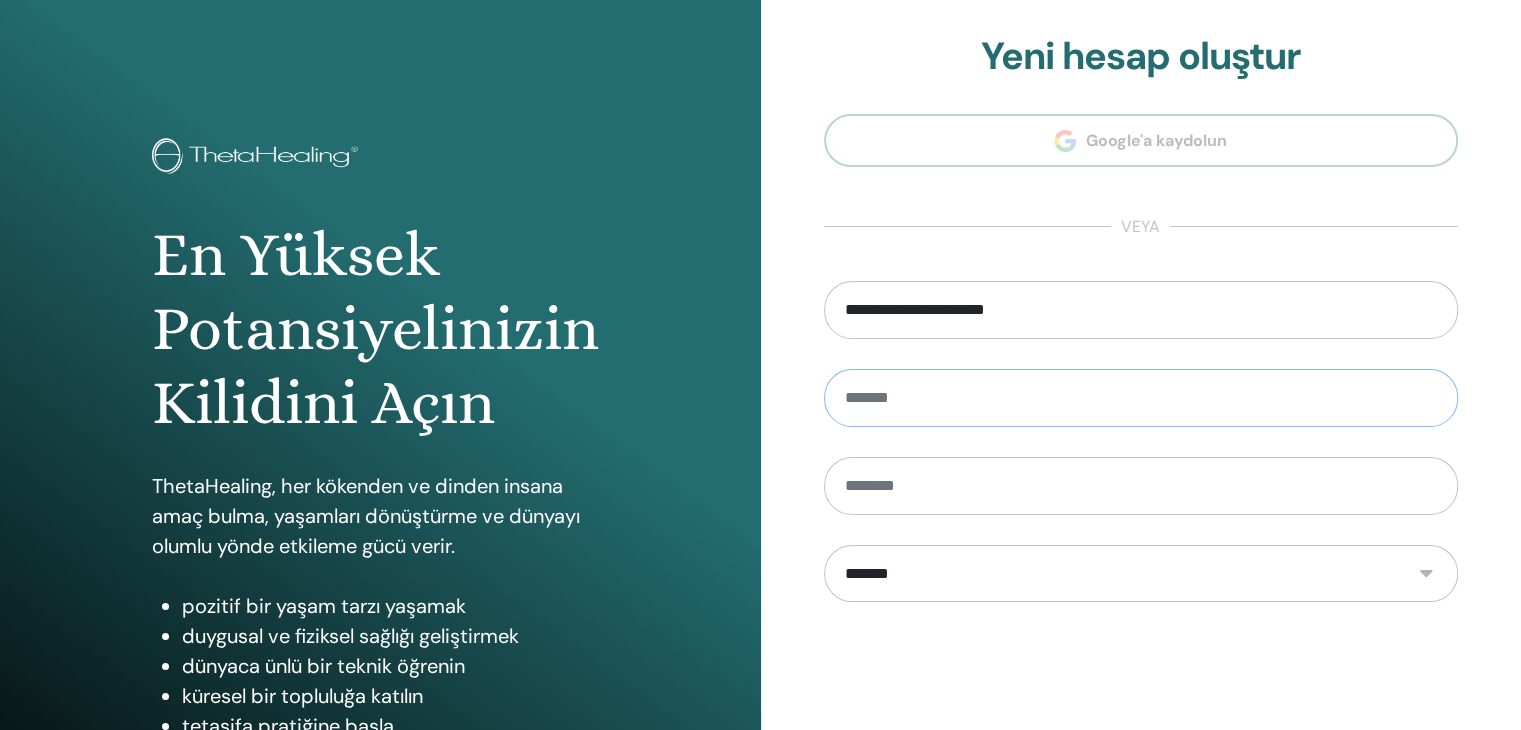 click at bounding box center (1141, 398) 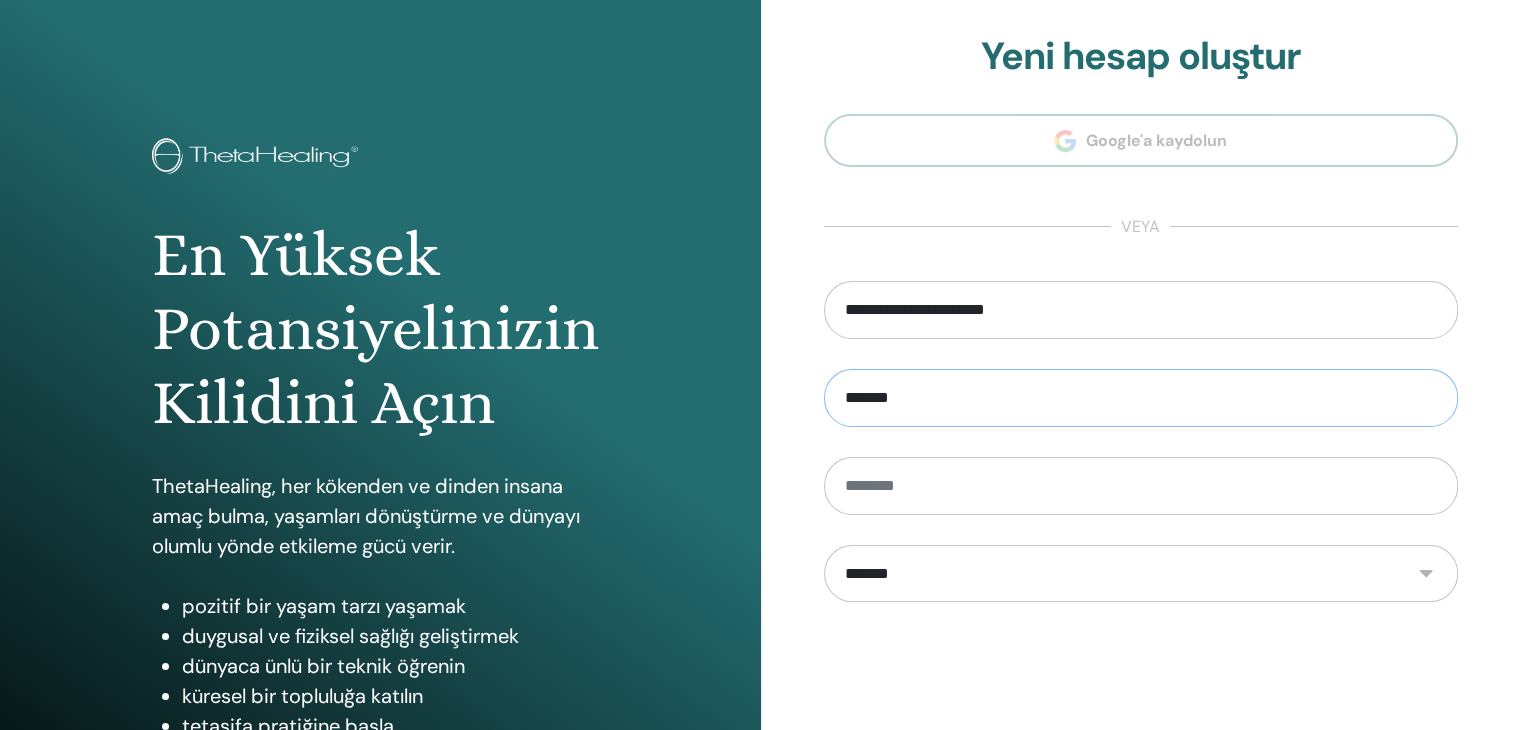 type on "******" 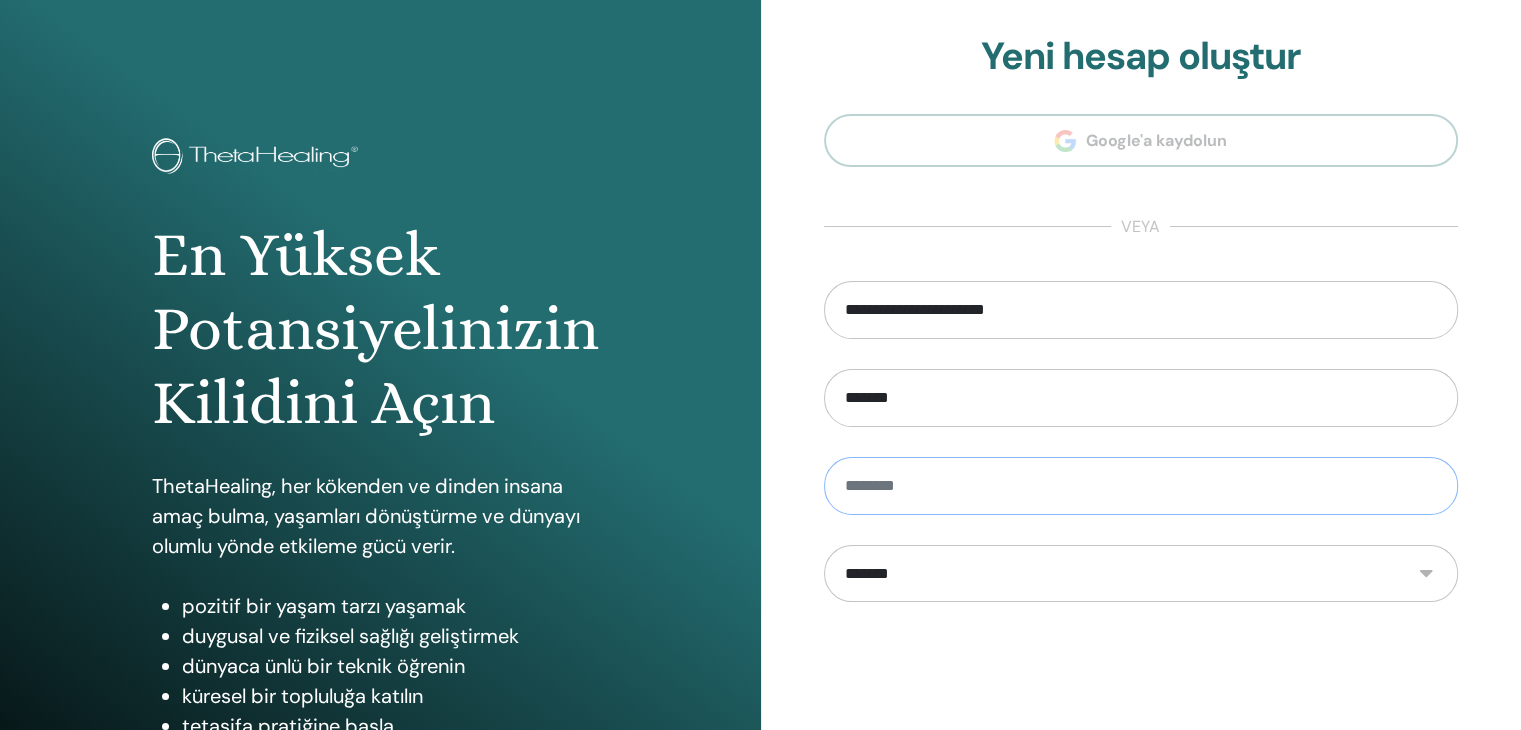 click at bounding box center [1141, 486] 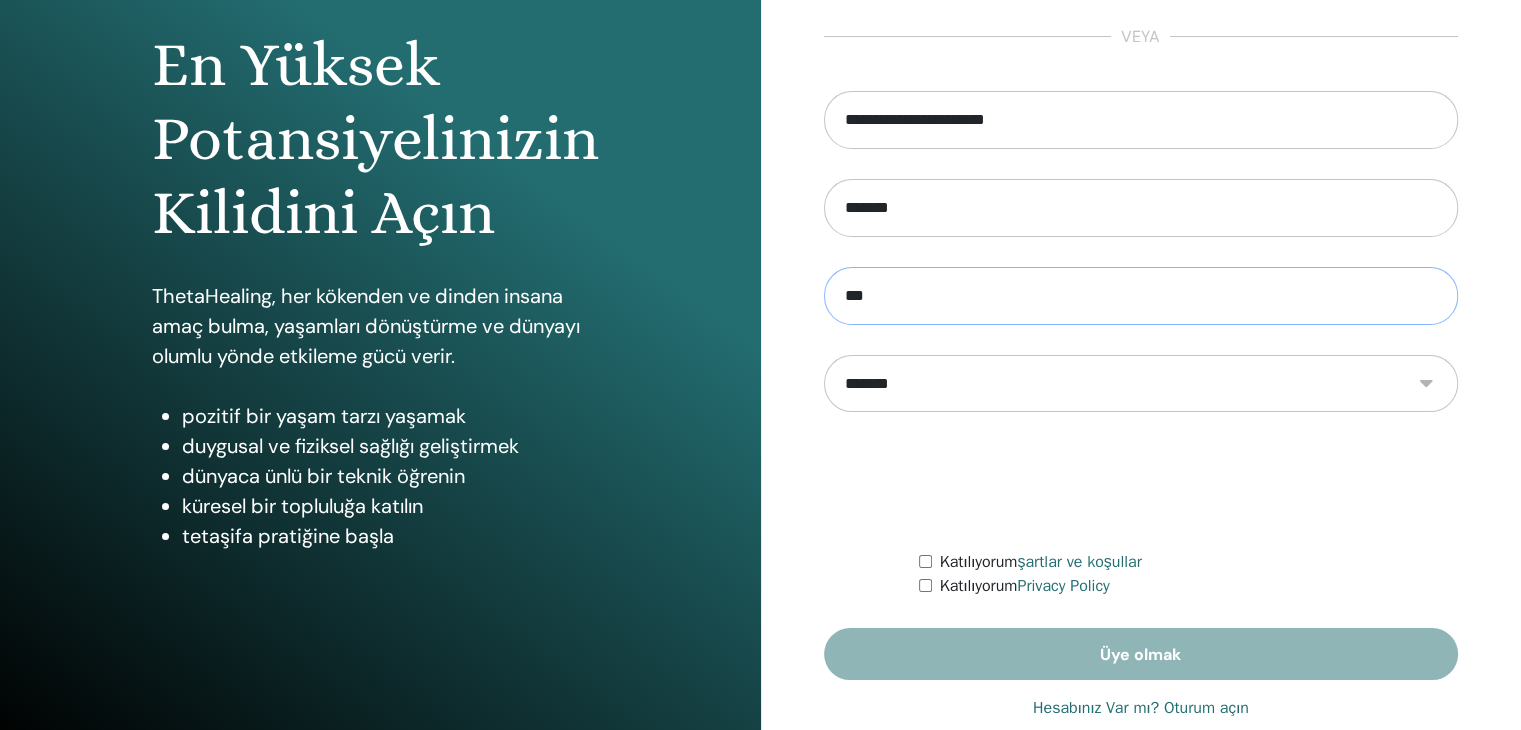 scroll, scrollTop: 230, scrollLeft: 0, axis: vertical 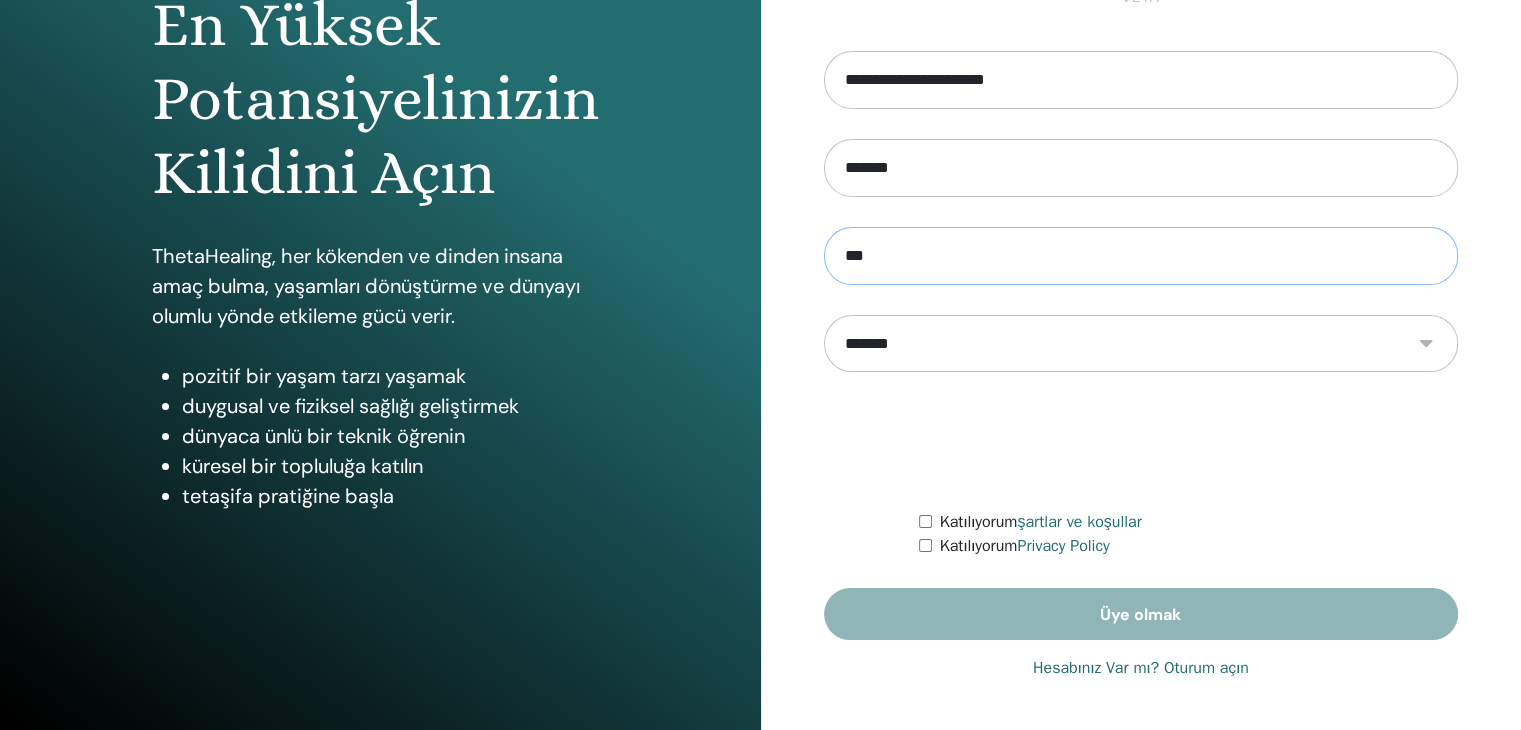 type on "***" 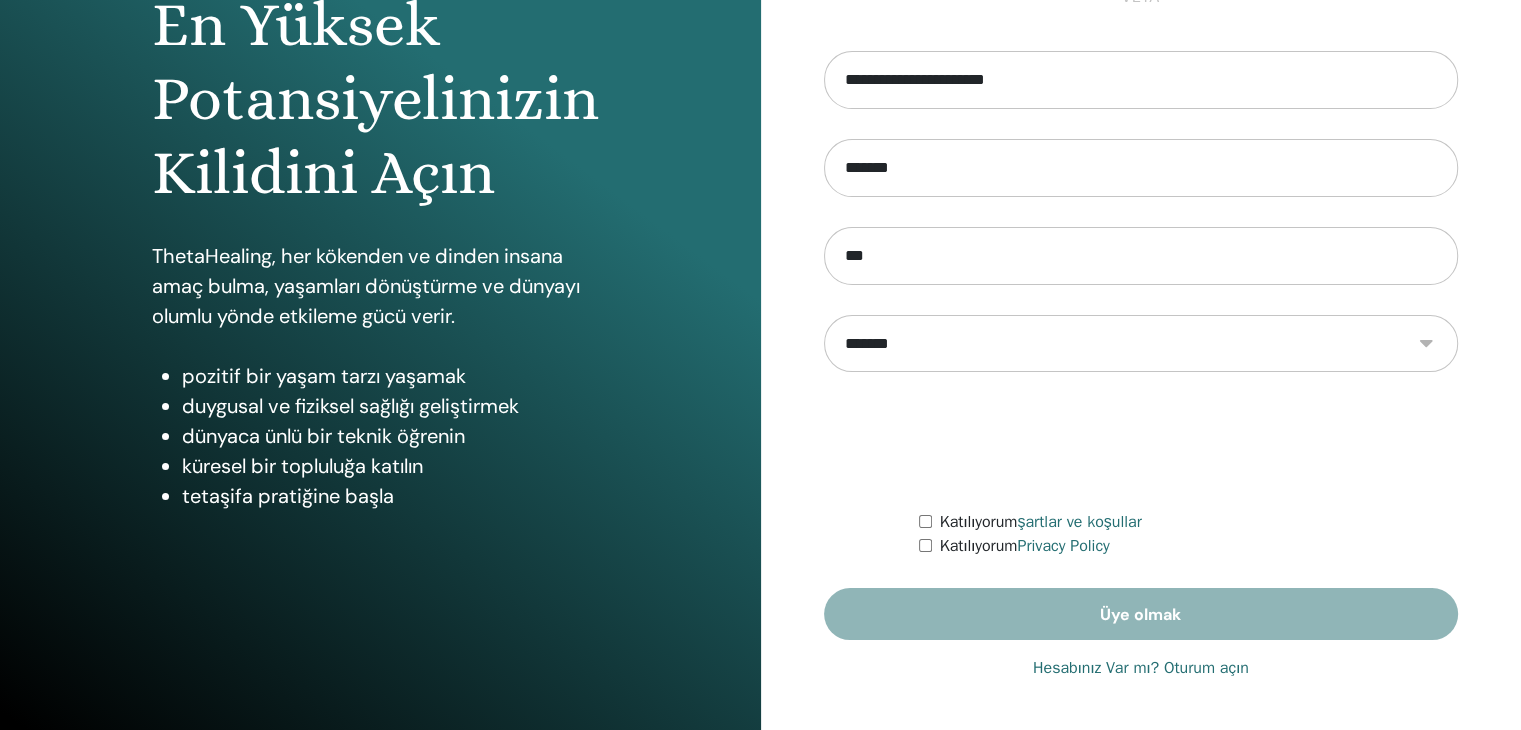 click on "**********" at bounding box center (1141, 346) 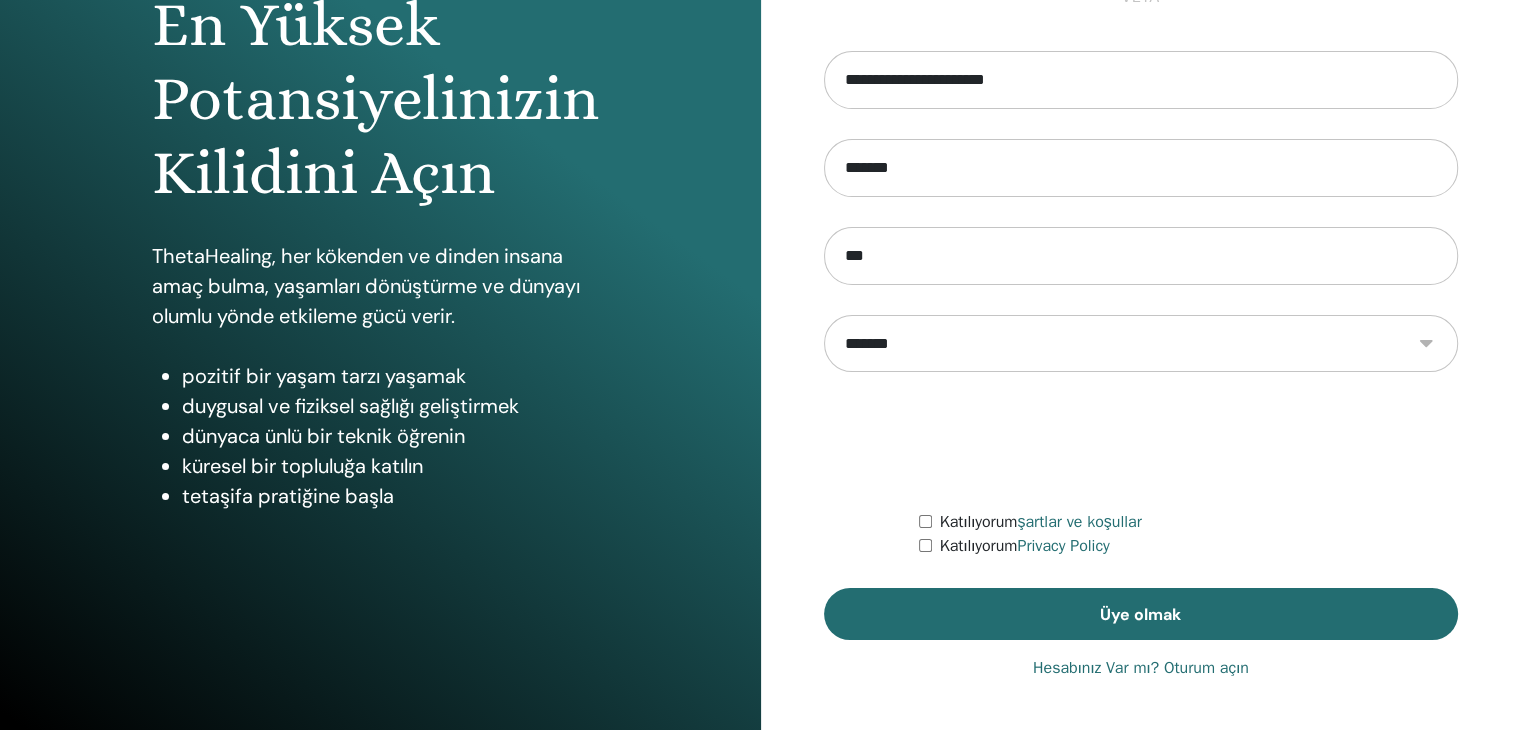 click on "Hesabınız Var mı? Oturum açın" at bounding box center [1141, 668] 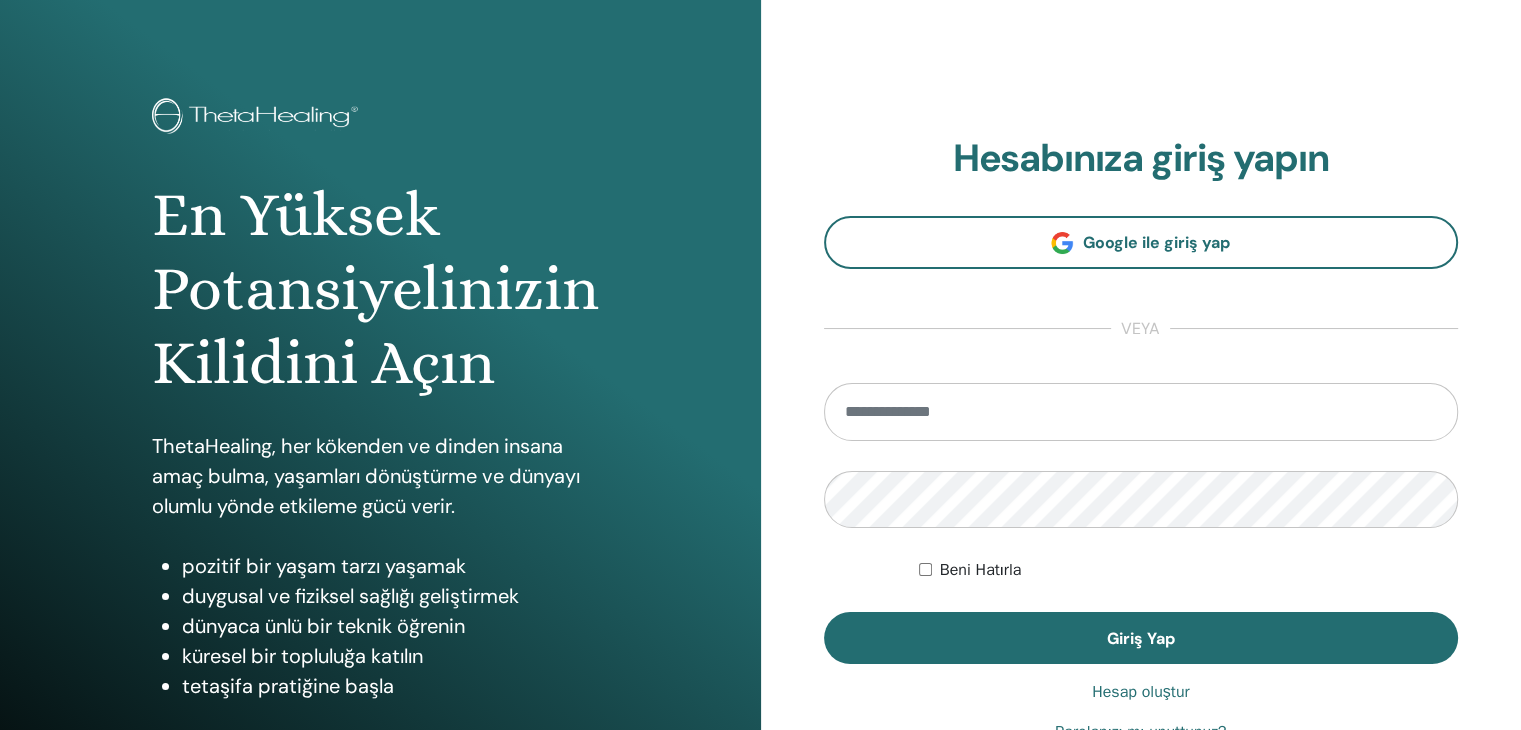 scroll, scrollTop: 0, scrollLeft: 0, axis: both 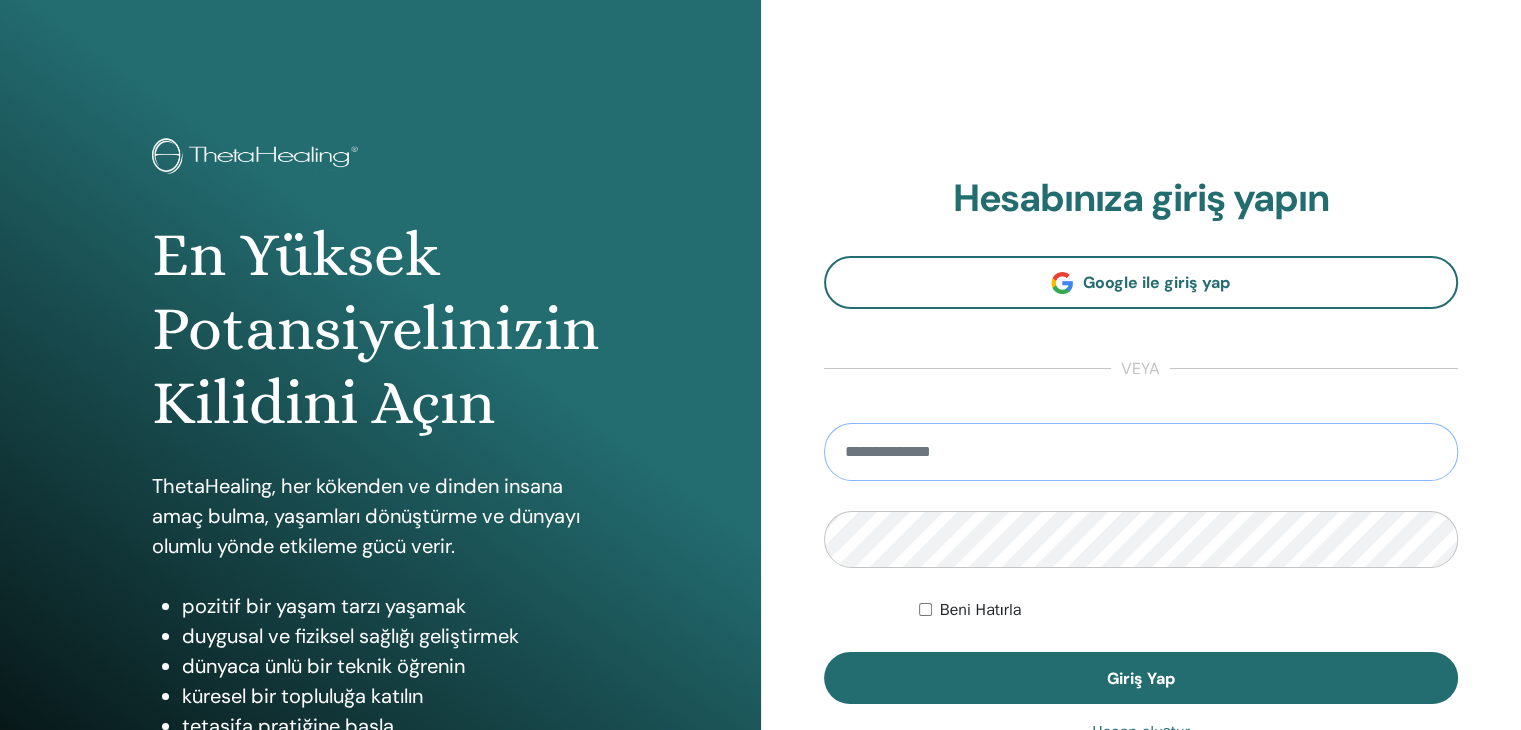 click at bounding box center (1141, 452) 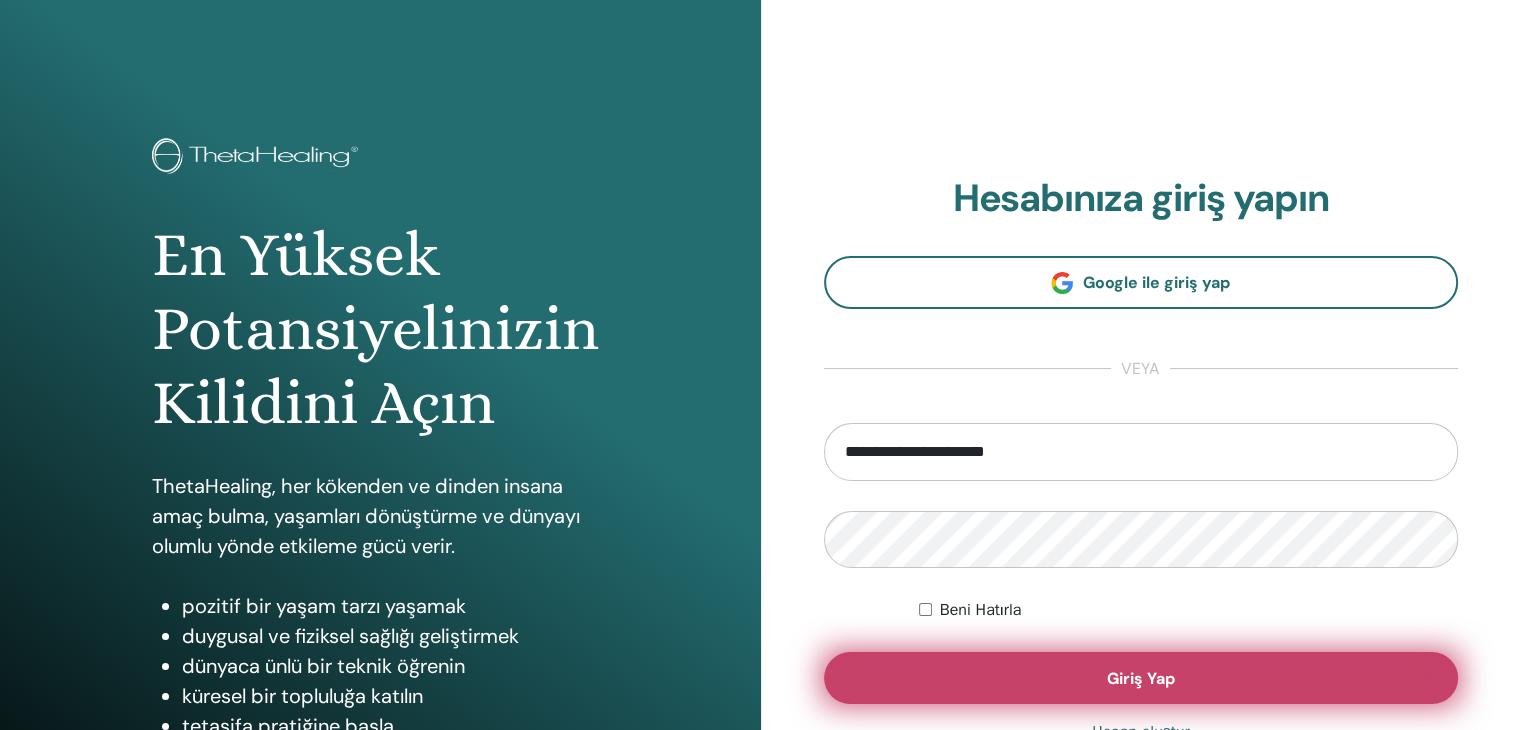 click on "Giriş Yap" at bounding box center (1141, 678) 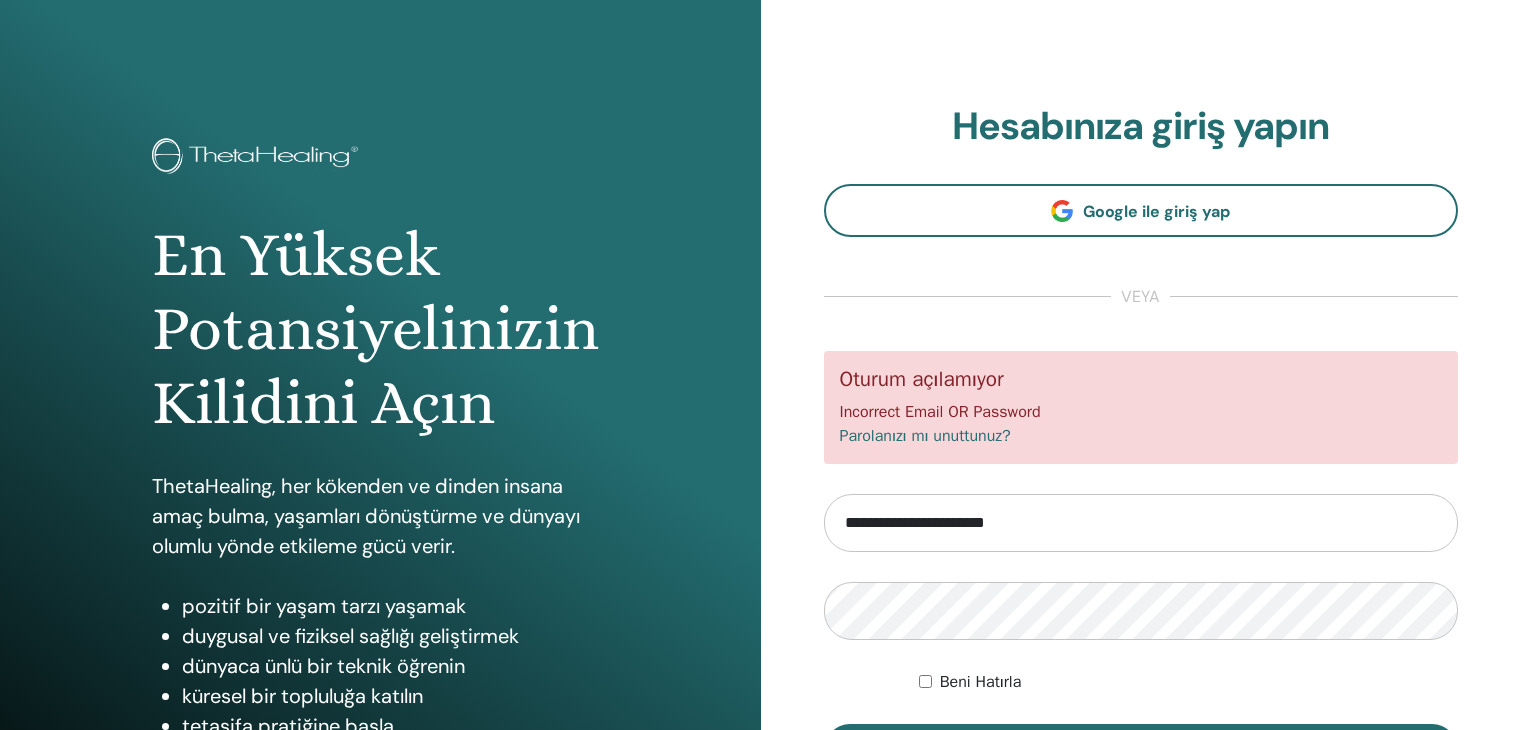 scroll, scrollTop: 0, scrollLeft: 0, axis: both 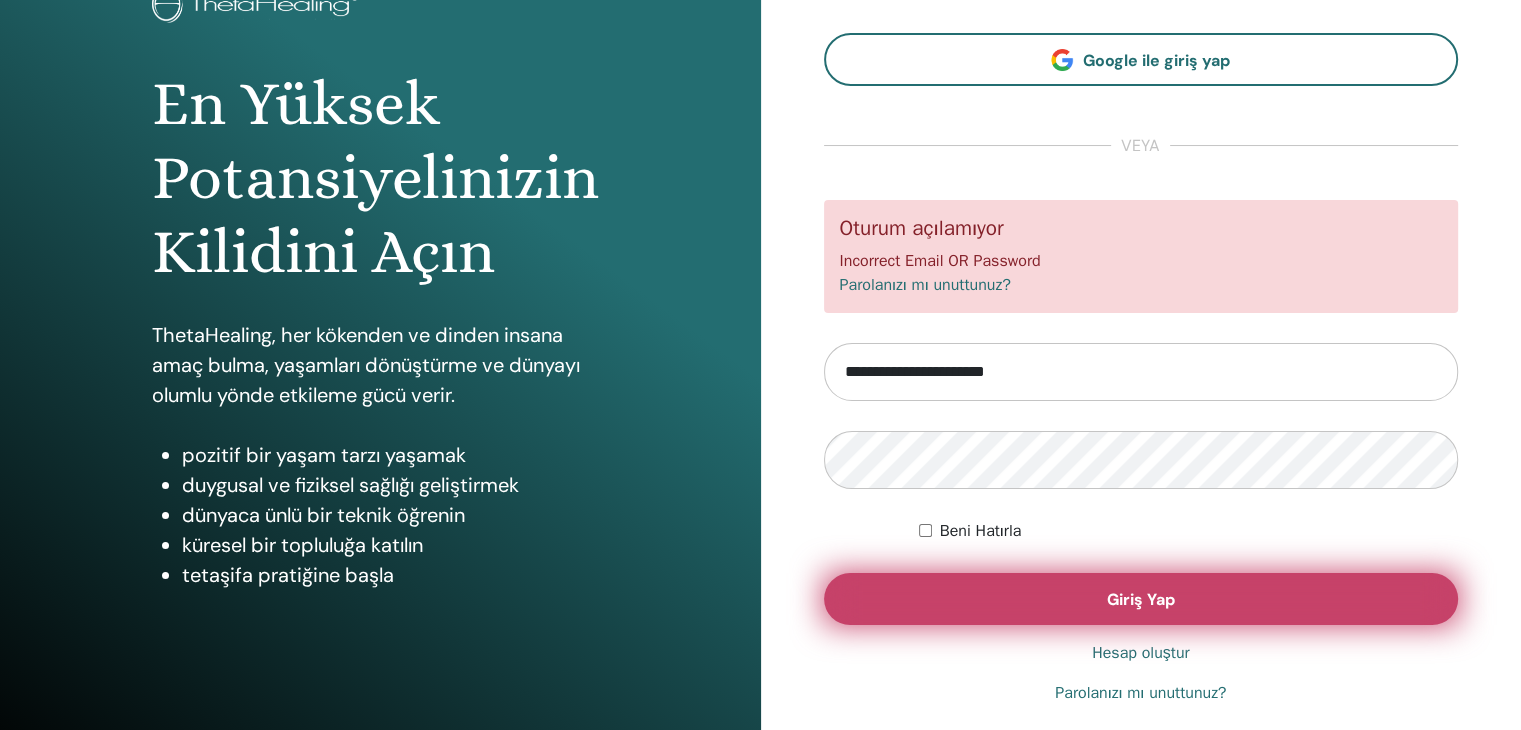 click on "Giriş Yap" at bounding box center [1141, 599] 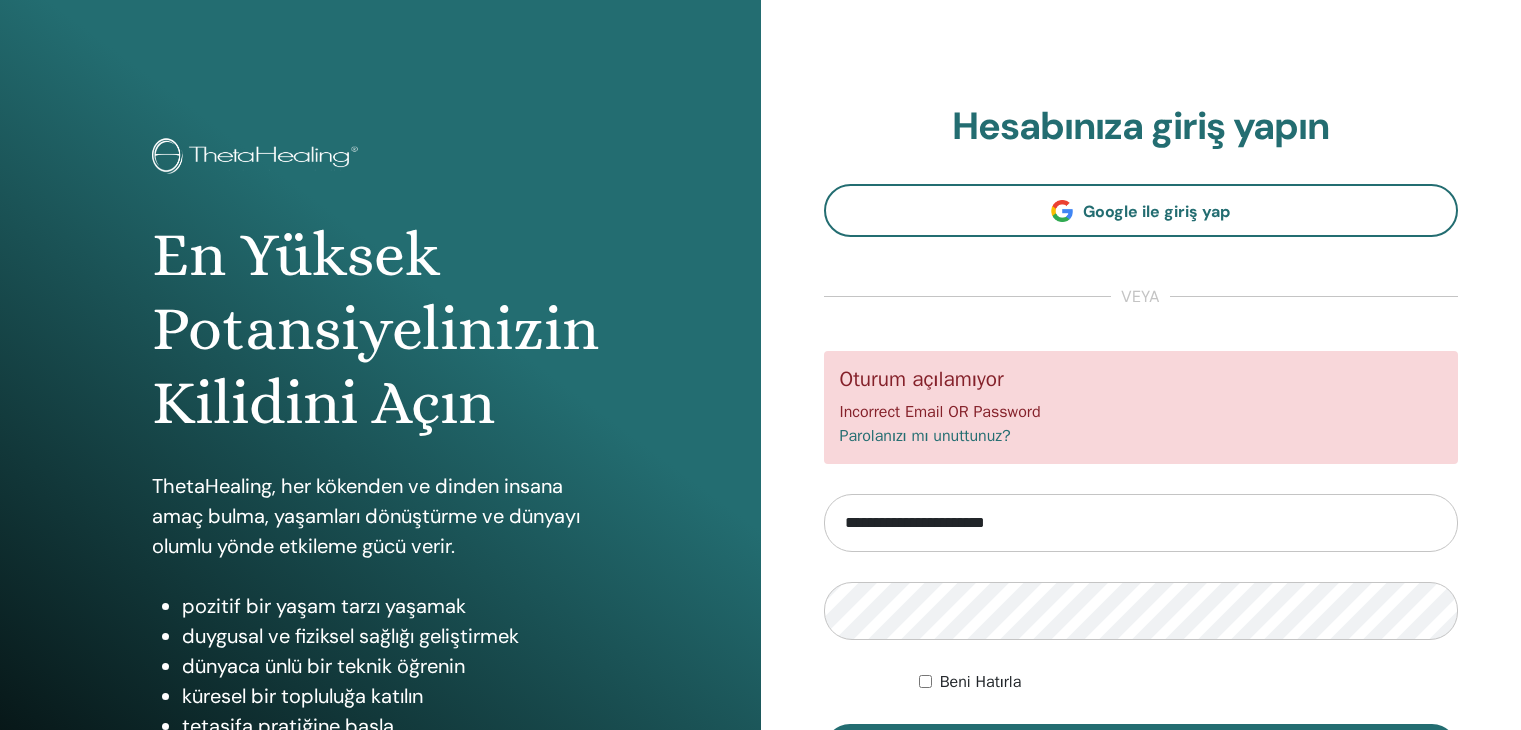 scroll, scrollTop: 0, scrollLeft: 0, axis: both 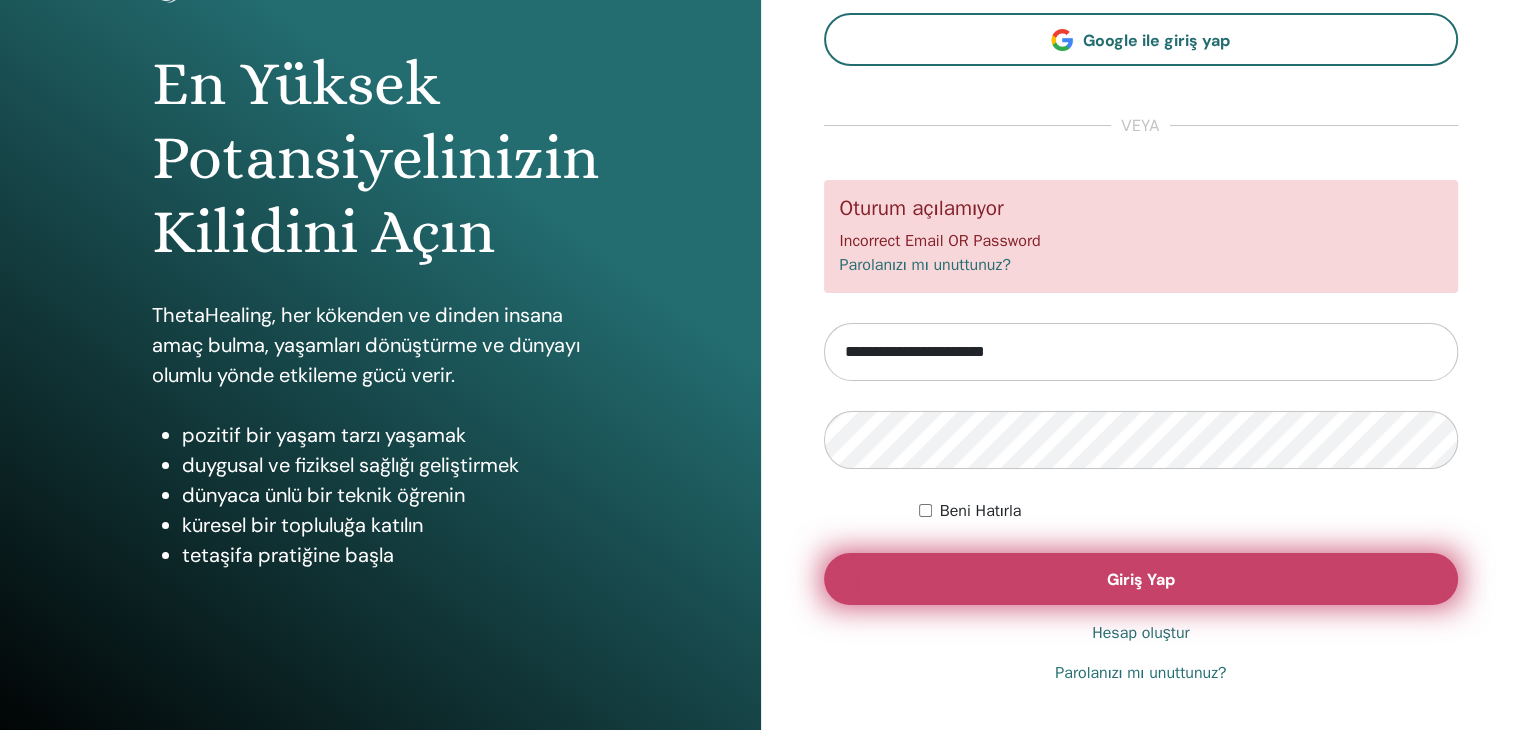 click on "Giriş Yap" at bounding box center (1141, 579) 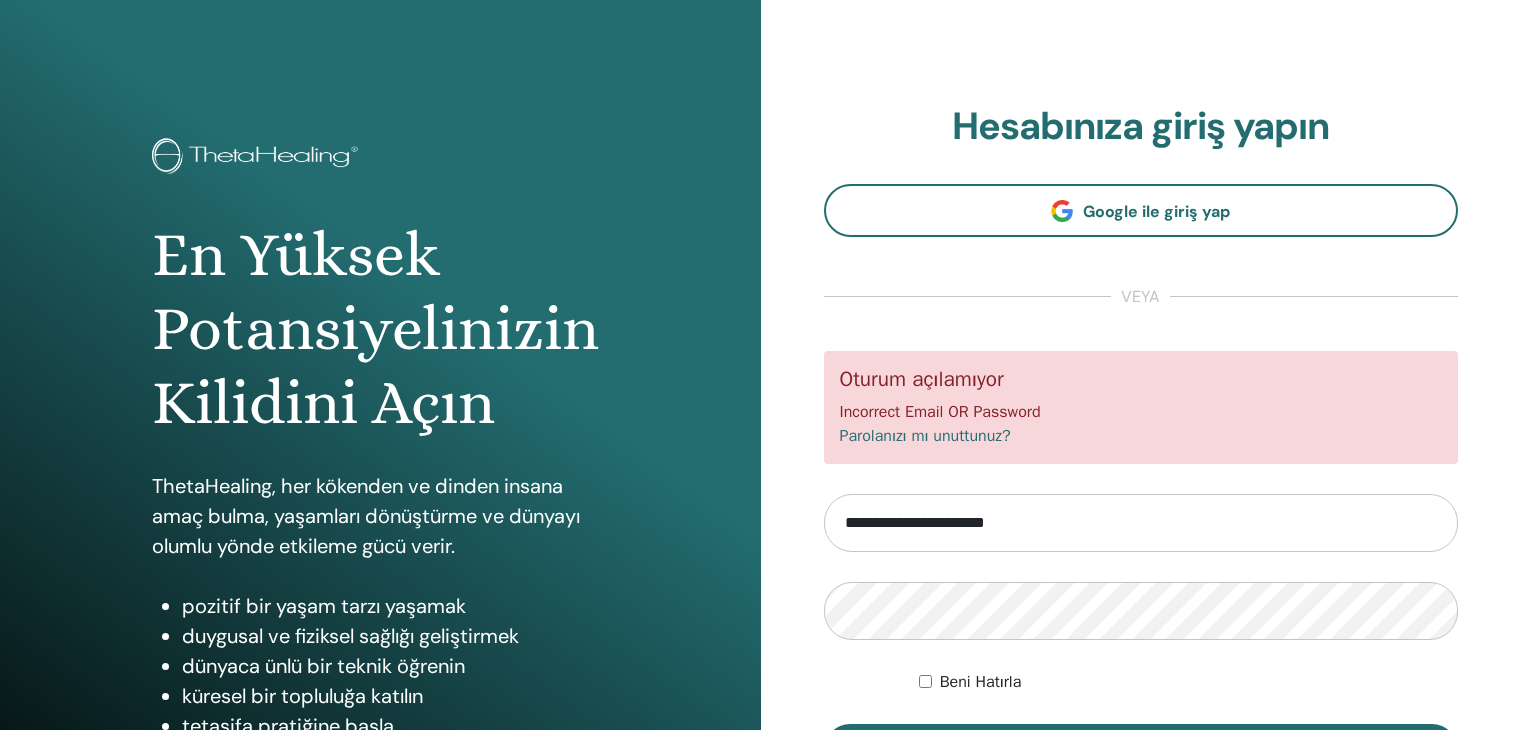scroll, scrollTop: 0, scrollLeft: 0, axis: both 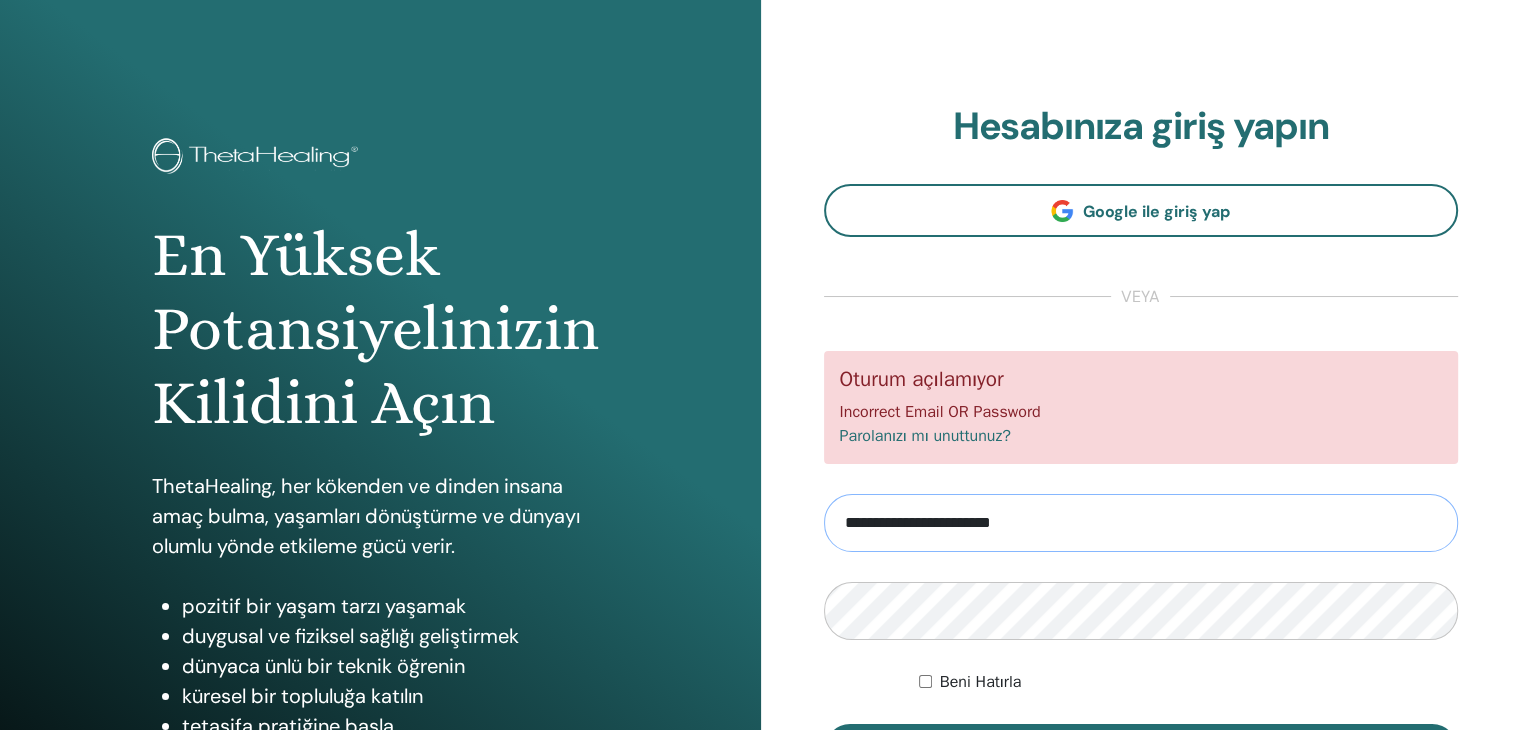 type on "**********" 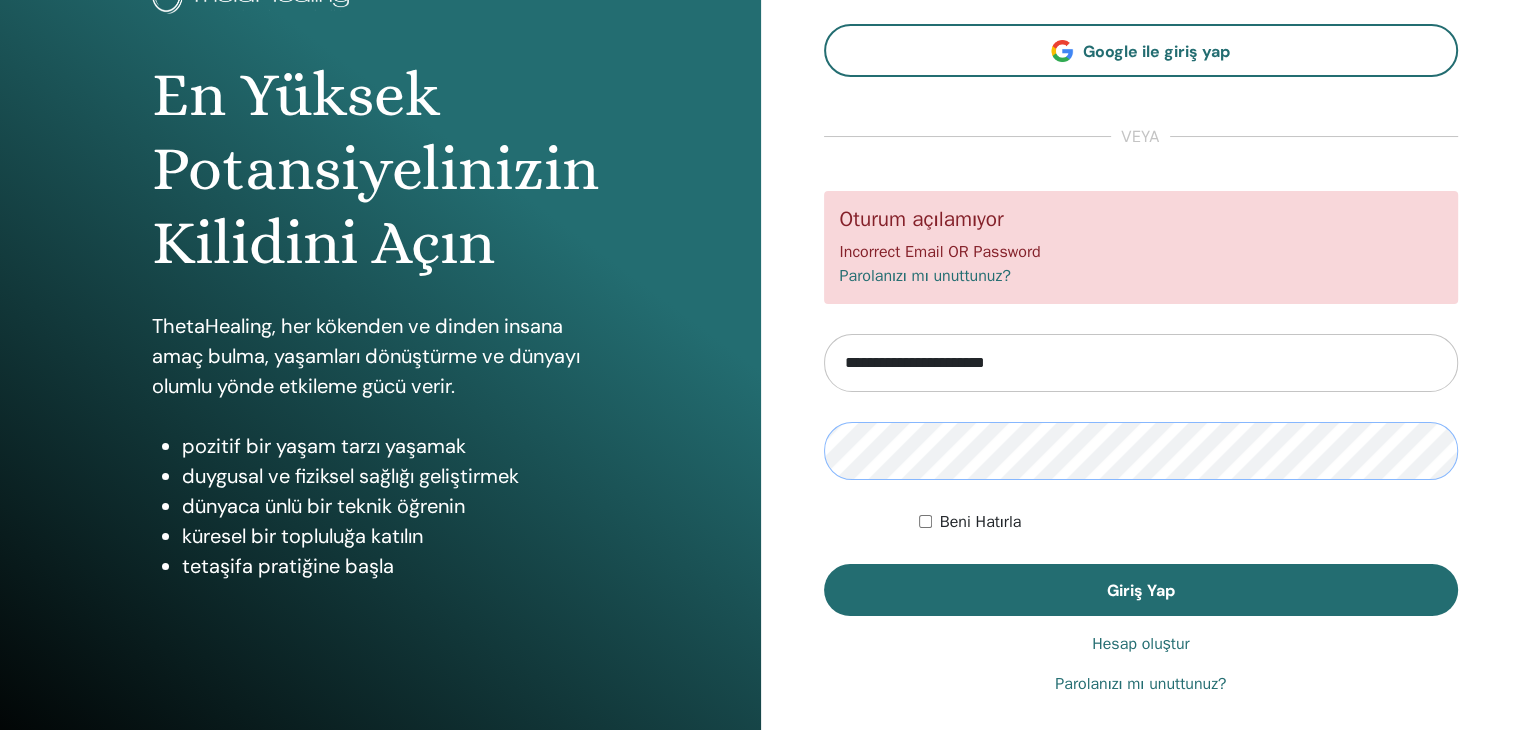 scroll, scrollTop: 171, scrollLeft: 0, axis: vertical 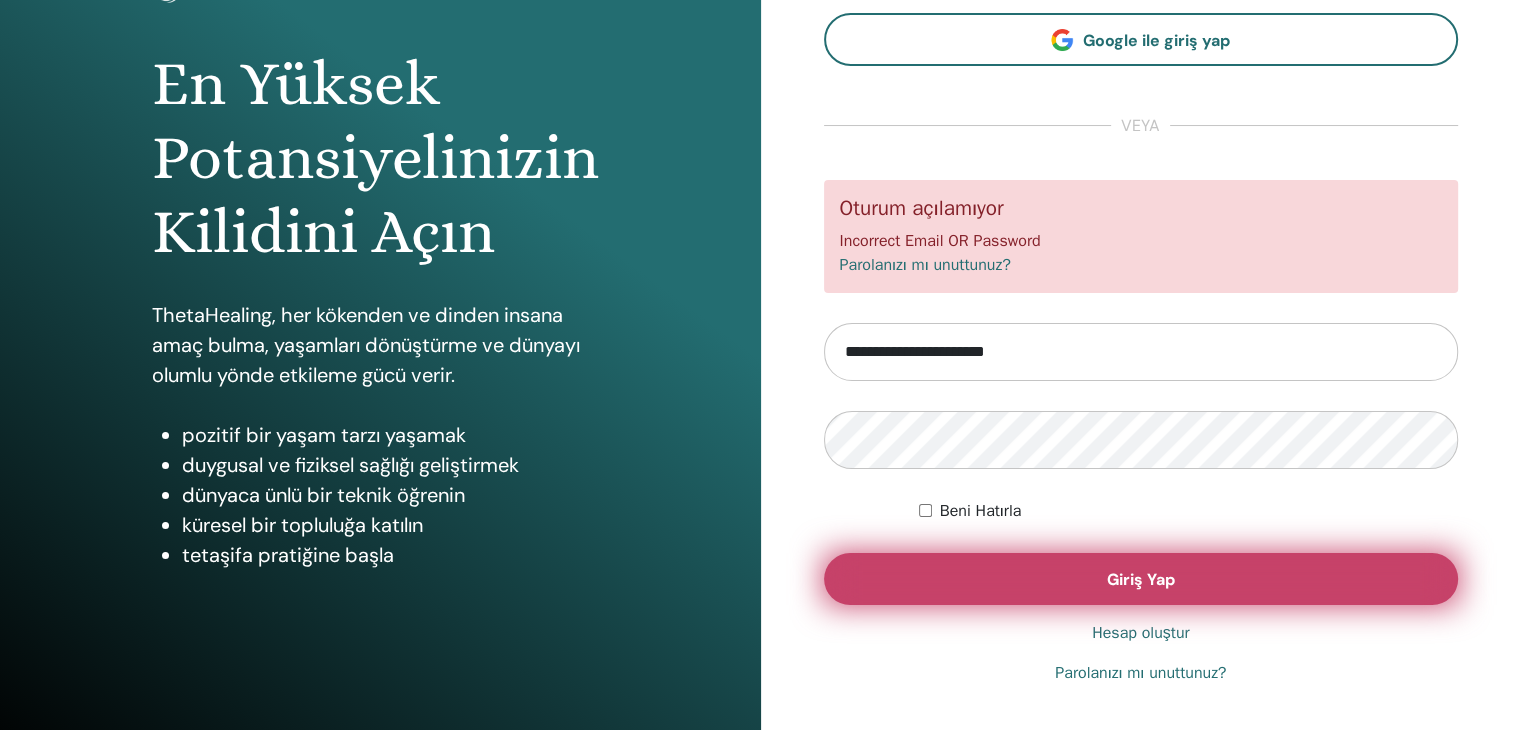click on "Giriş Yap" at bounding box center (1141, 579) 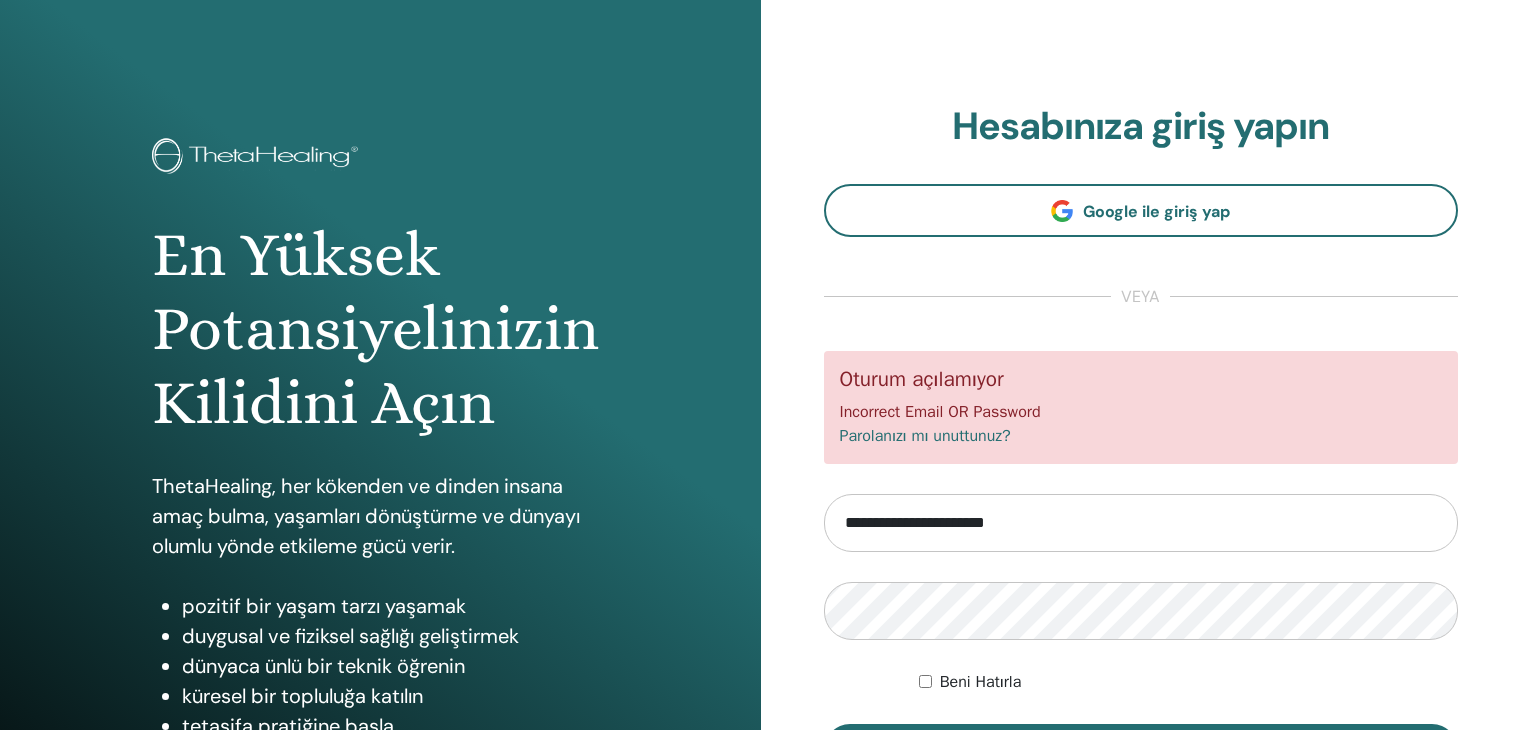scroll, scrollTop: 0, scrollLeft: 0, axis: both 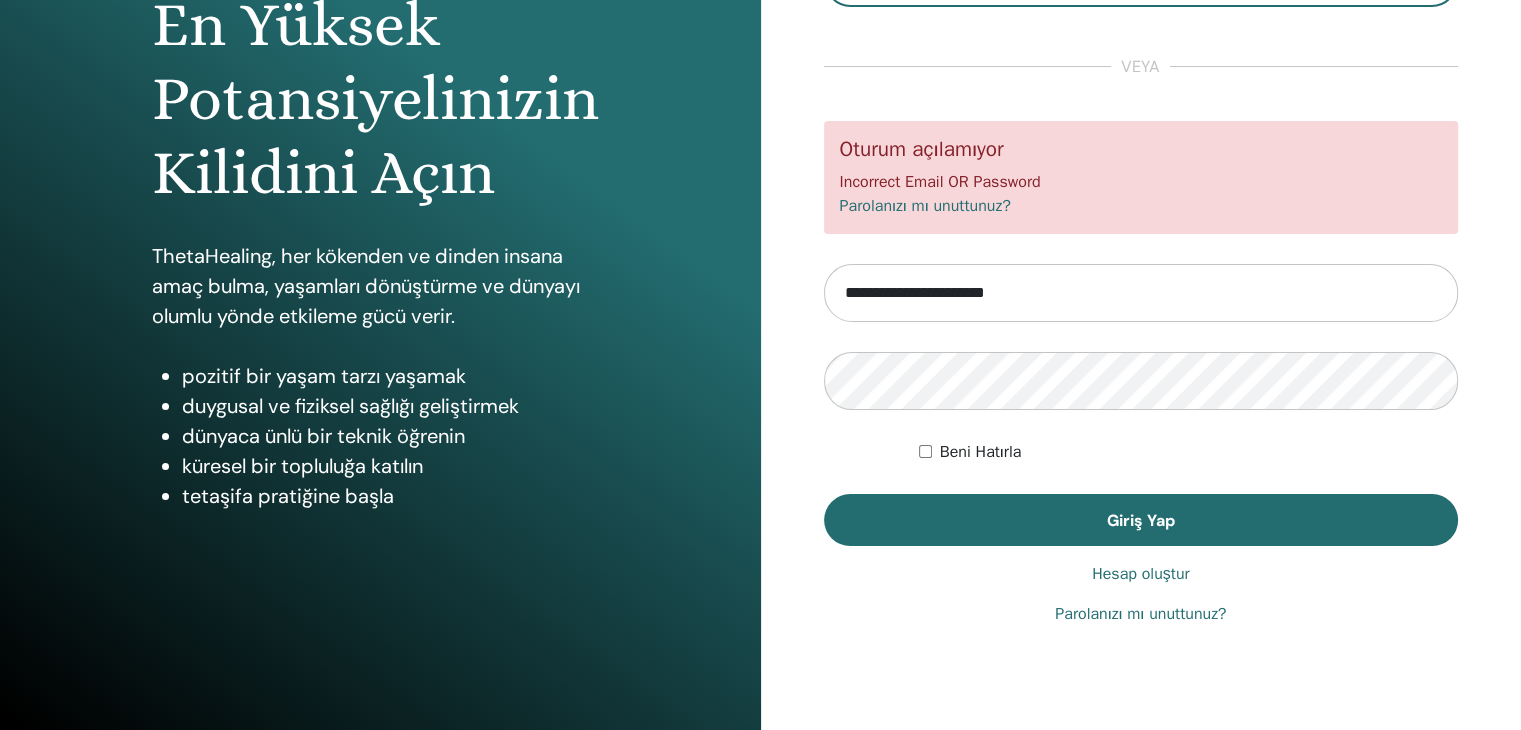 click on "Parolanızı mı unuttunuz?" at bounding box center [1140, 614] 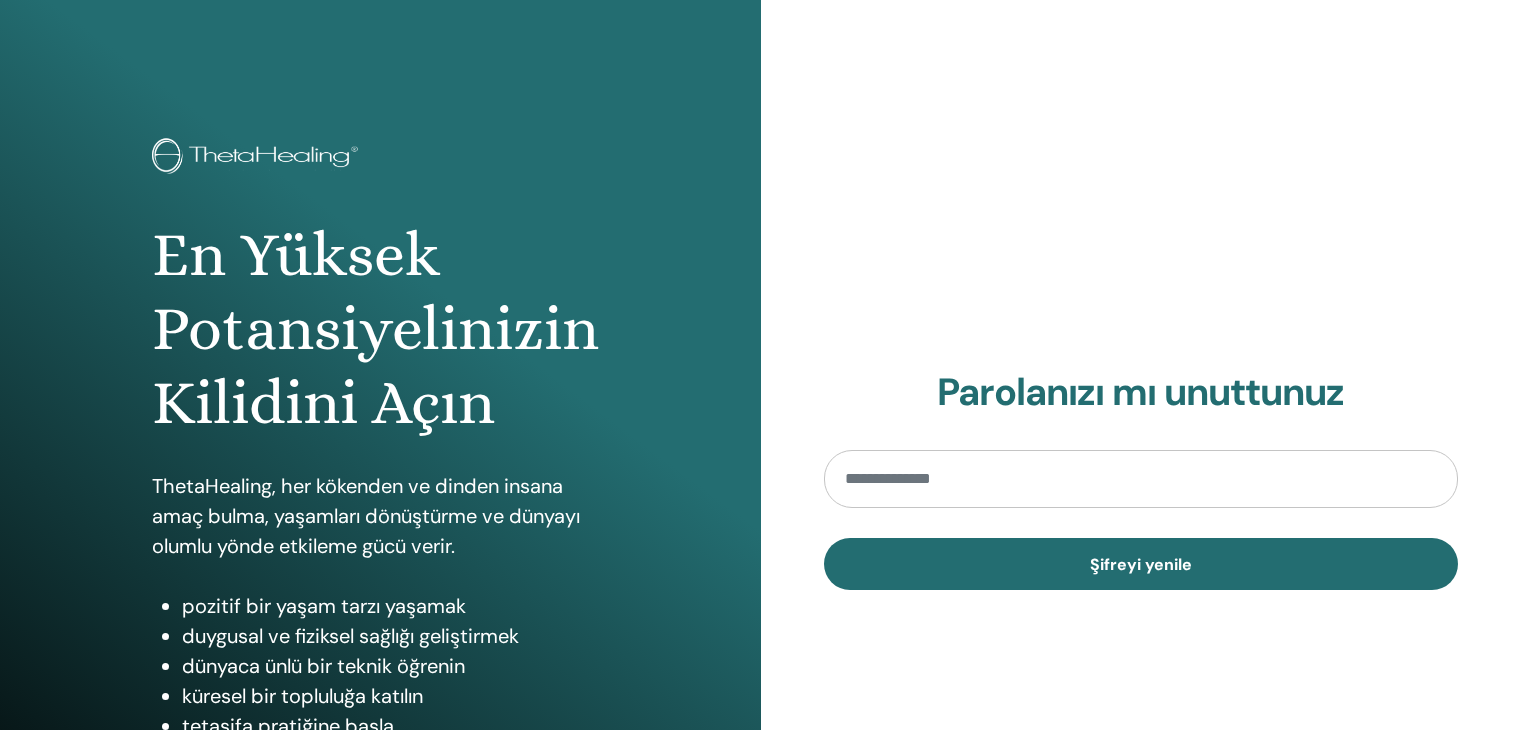 scroll, scrollTop: 0, scrollLeft: 0, axis: both 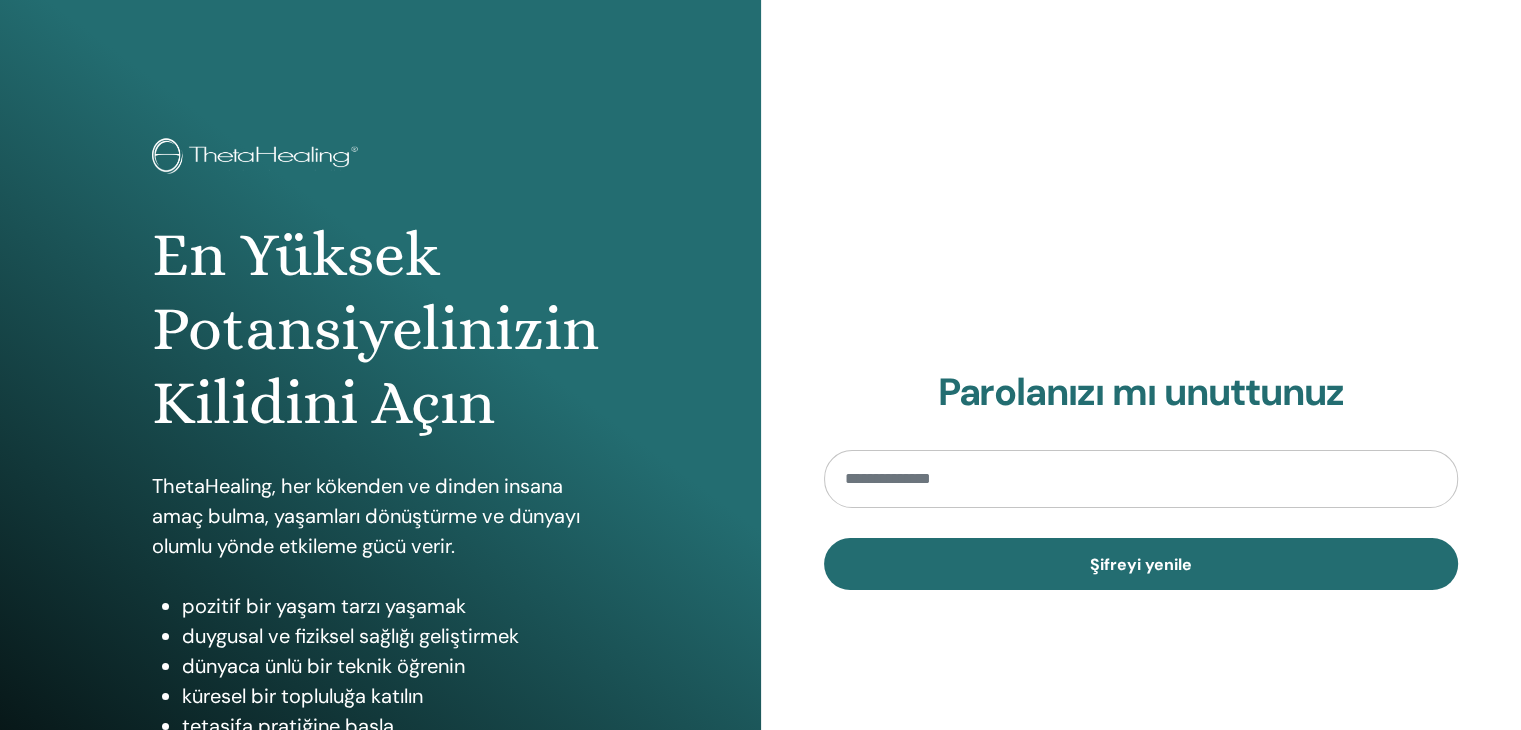 click on "Parolanızı mı unuttunuz" at bounding box center [1141, 393] 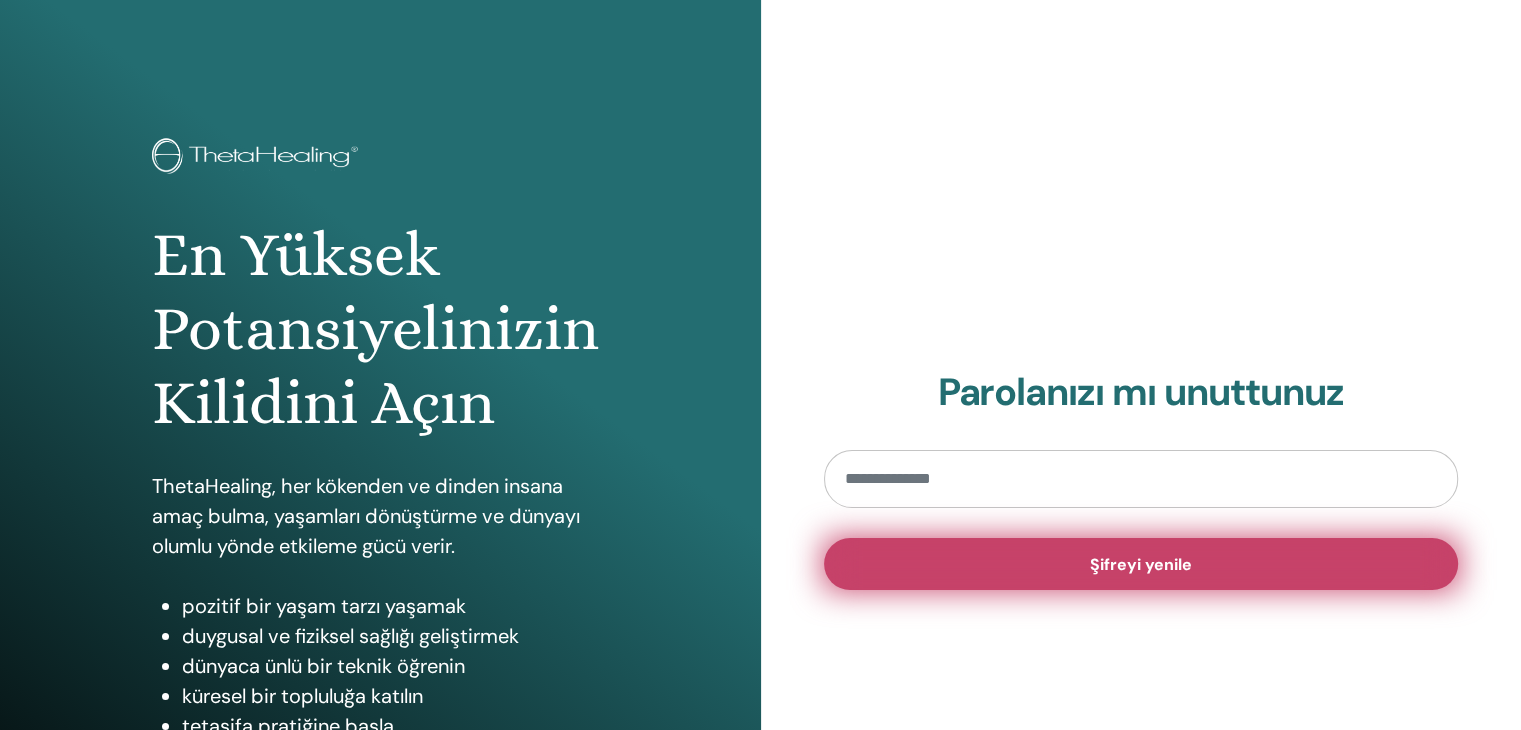 click on "Şifreyi yenile" at bounding box center (1141, 564) 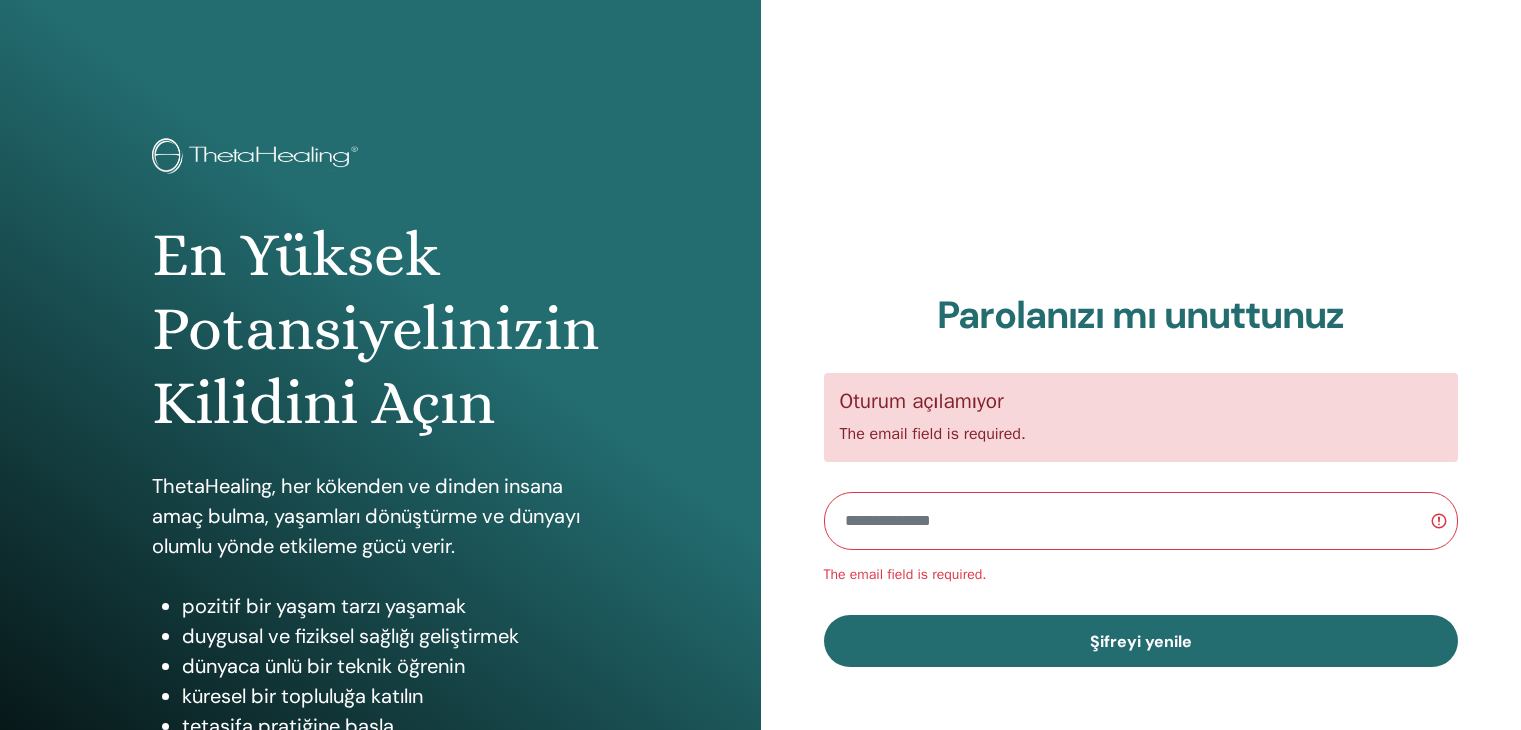 scroll, scrollTop: 0, scrollLeft: 0, axis: both 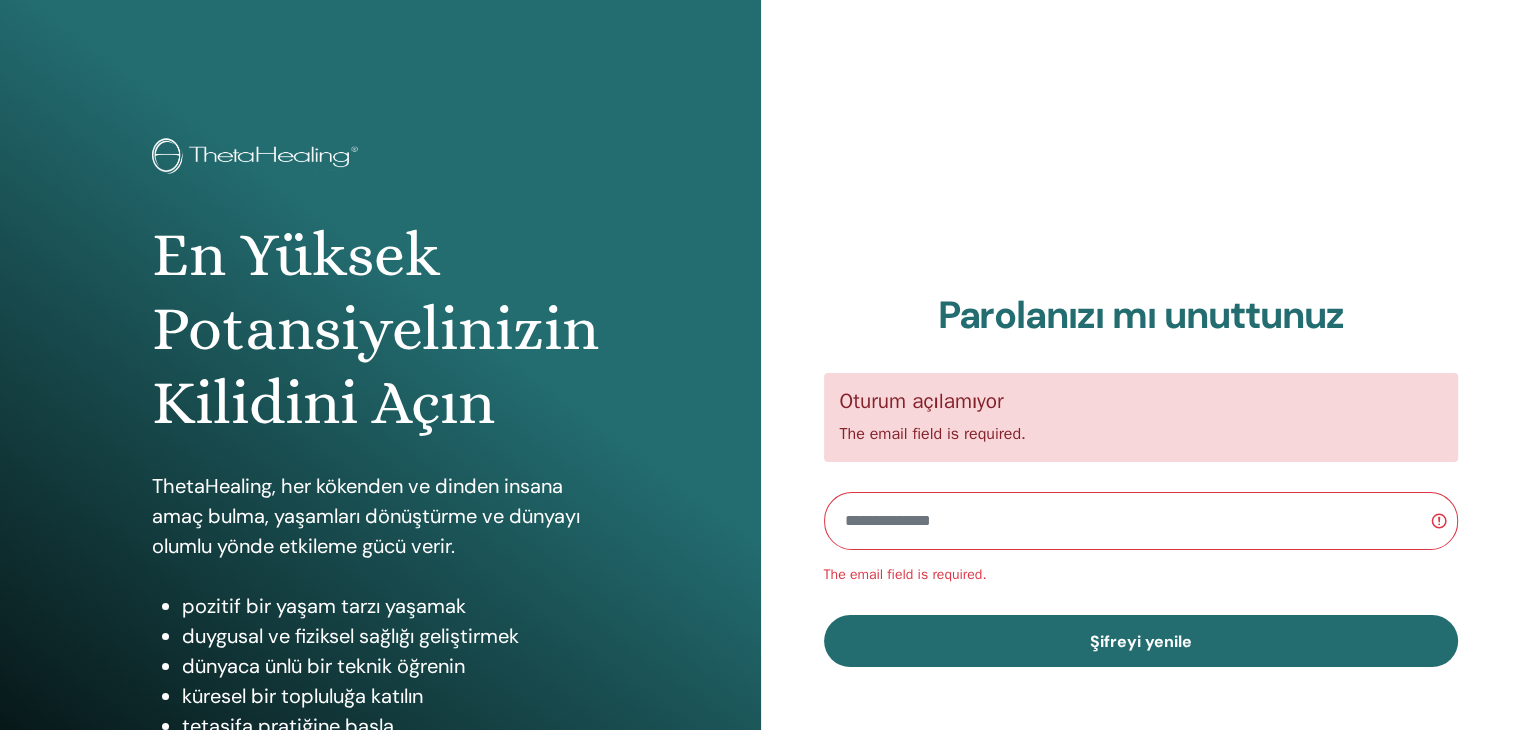 click at bounding box center (1141, 521) 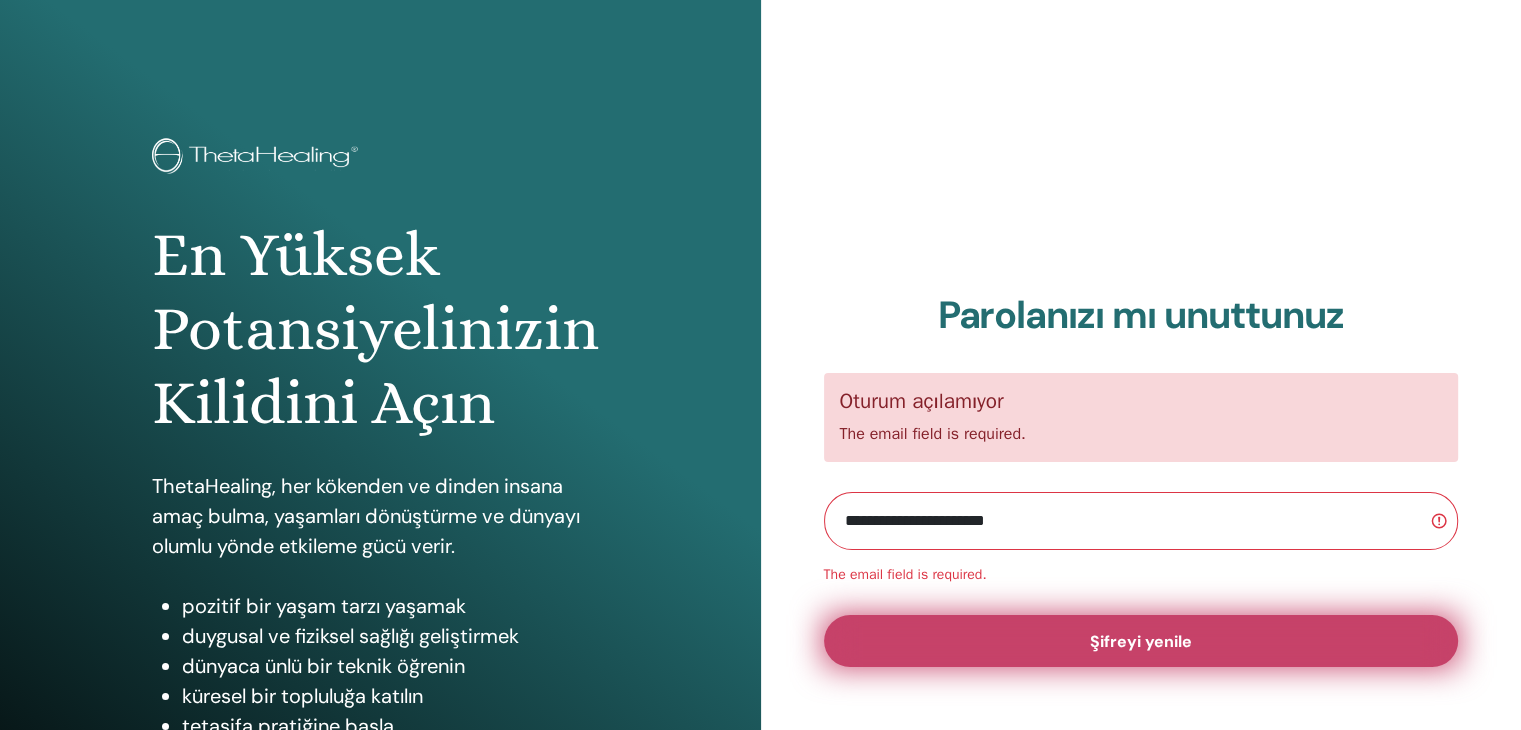 click on "Şifreyi yenile" at bounding box center (1141, 641) 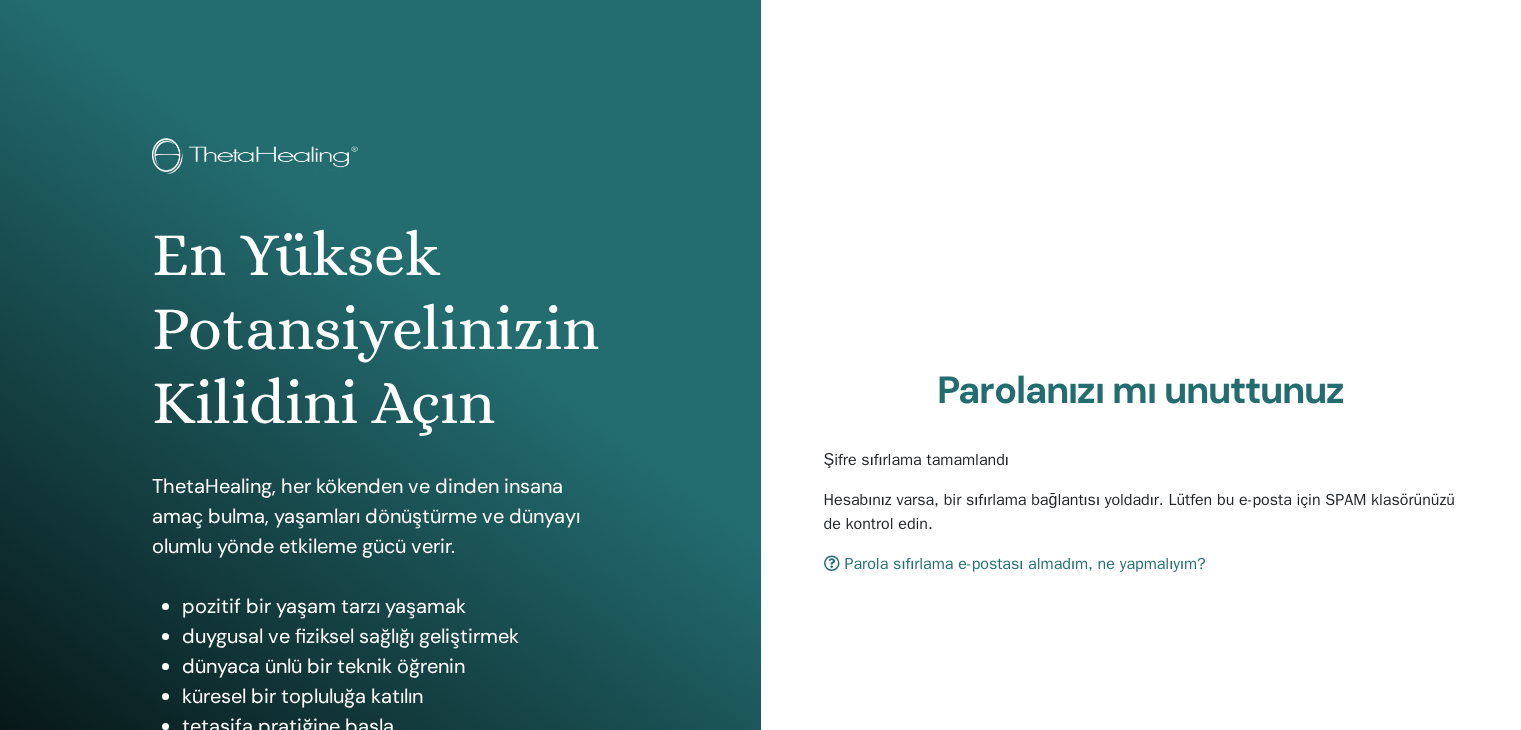 scroll, scrollTop: 0, scrollLeft: 0, axis: both 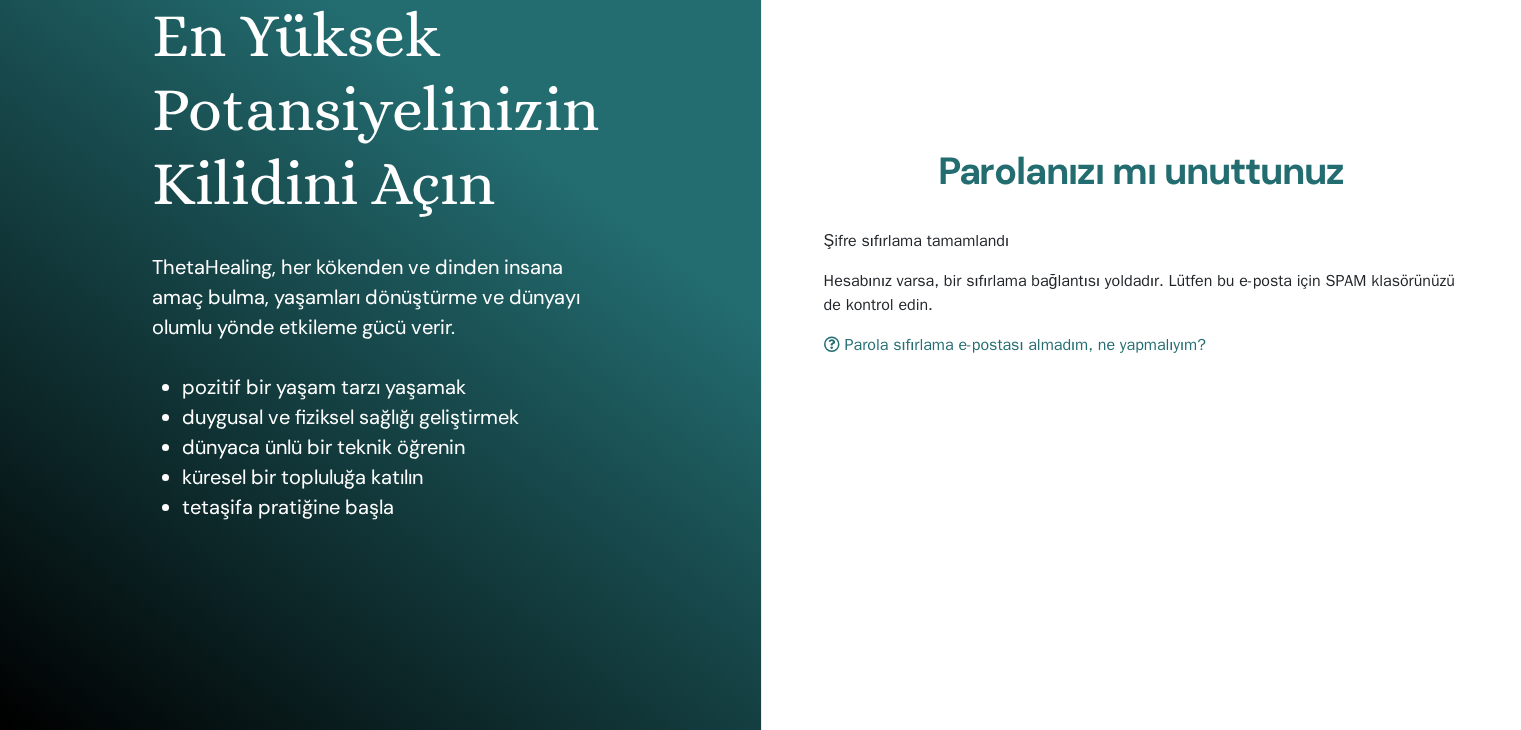 click on "Parola sıfırlama e-postası almadım, ne yapmalıyım?" at bounding box center [1015, 345] 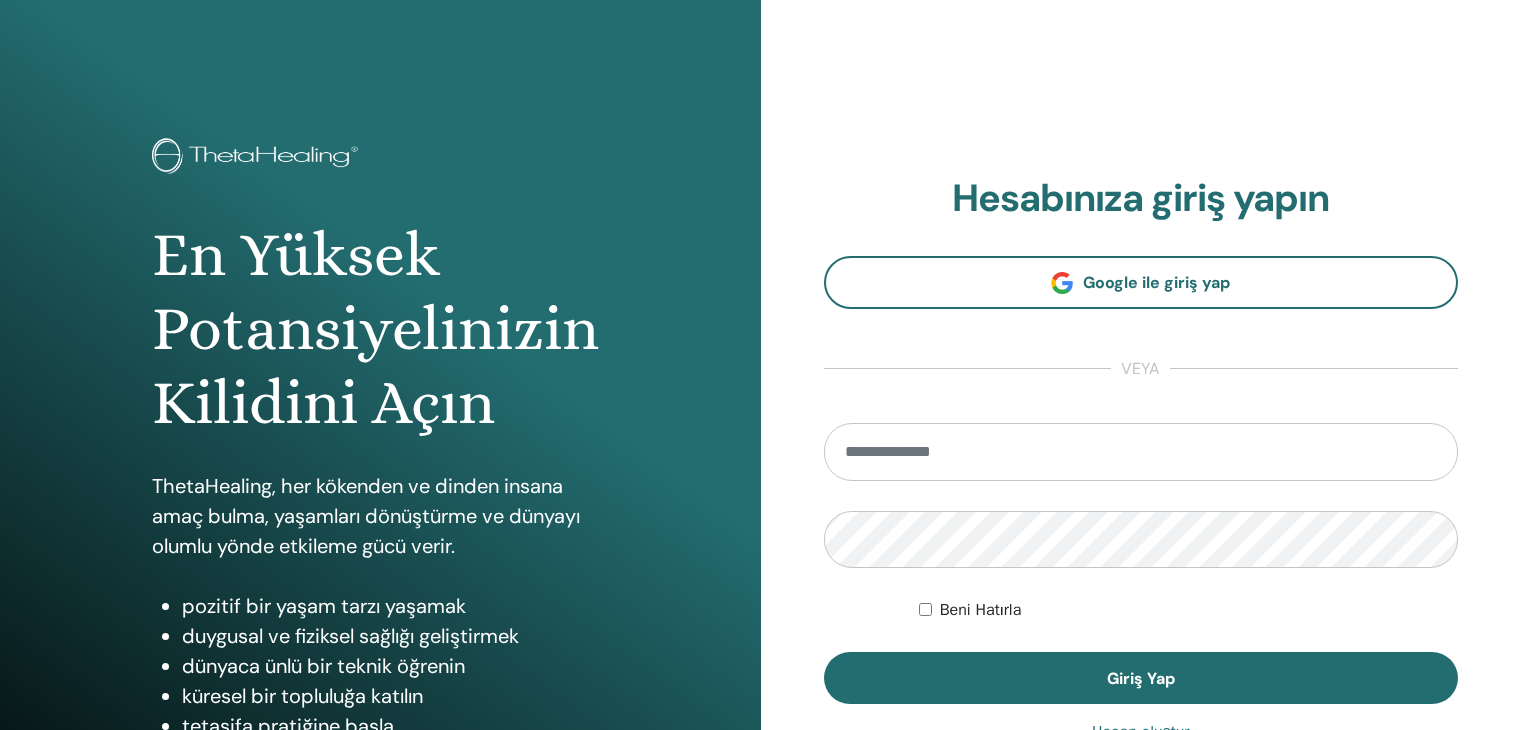 scroll, scrollTop: 0, scrollLeft: 0, axis: both 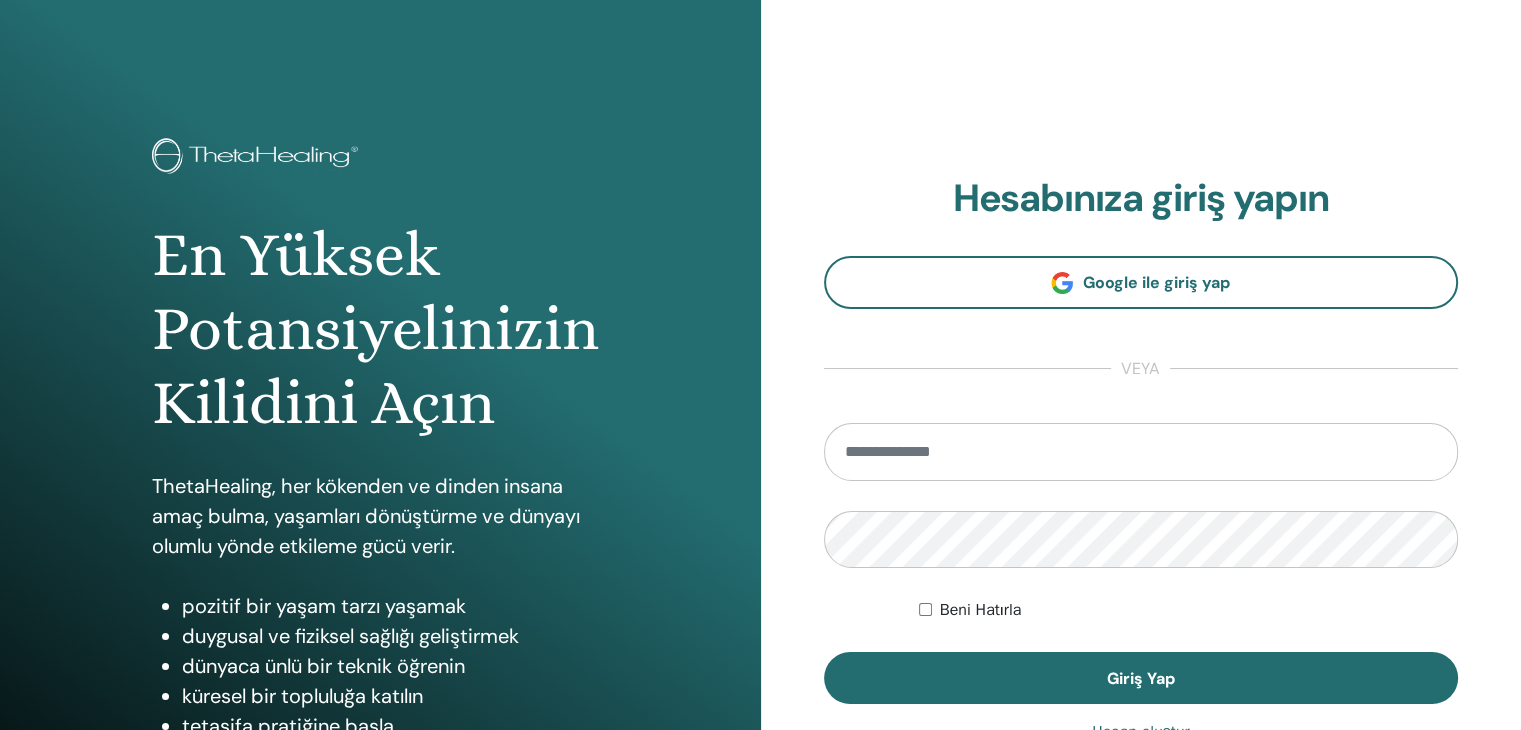type on "**********" 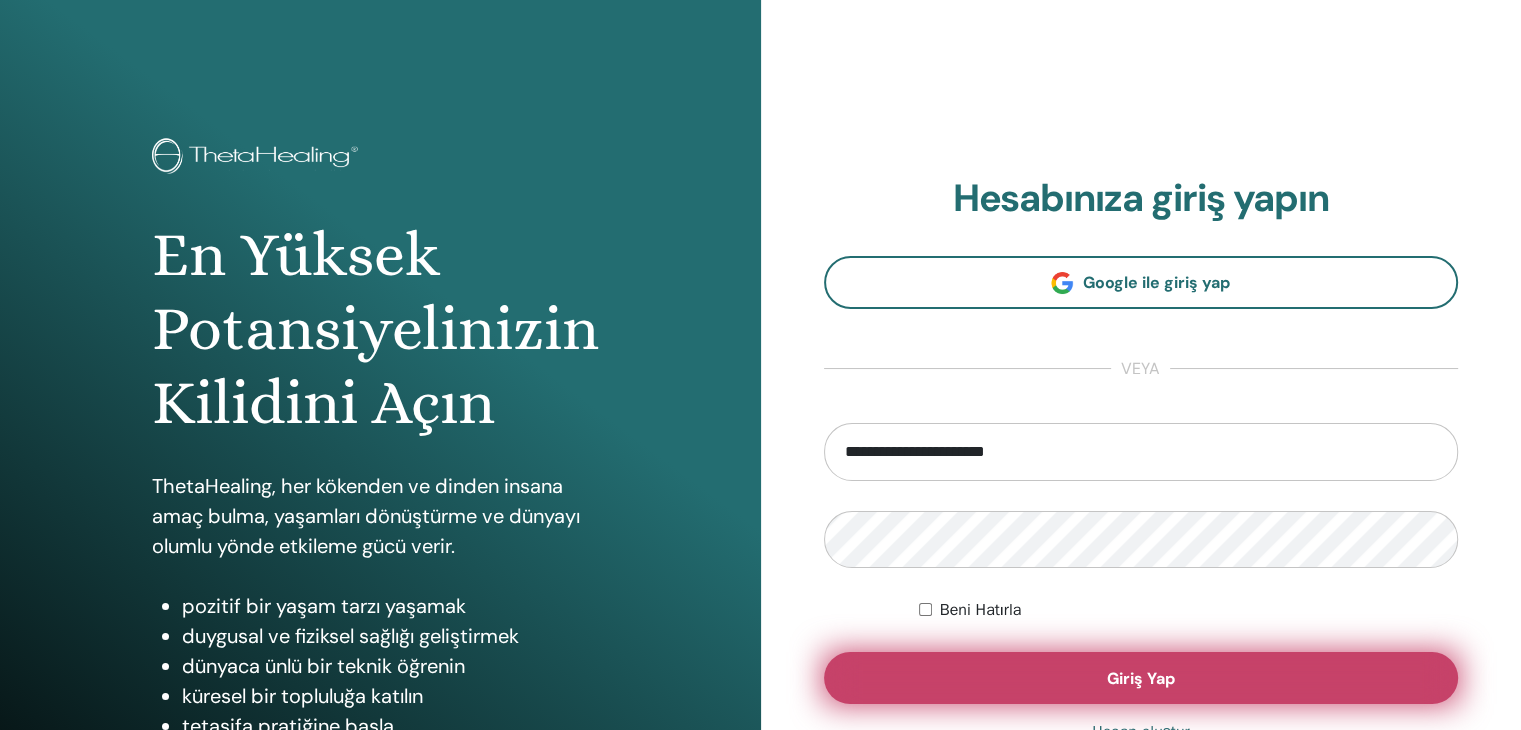 click on "Giriş Yap" at bounding box center [1141, 678] 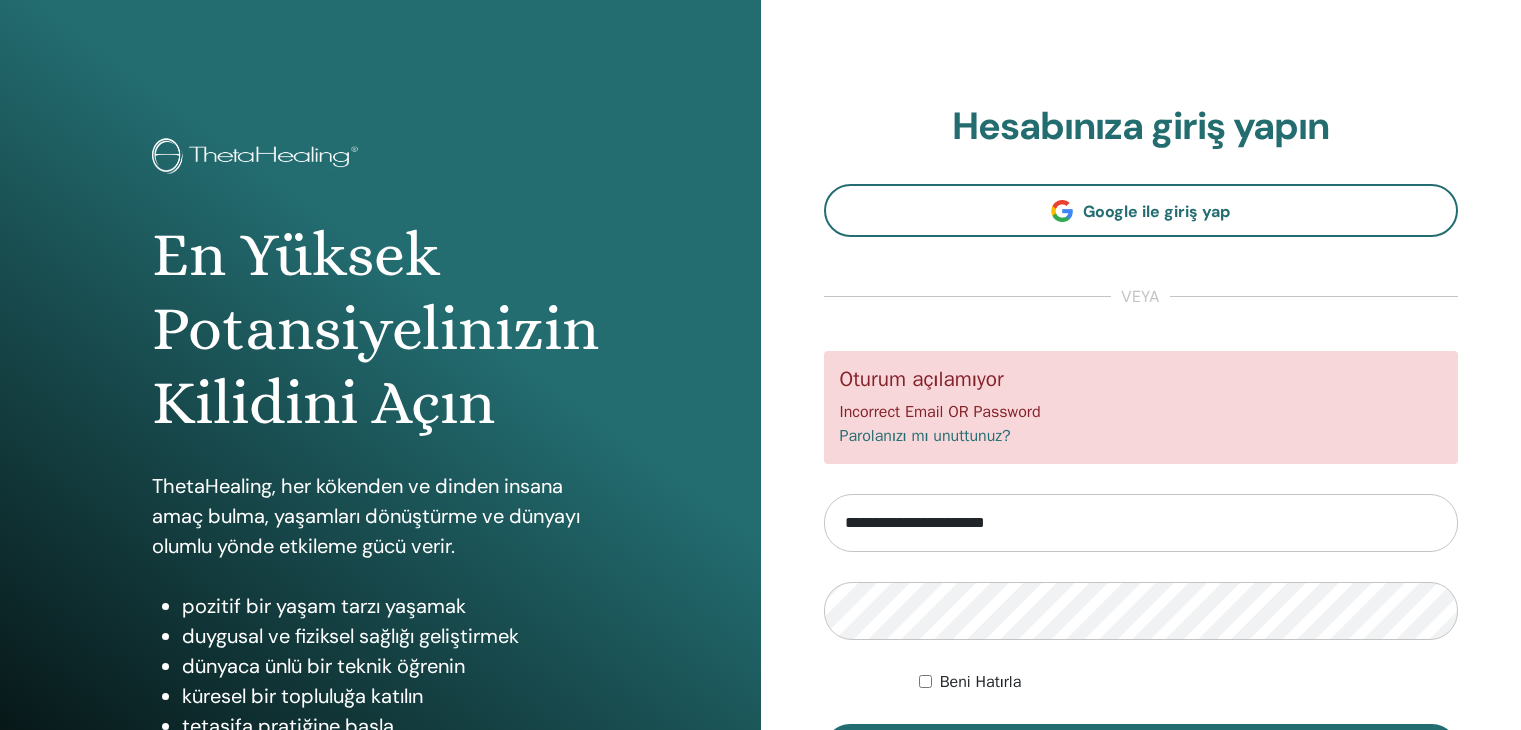 scroll, scrollTop: 0, scrollLeft: 0, axis: both 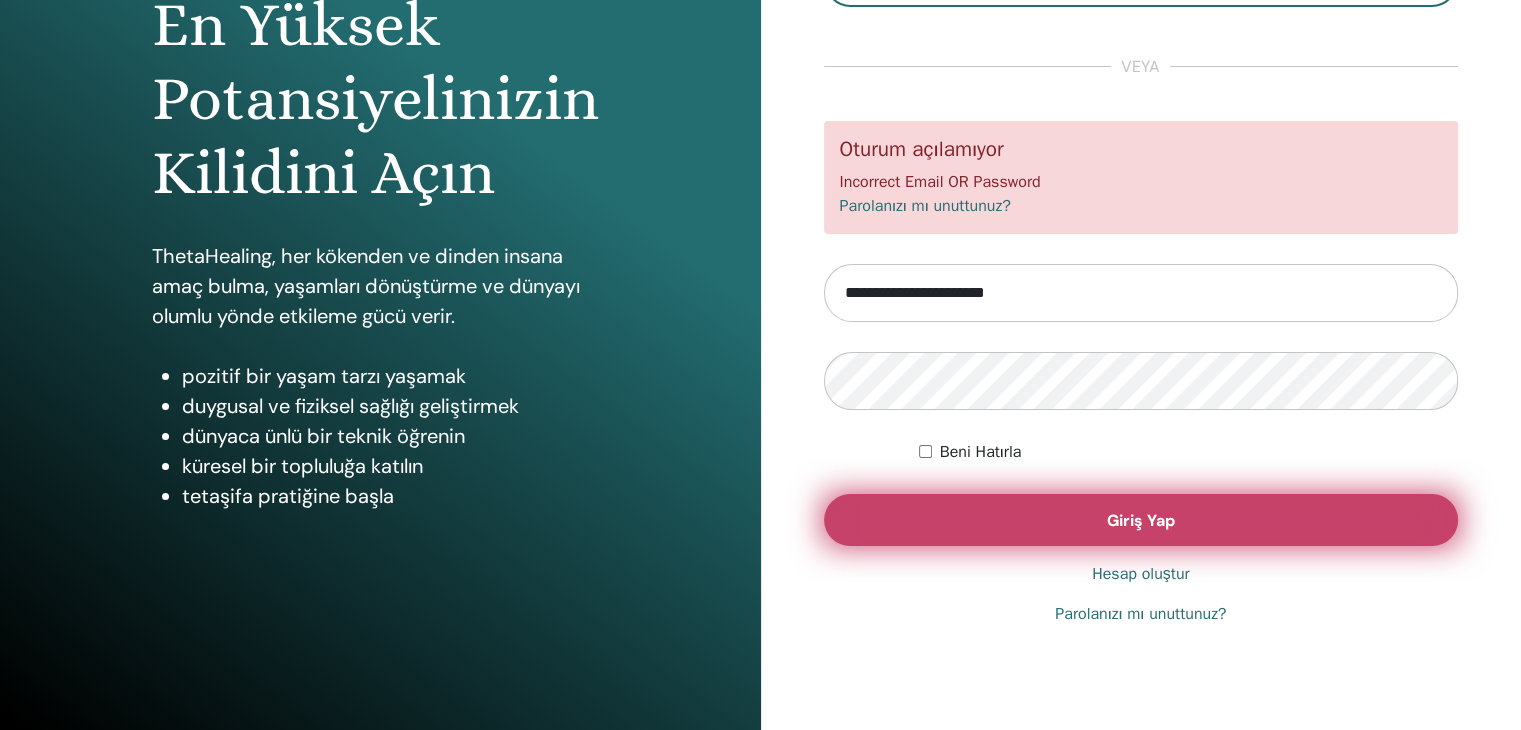 click on "Giriş Yap" at bounding box center (1141, 520) 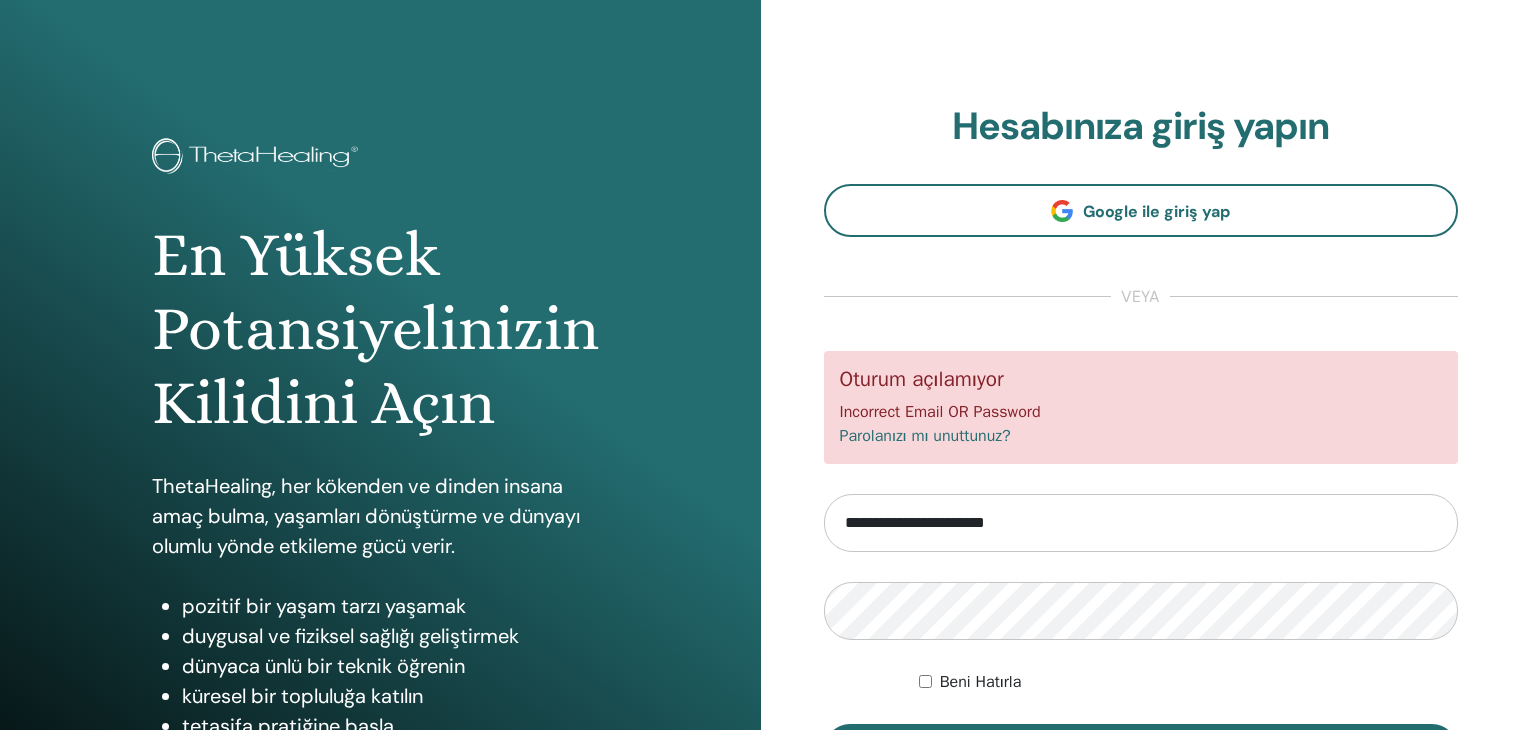 scroll, scrollTop: 0, scrollLeft: 0, axis: both 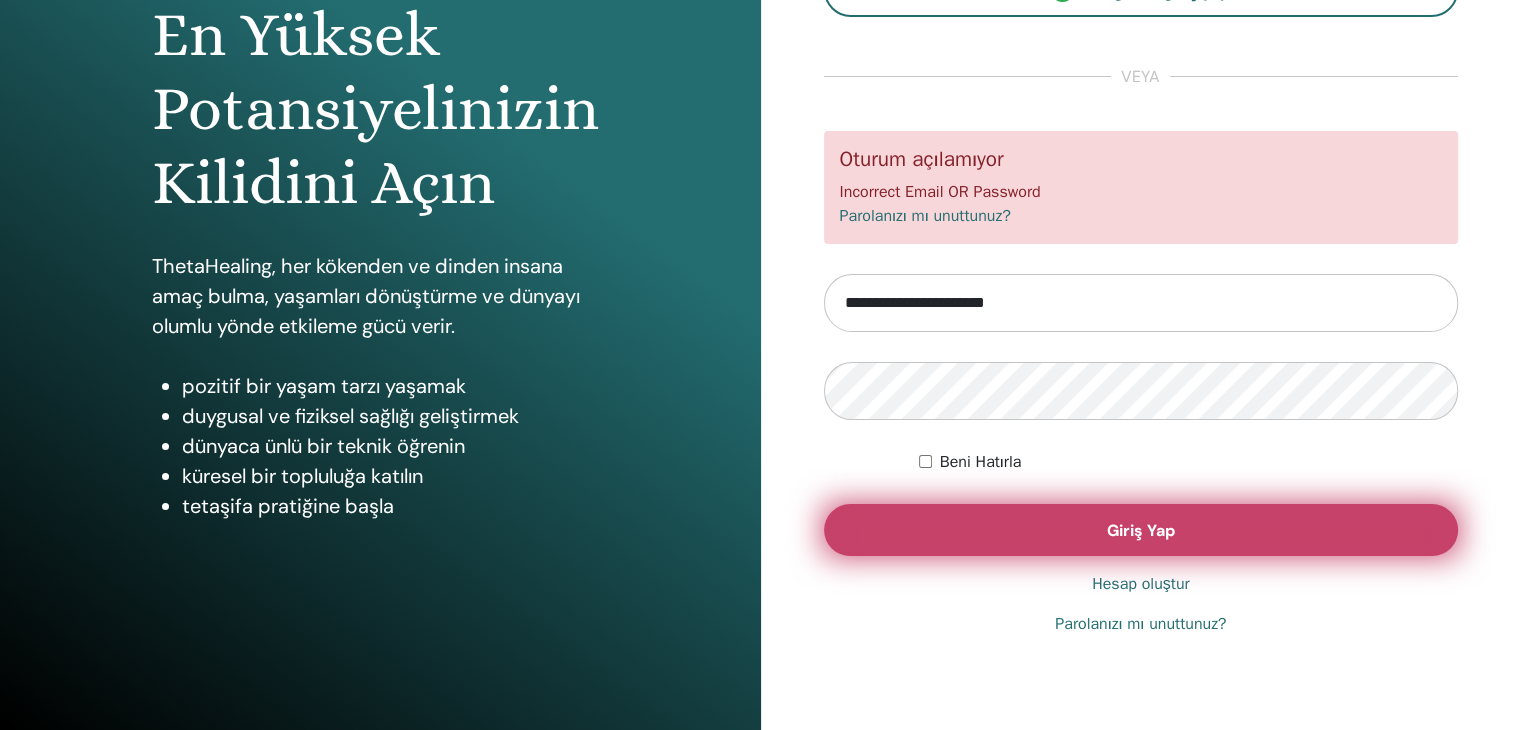 click on "Giriş Yap" at bounding box center [1141, 530] 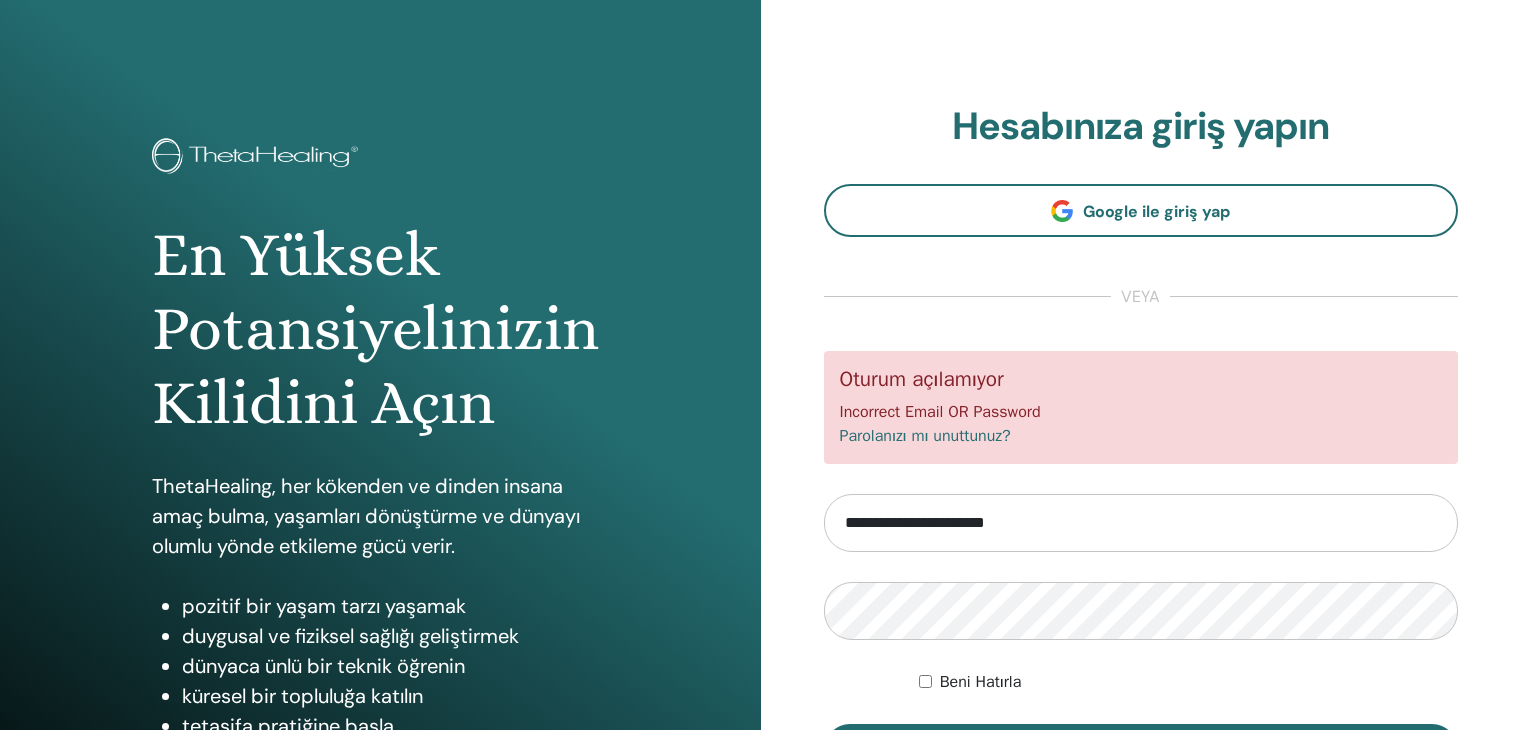 scroll, scrollTop: 0, scrollLeft: 0, axis: both 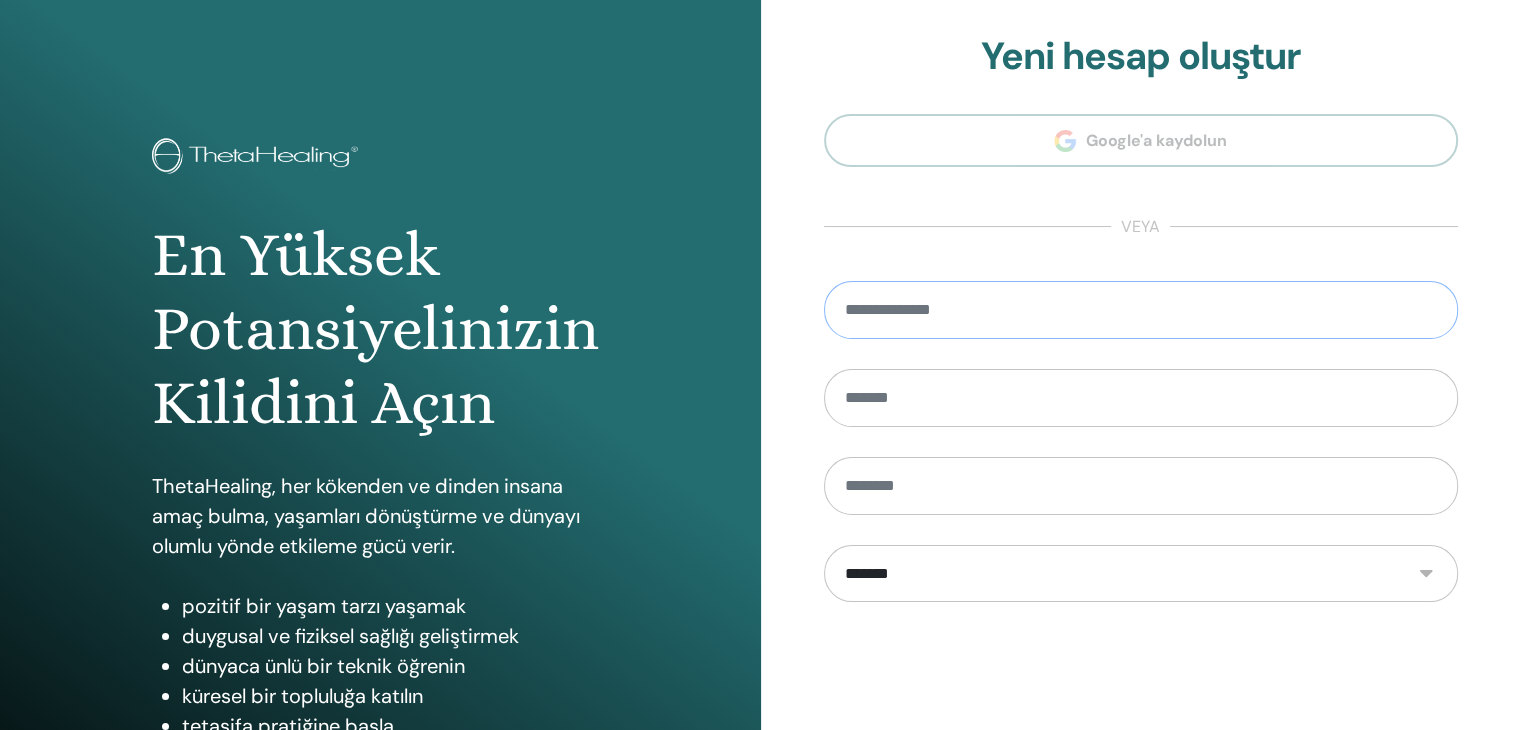 click at bounding box center [1141, 310] 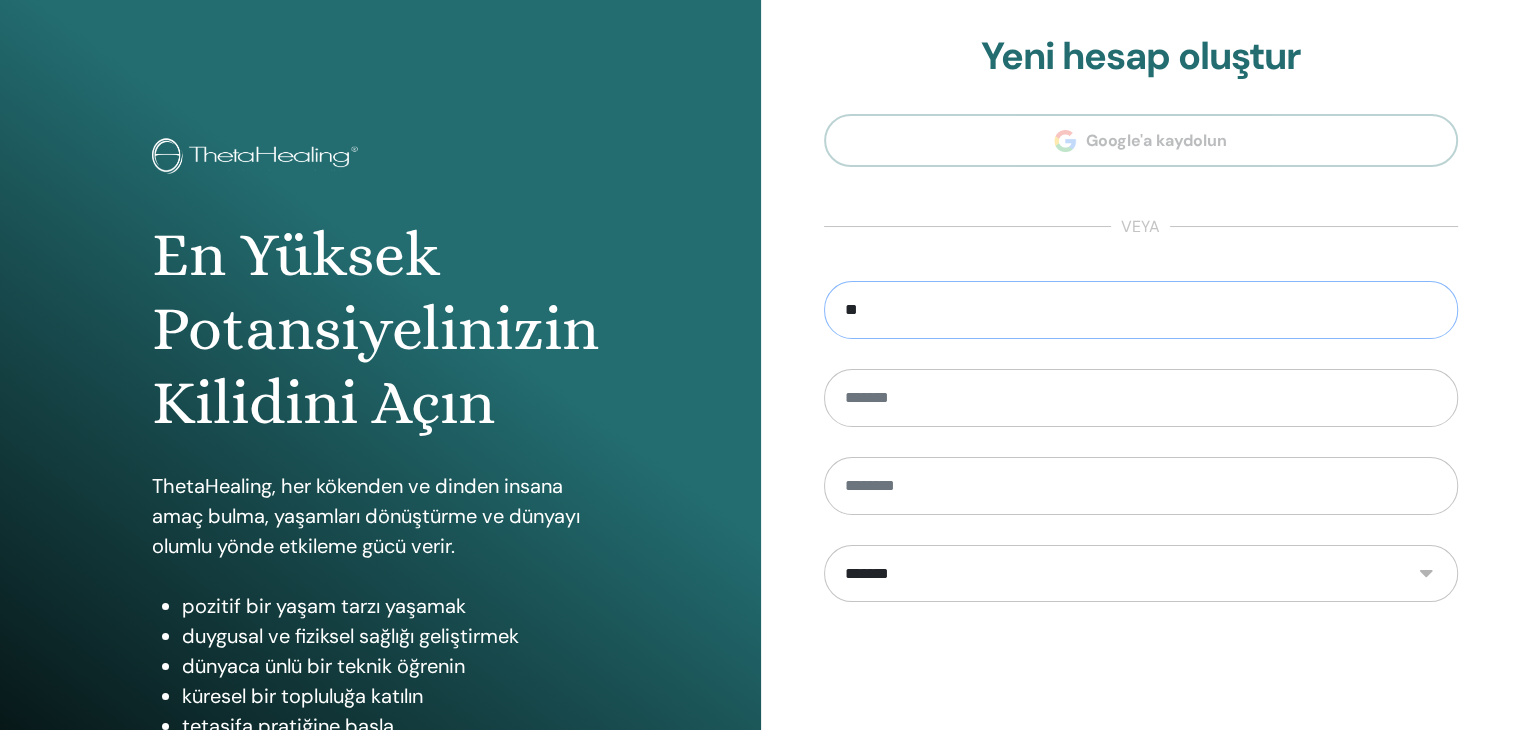 type on "**********" 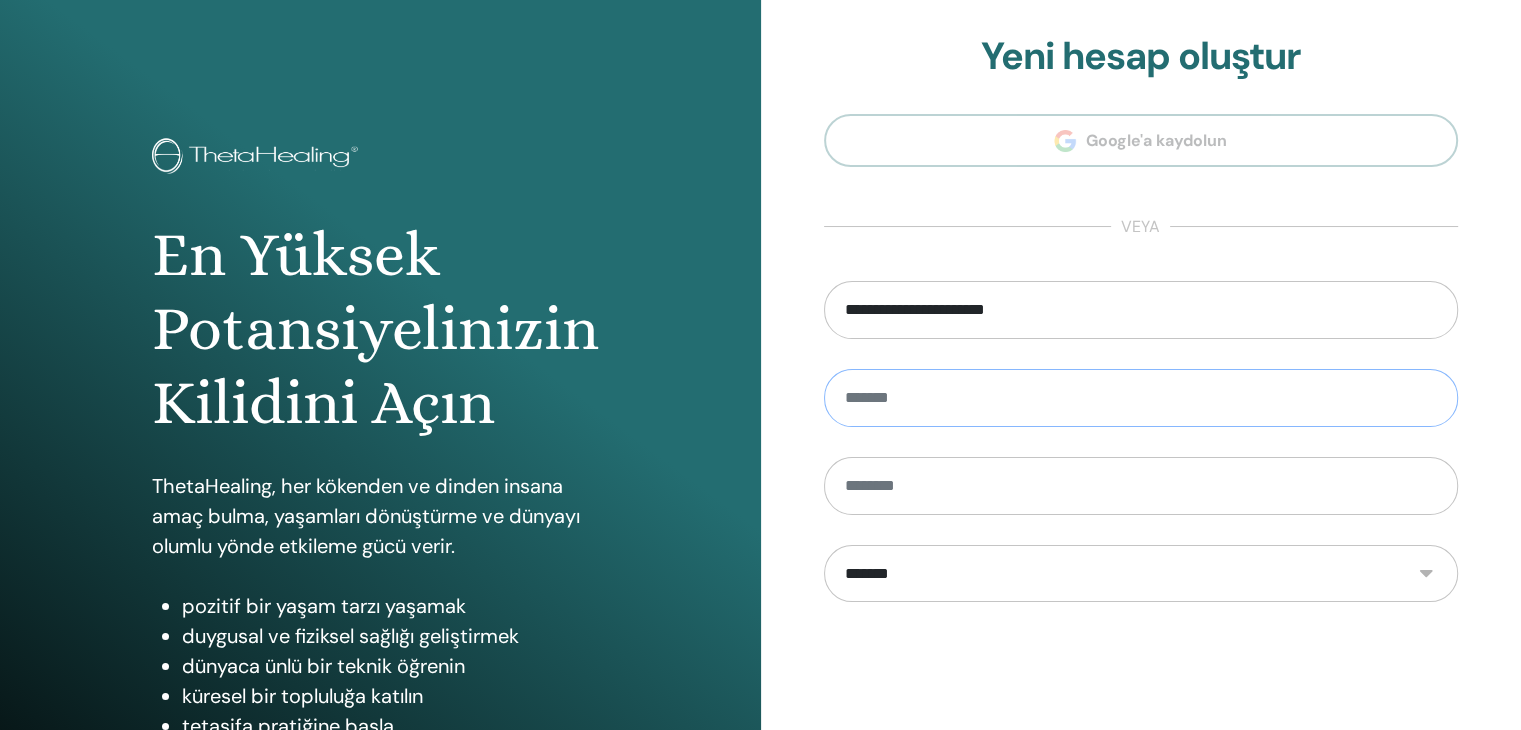 click at bounding box center [1141, 398] 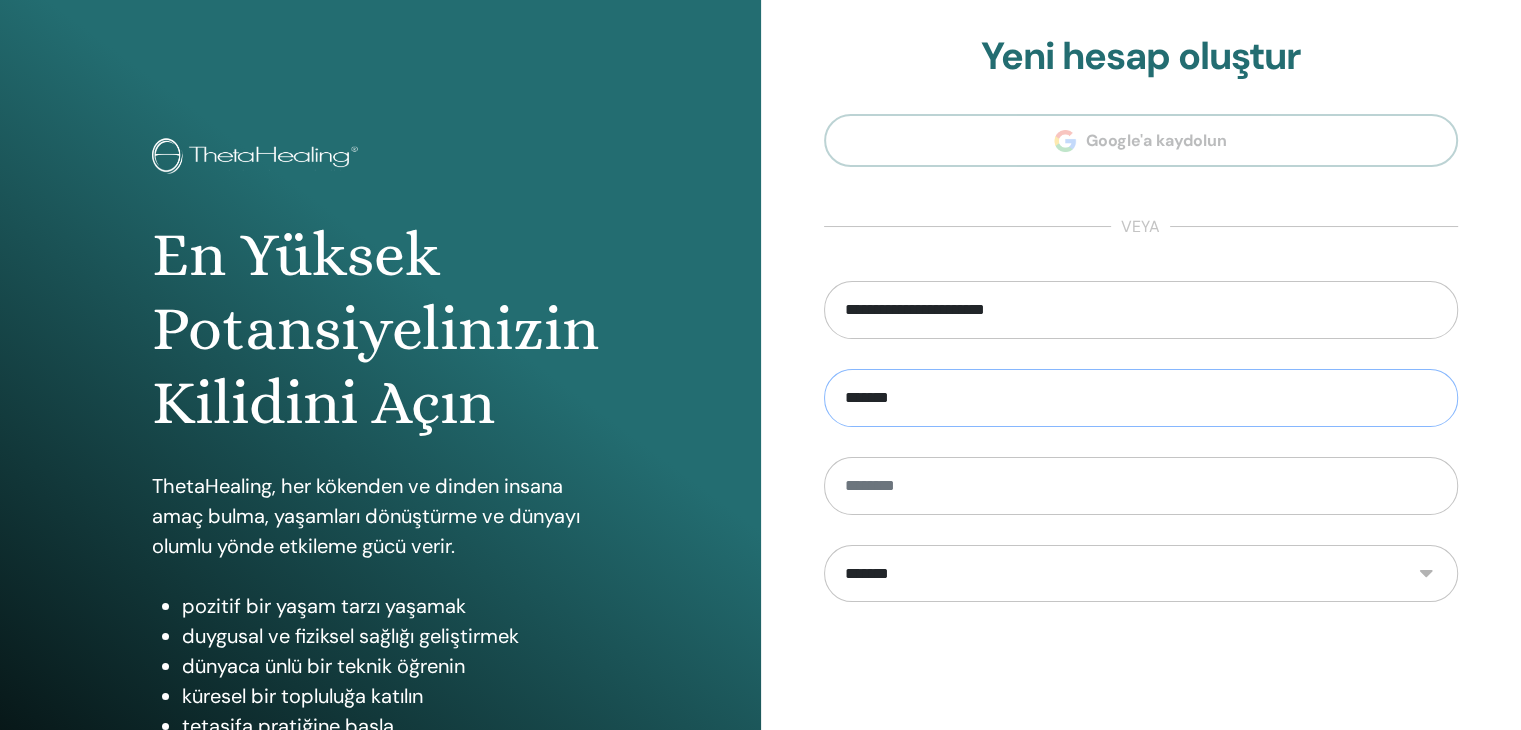type on "******" 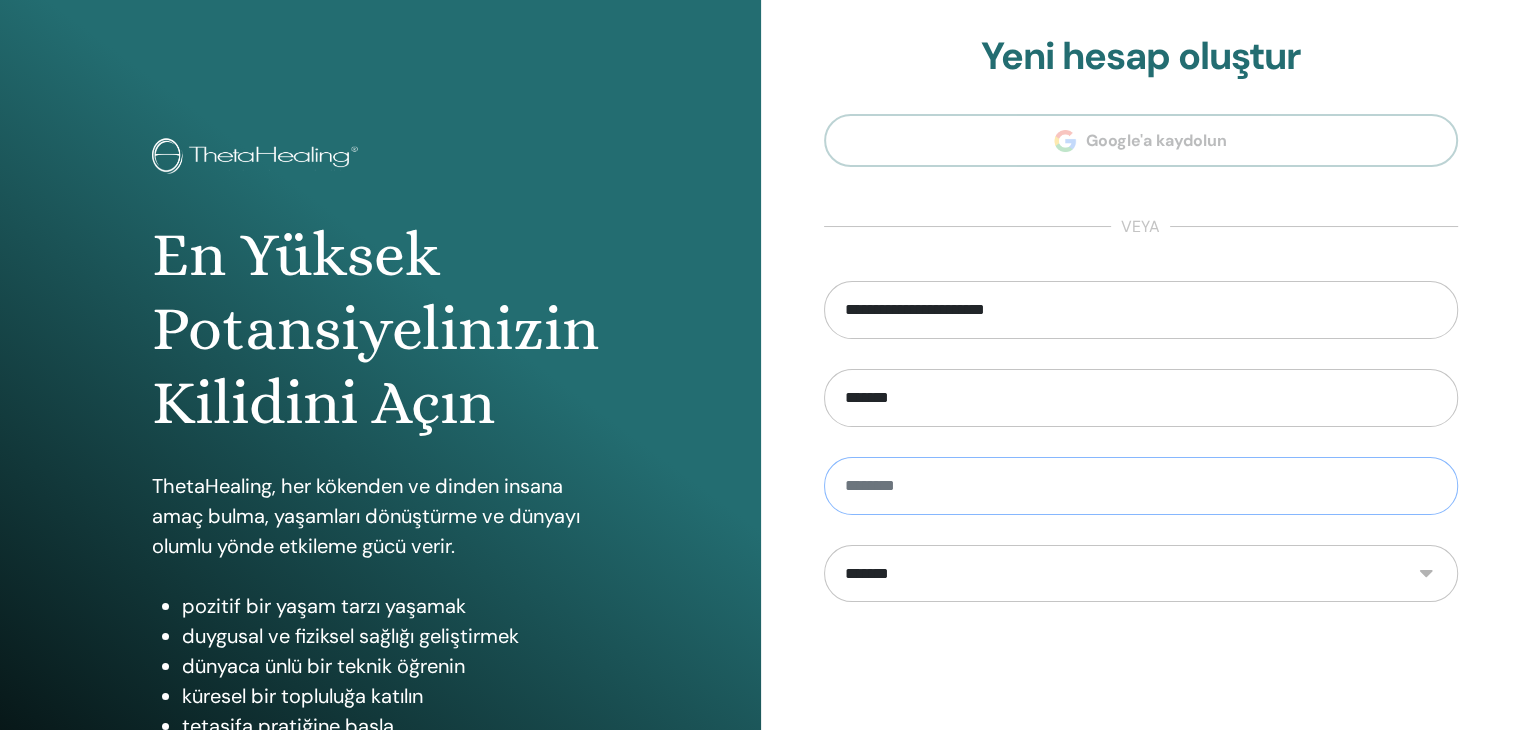 click at bounding box center [1141, 486] 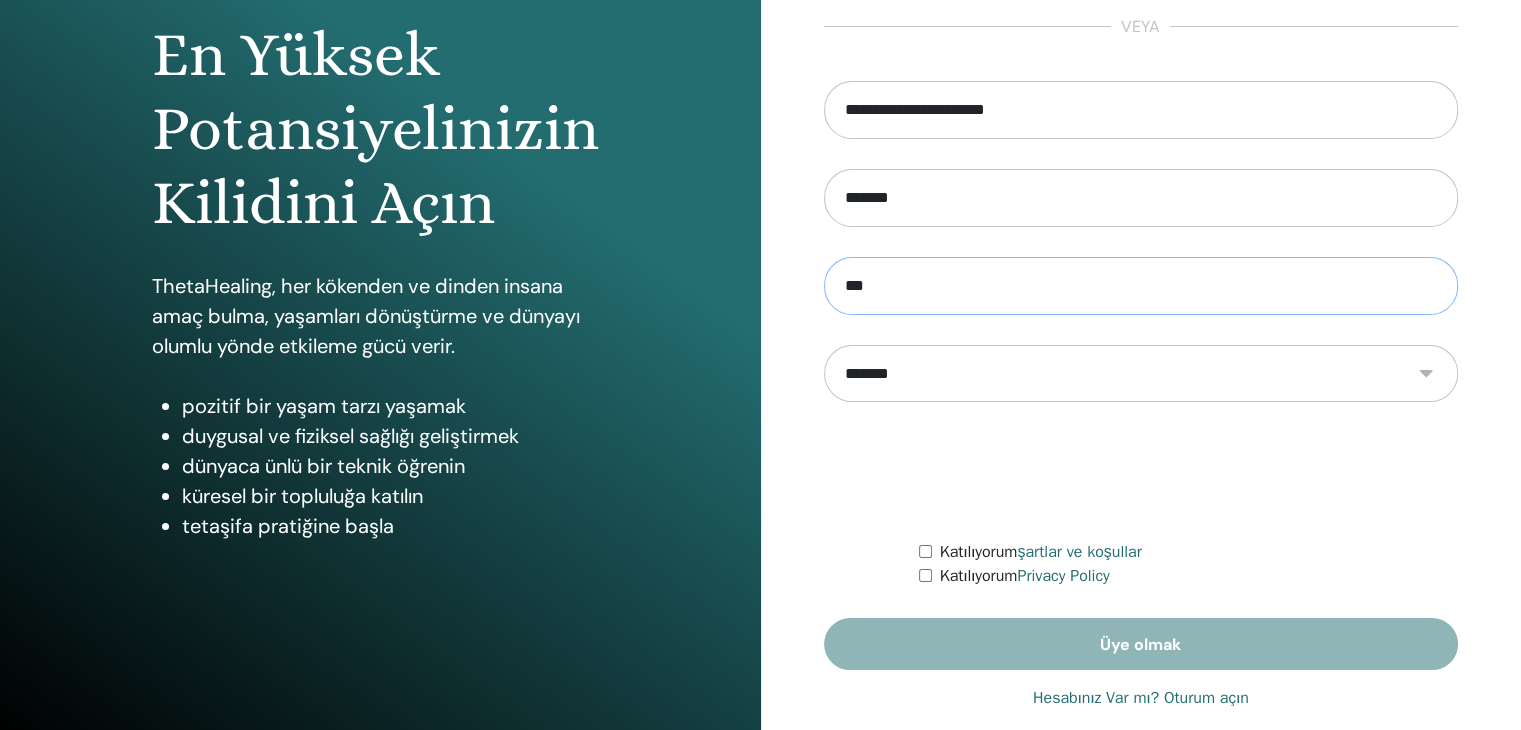 scroll, scrollTop: 230, scrollLeft: 0, axis: vertical 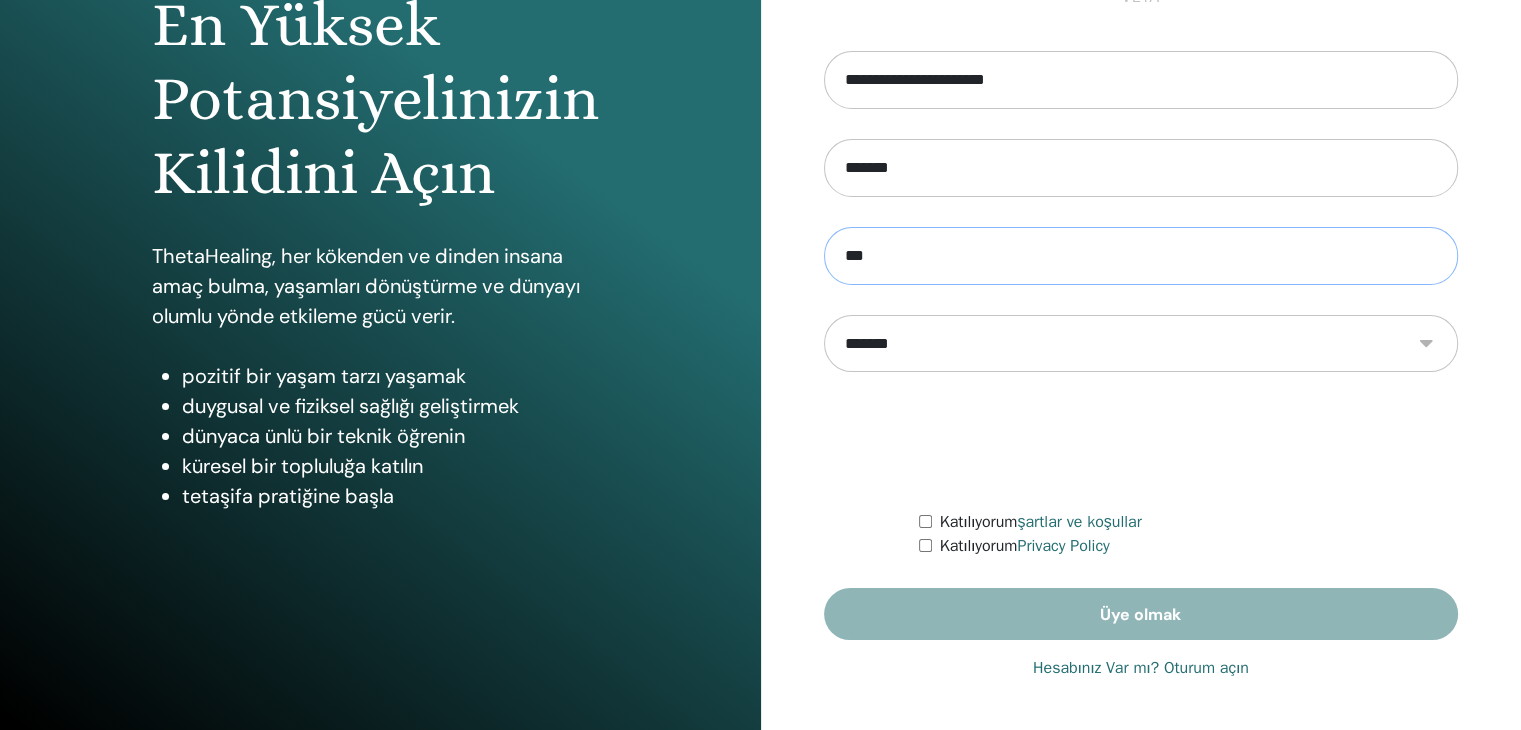 type on "***" 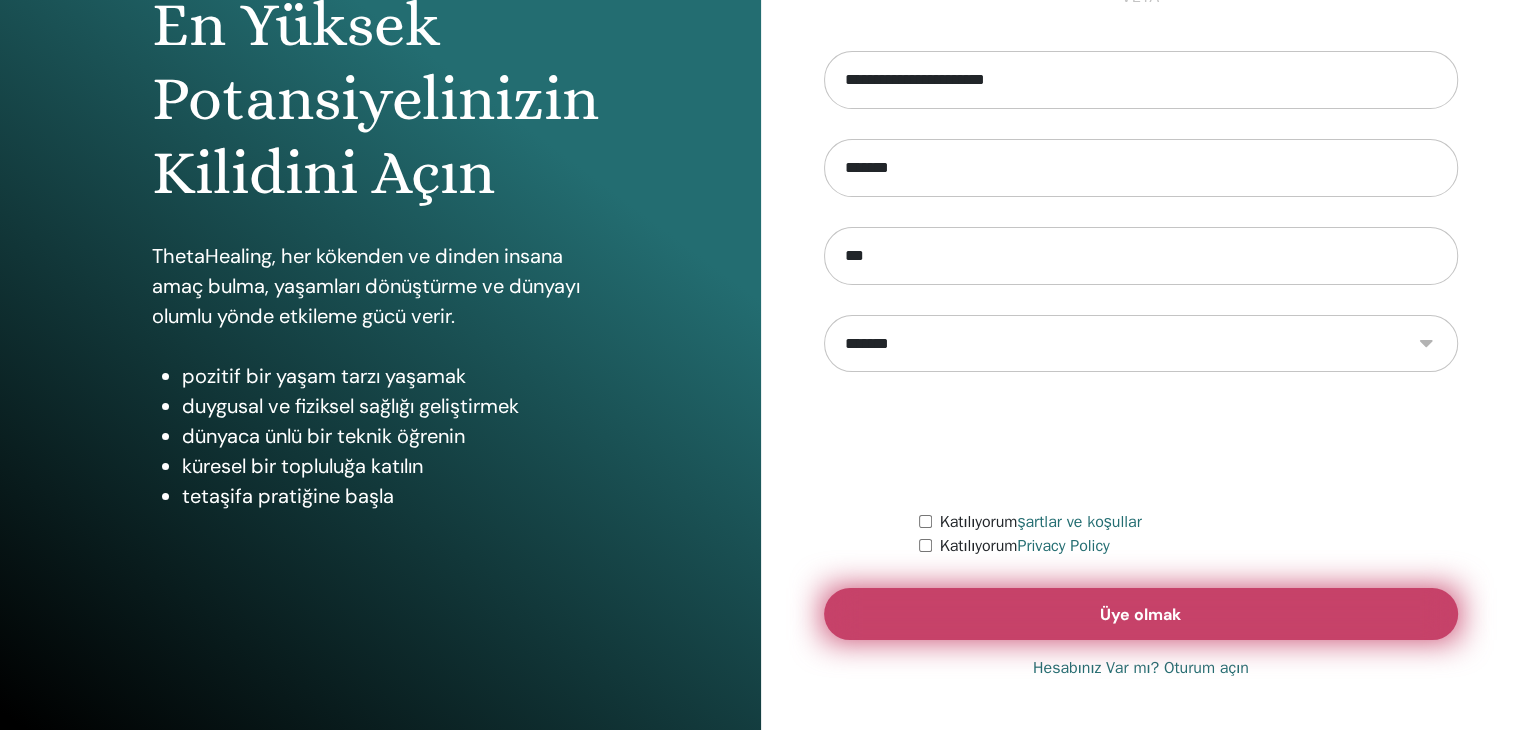 click on "Üye olmak" at bounding box center (1141, 614) 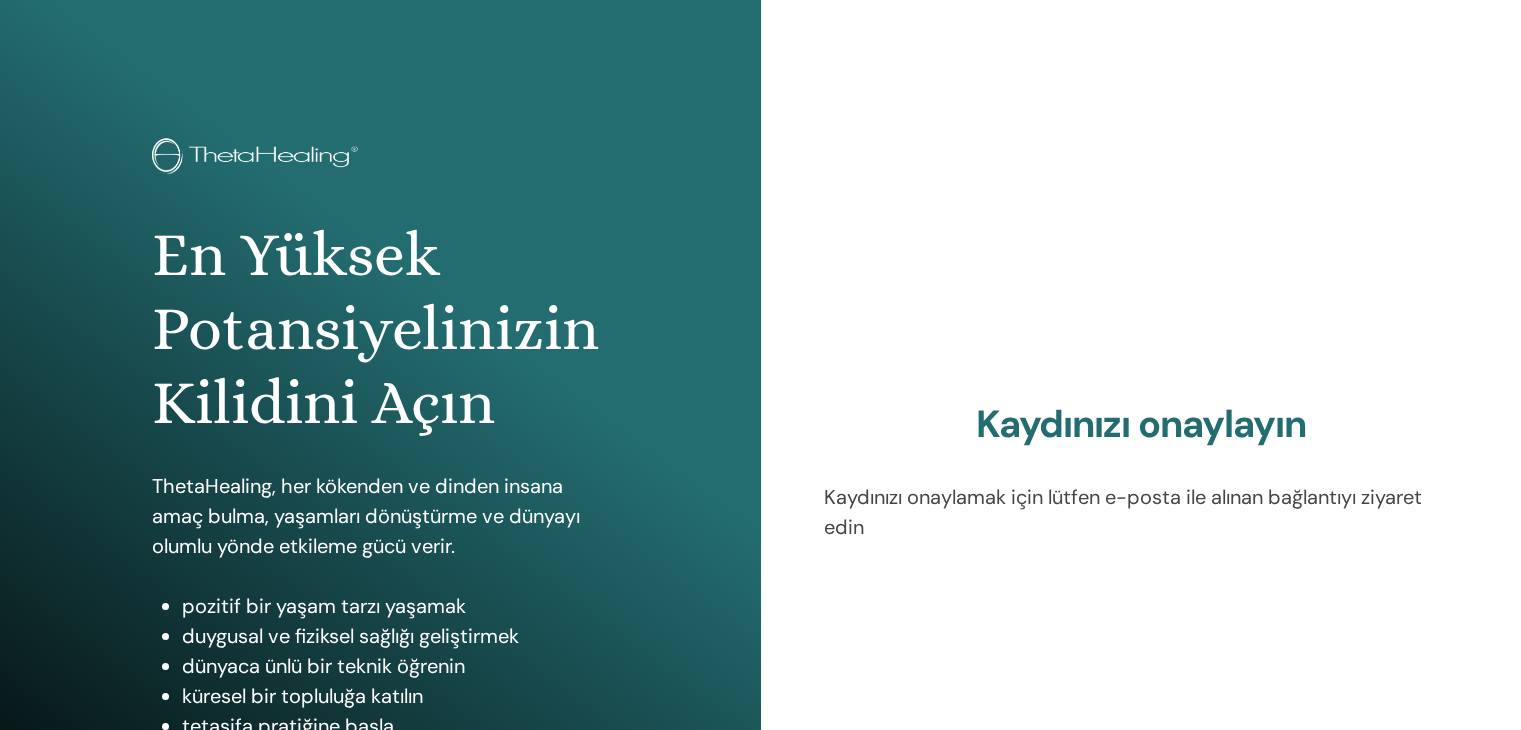scroll, scrollTop: 0, scrollLeft: 0, axis: both 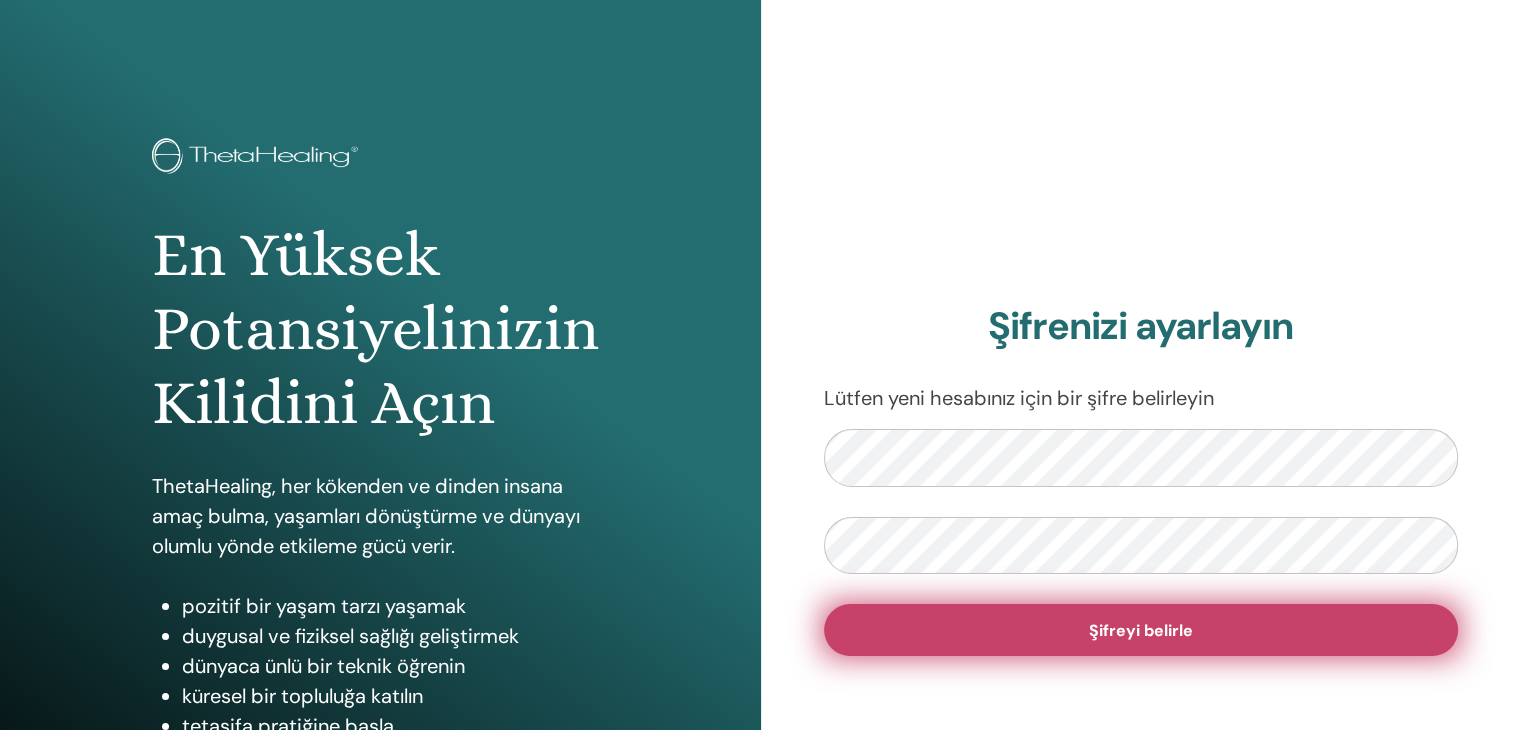 click on "Şifreyi belirle" at bounding box center [1141, 630] 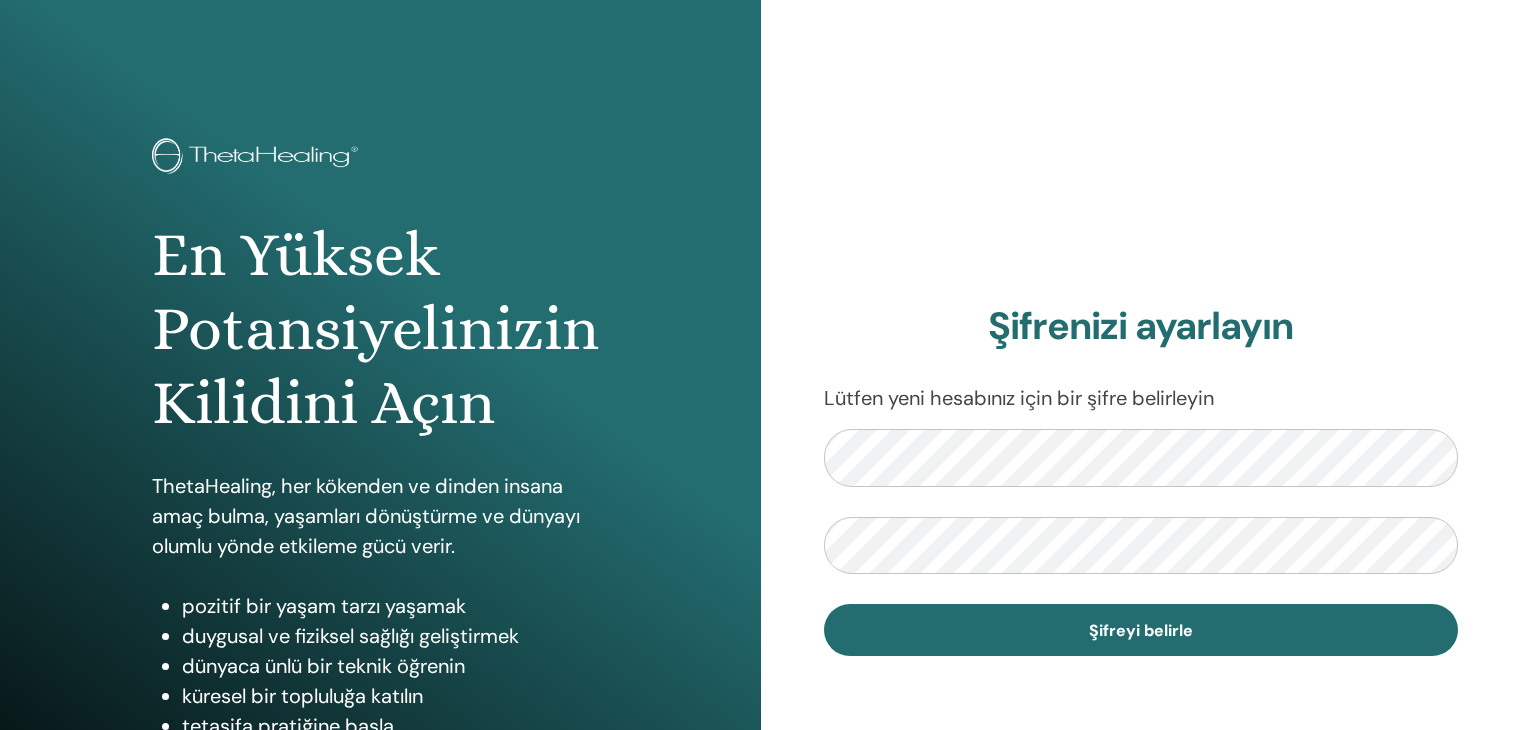 scroll, scrollTop: 0, scrollLeft: 0, axis: both 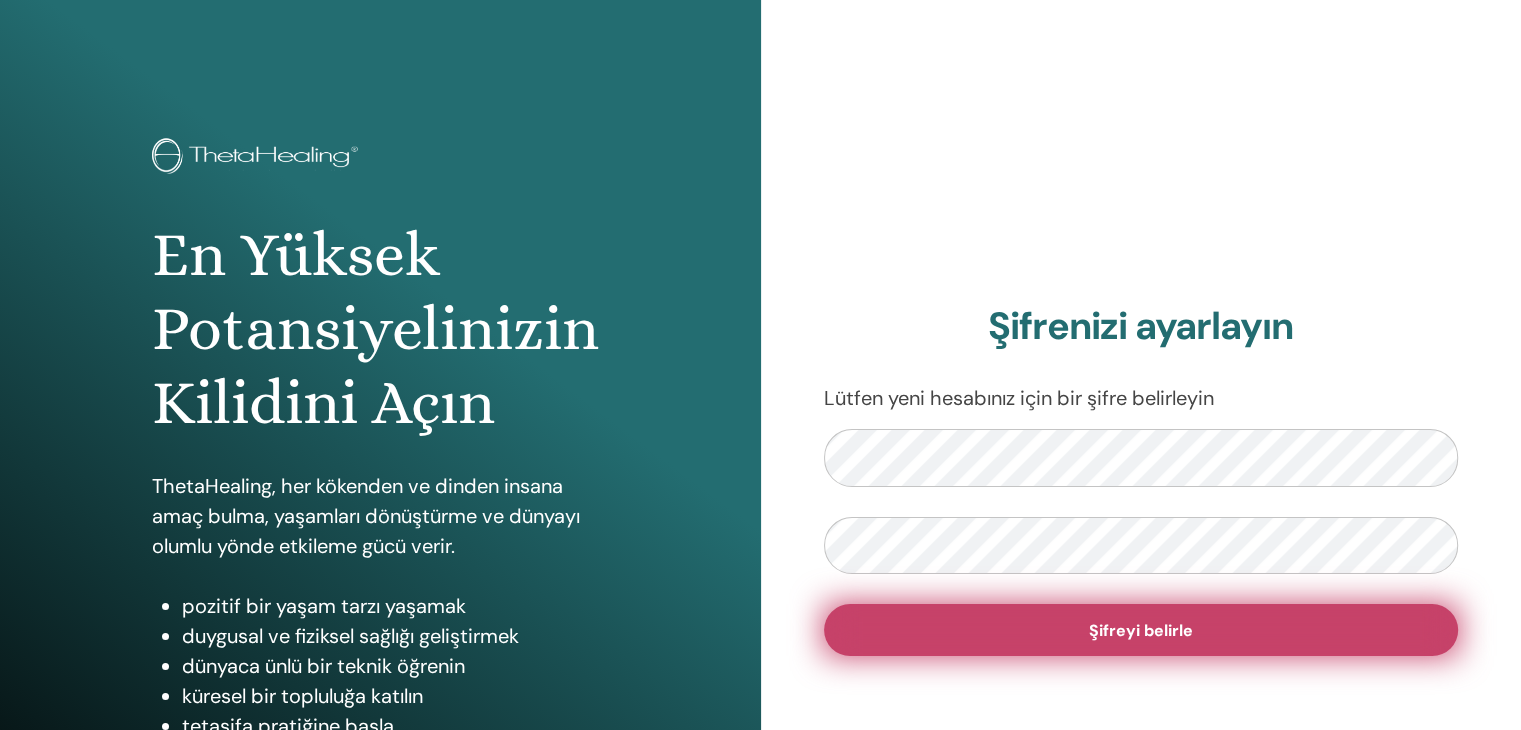 click on "Şifreyi belirle" at bounding box center [1141, 630] 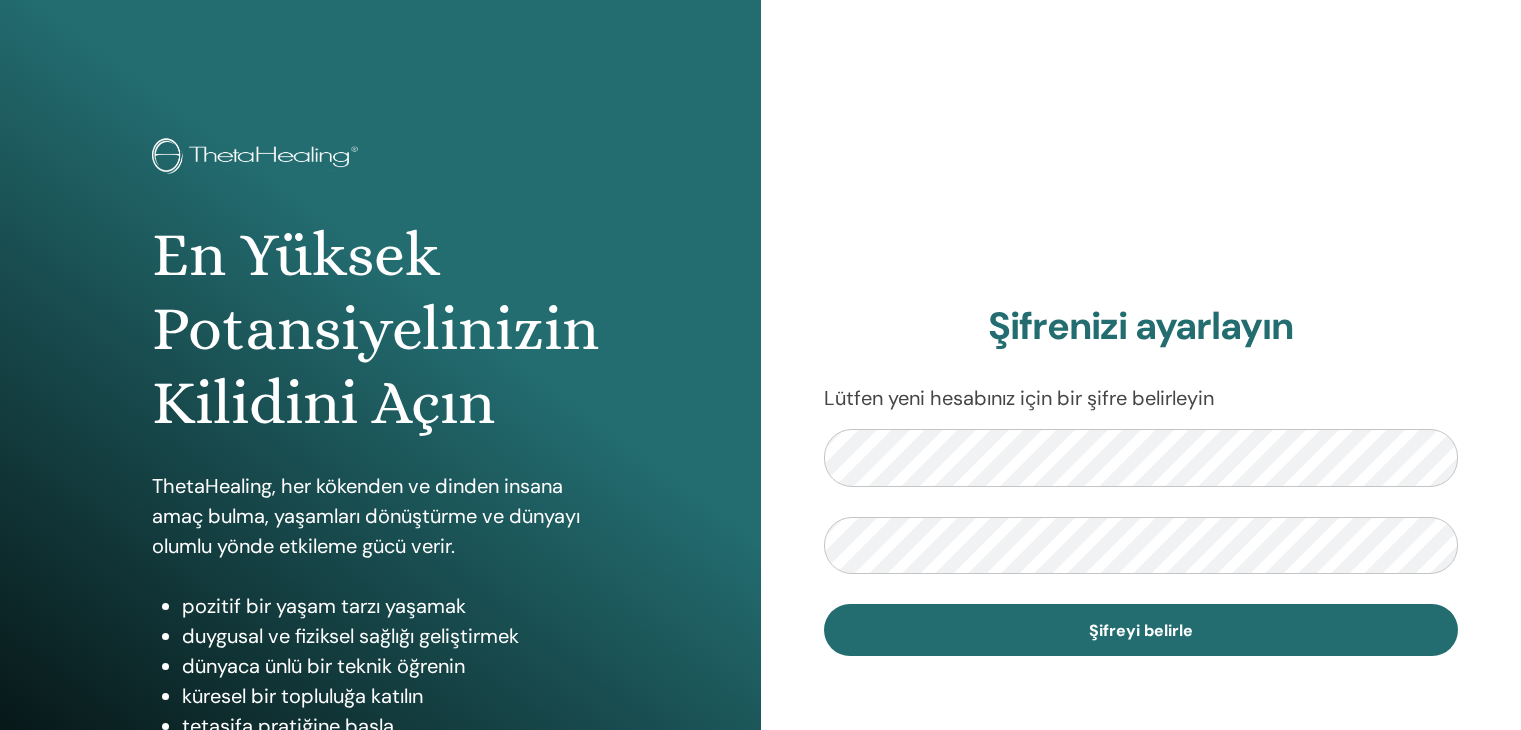scroll, scrollTop: 0, scrollLeft: 0, axis: both 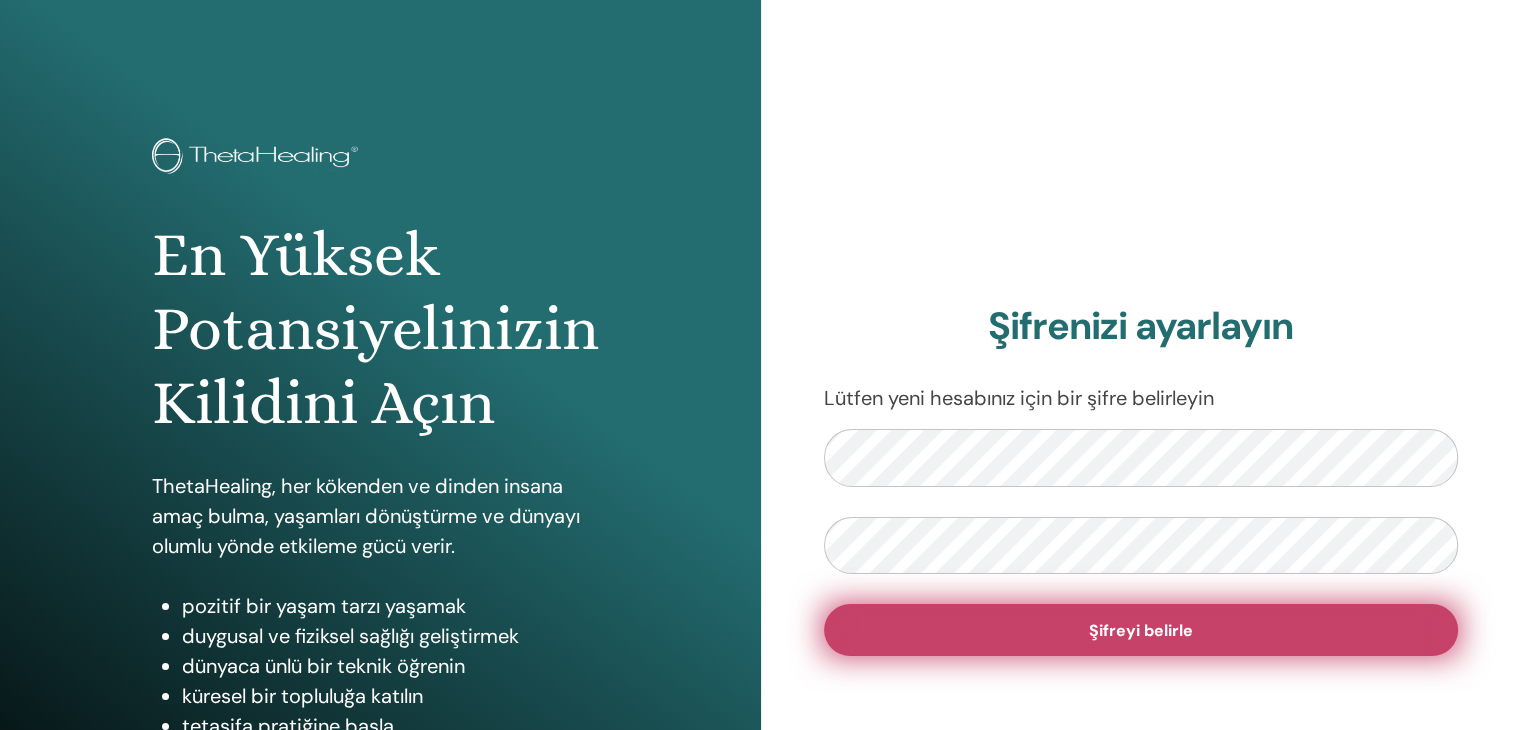 click on "Şifreyi belirle" at bounding box center [1141, 630] 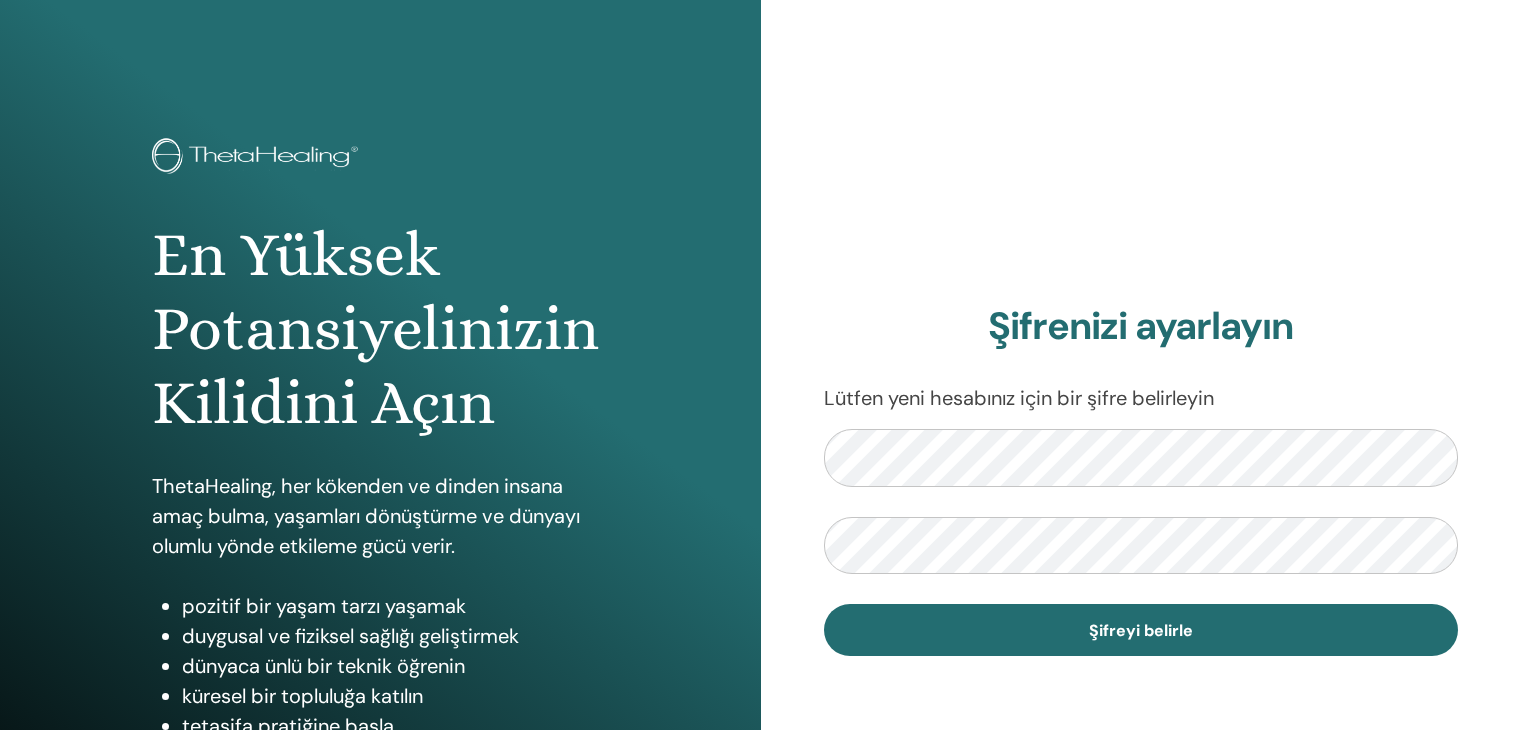 scroll, scrollTop: 0, scrollLeft: 0, axis: both 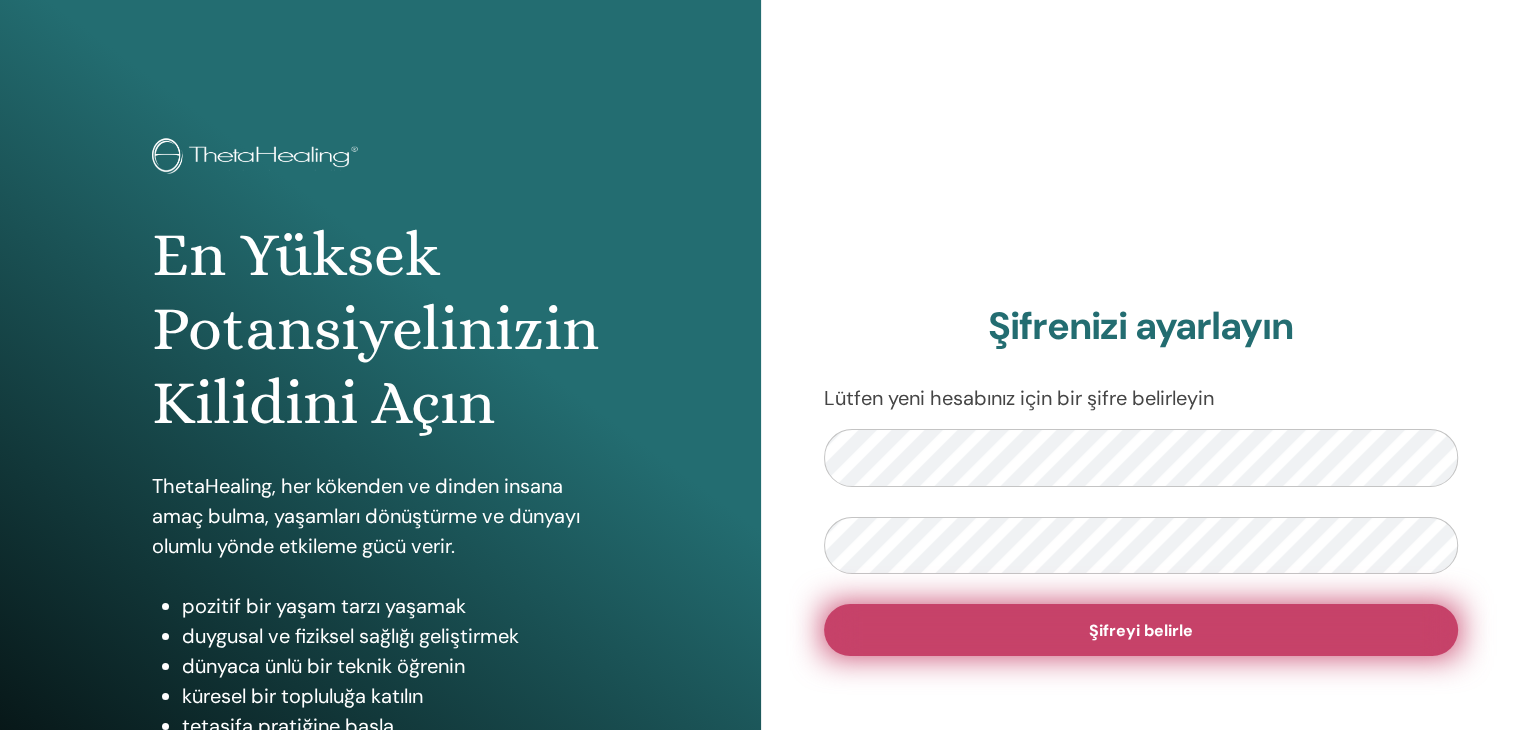 click on "Şifreyi belirle" at bounding box center (1141, 630) 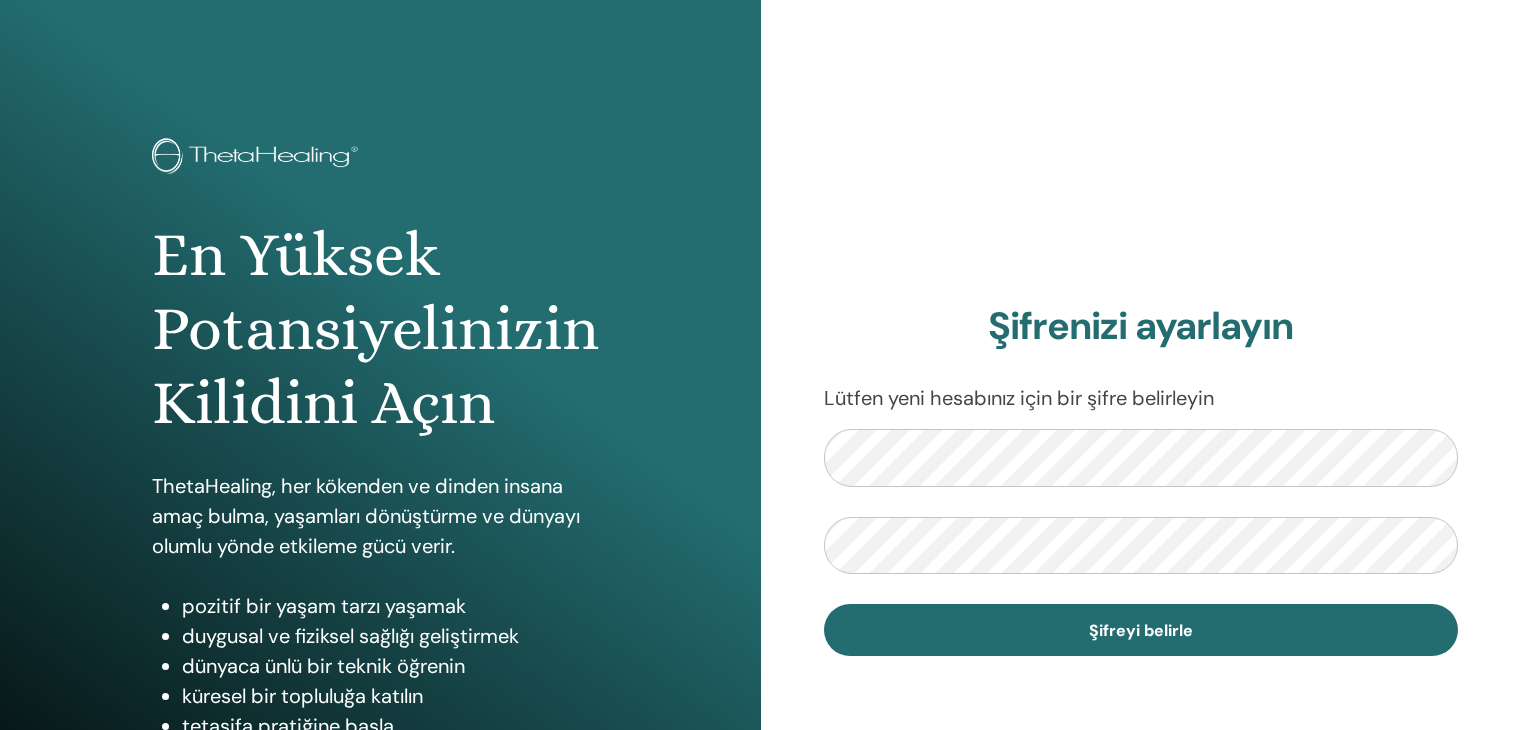 scroll, scrollTop: 0, scrollLeft: 0, axis: both 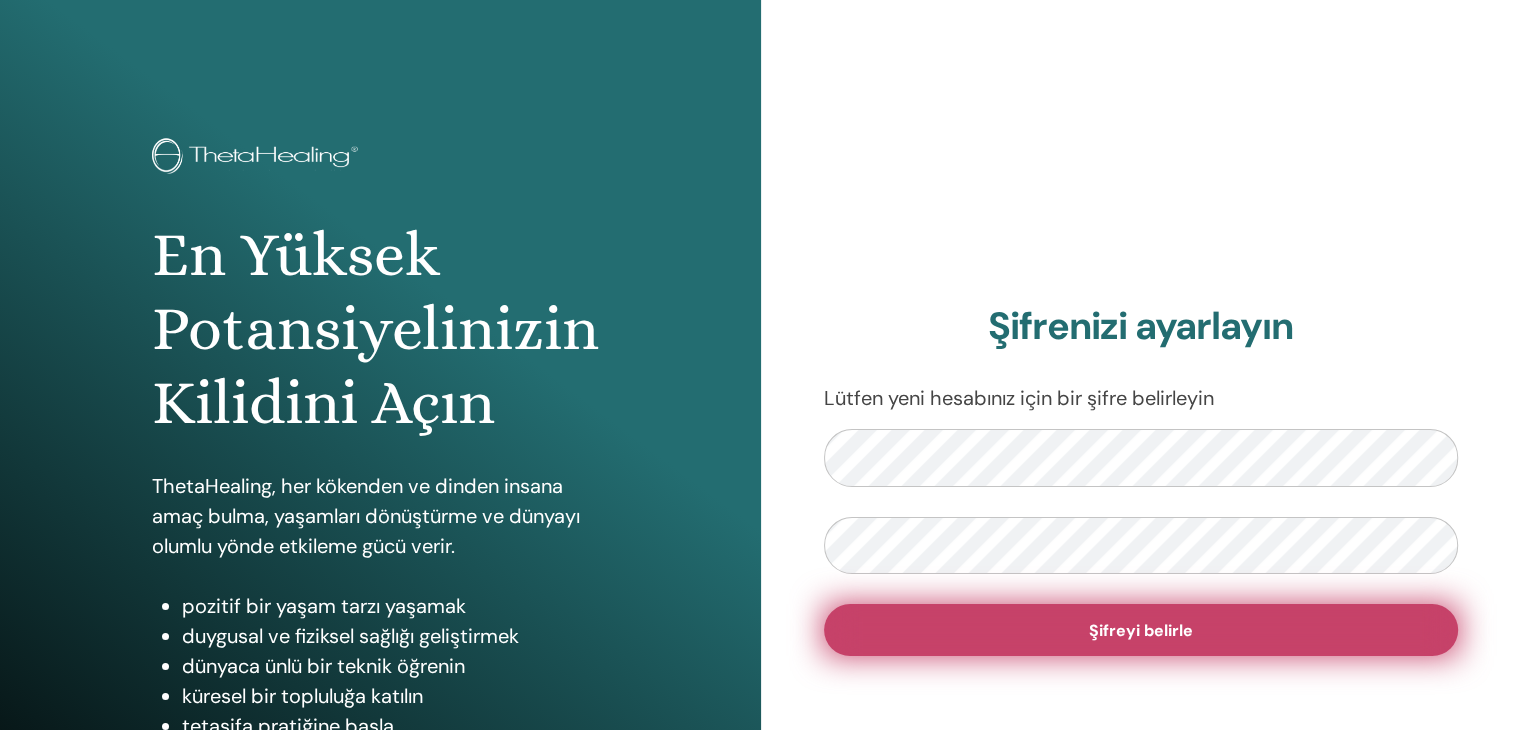 click on "Şifreyi belirle" at bounding box center [1141, 630] 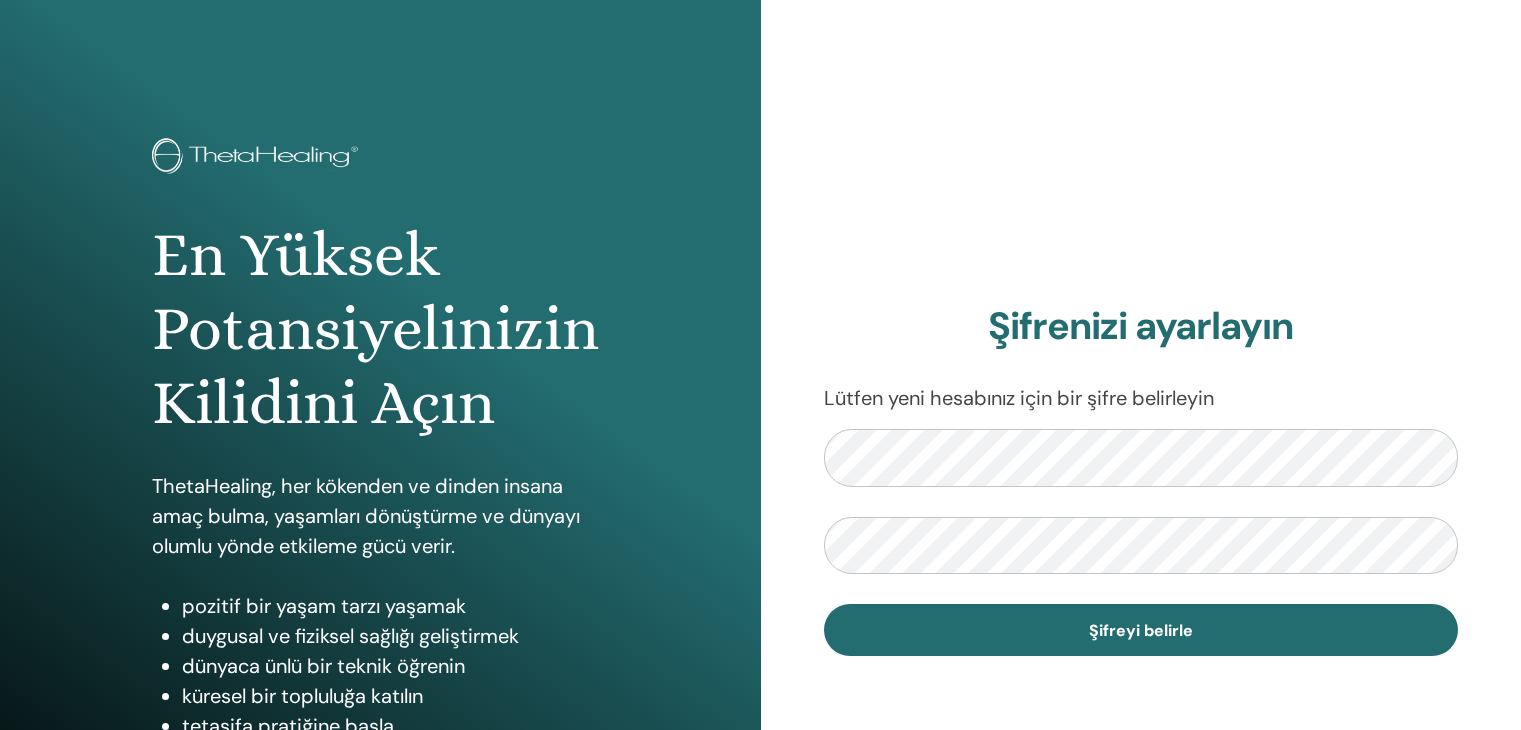 scroll, scrollTop: 0, scrollLeft: 0, axis: both 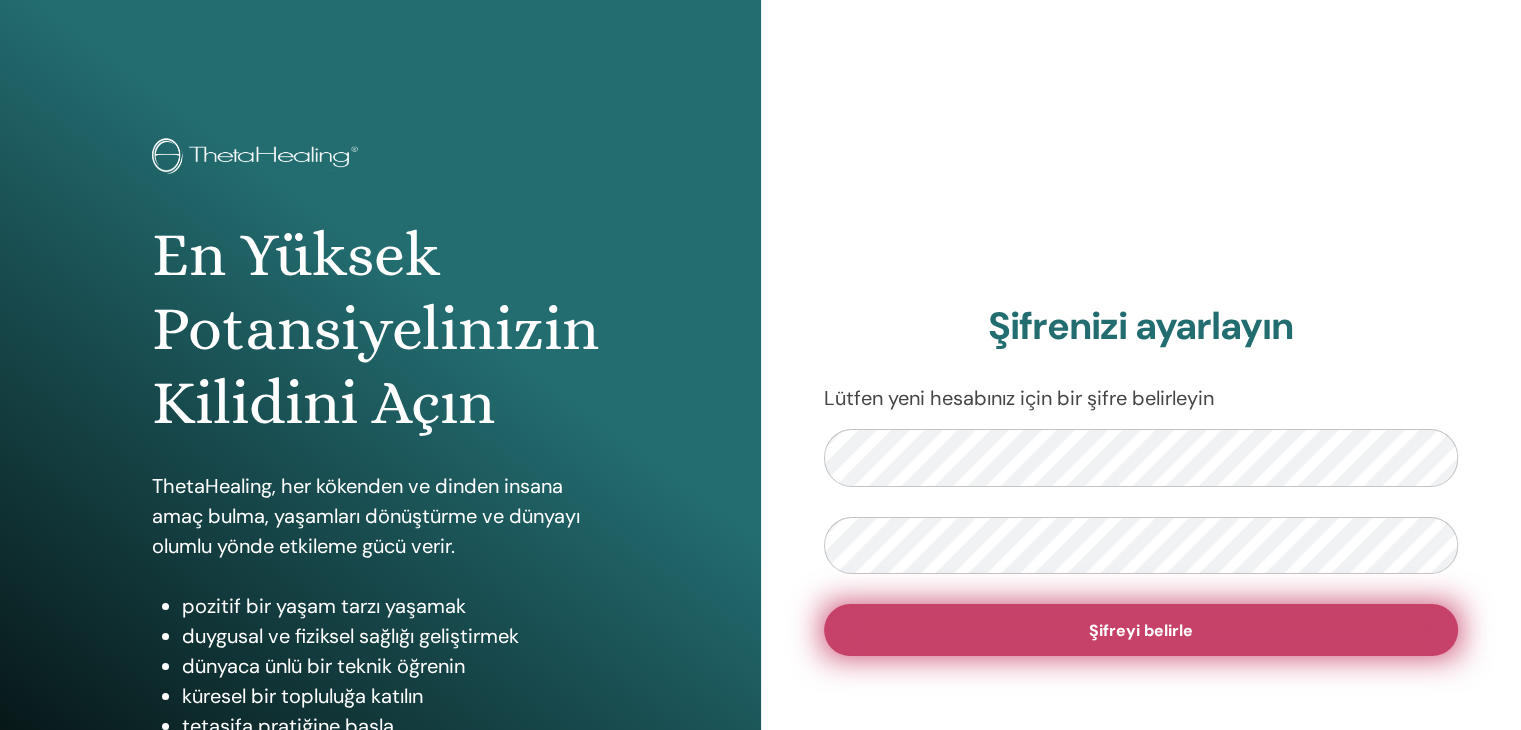 click on "Şifreyi belirle" at bounding box center (1141, 630) 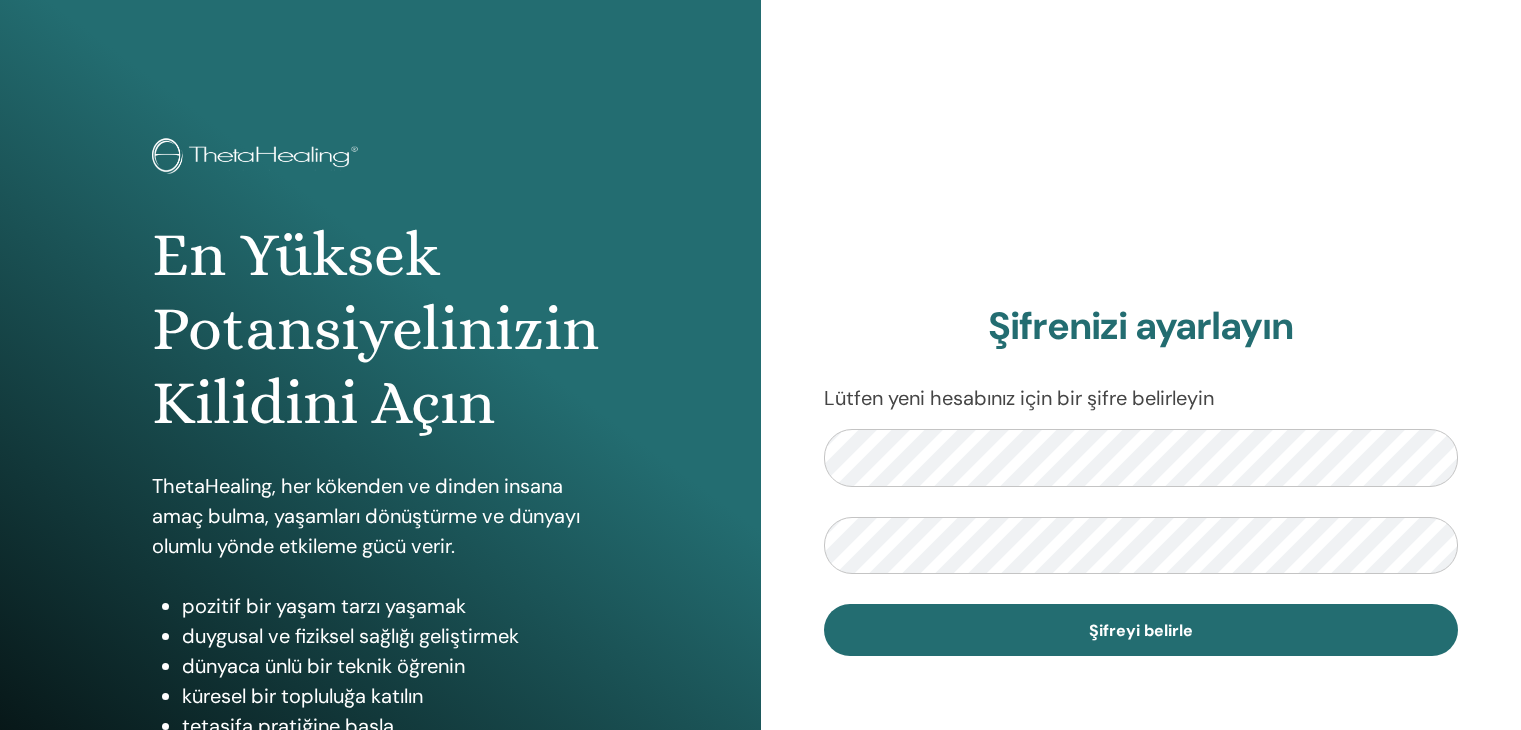 scroll, scrollTop: 0, scrollLeft: 0, axis: both 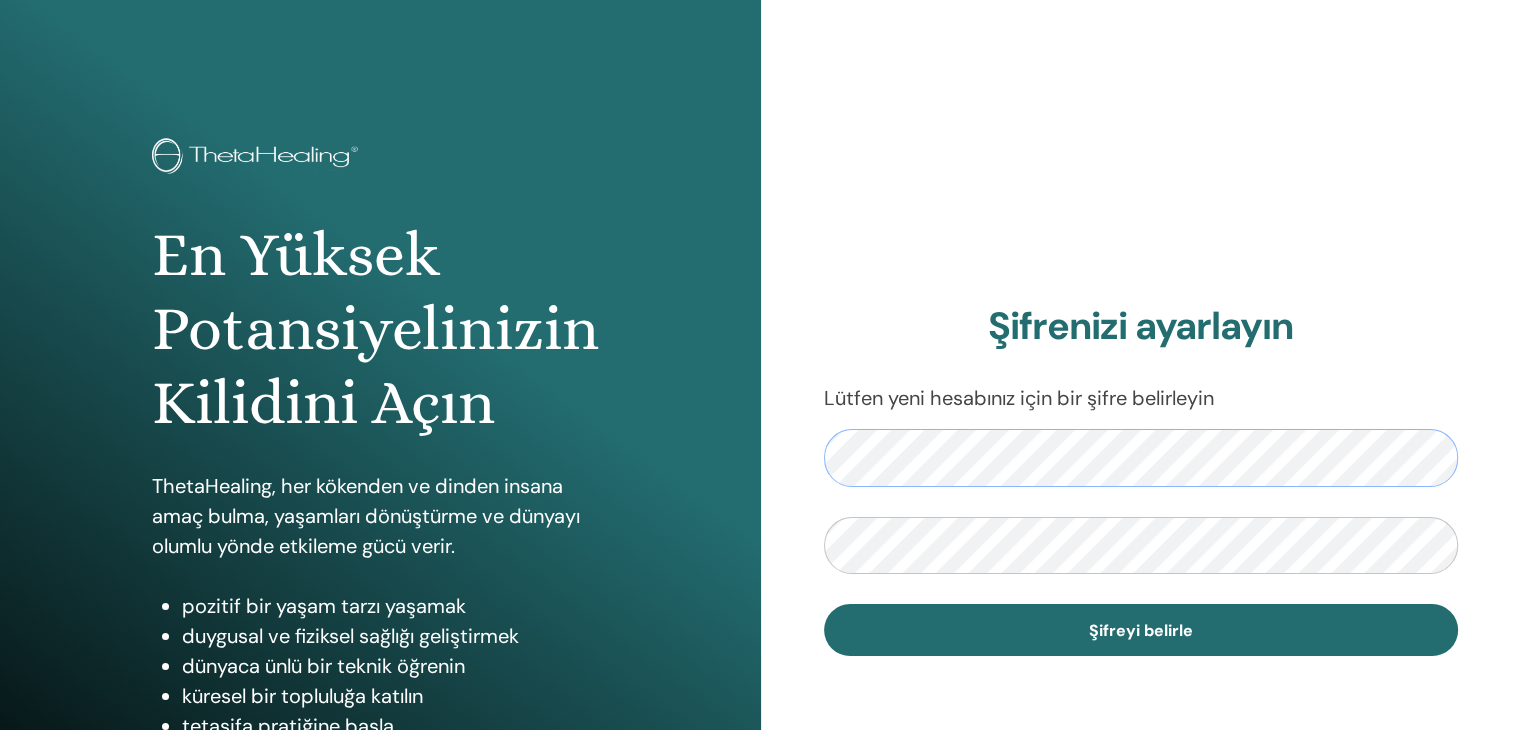 click on "Şifrenizi ayarlayın
Lütfen yeni hesabınız için bir şifre belirleyin
Şifreyi belirle" at bounding box center [1141, 480] 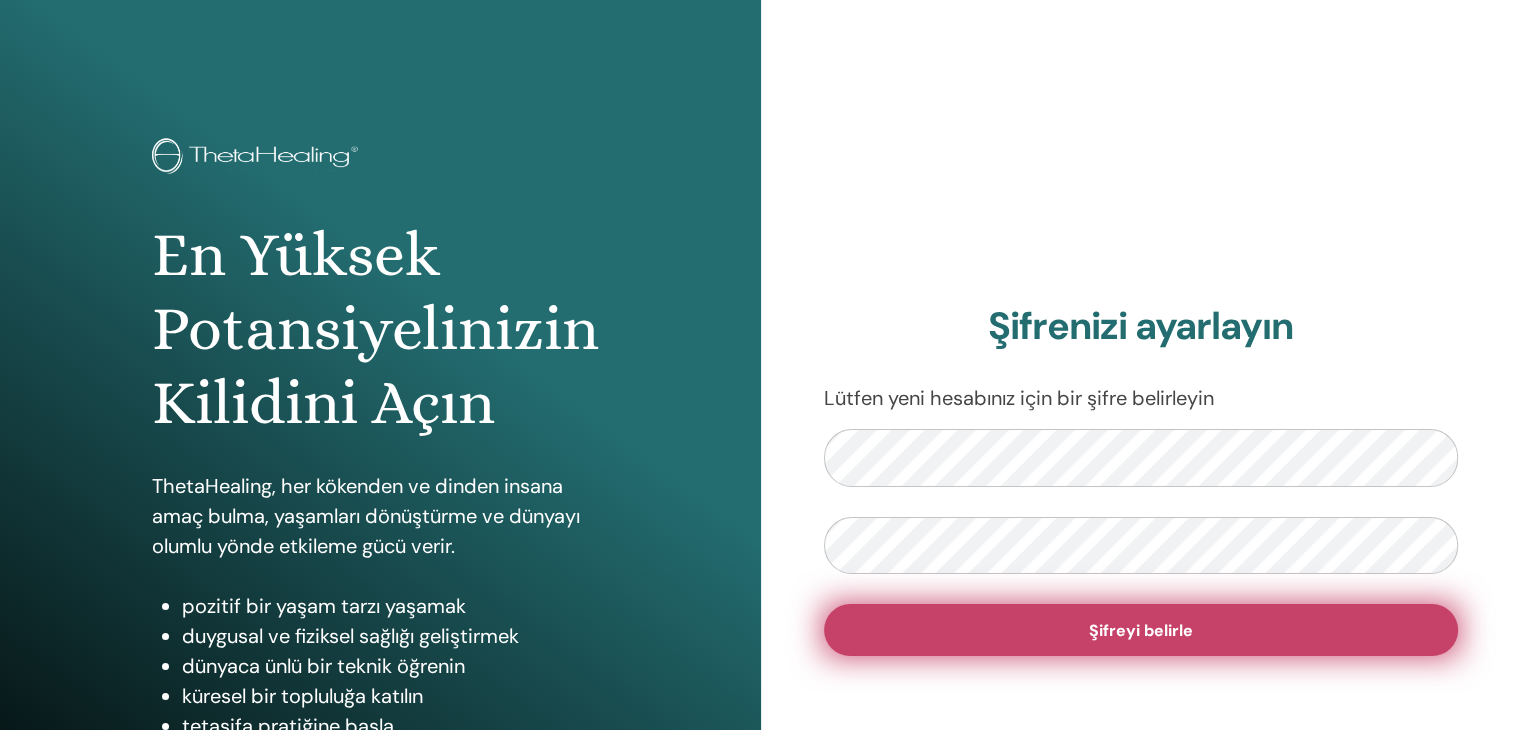 click on "Şifreyi belirle" at bounding box center (1141, 630) 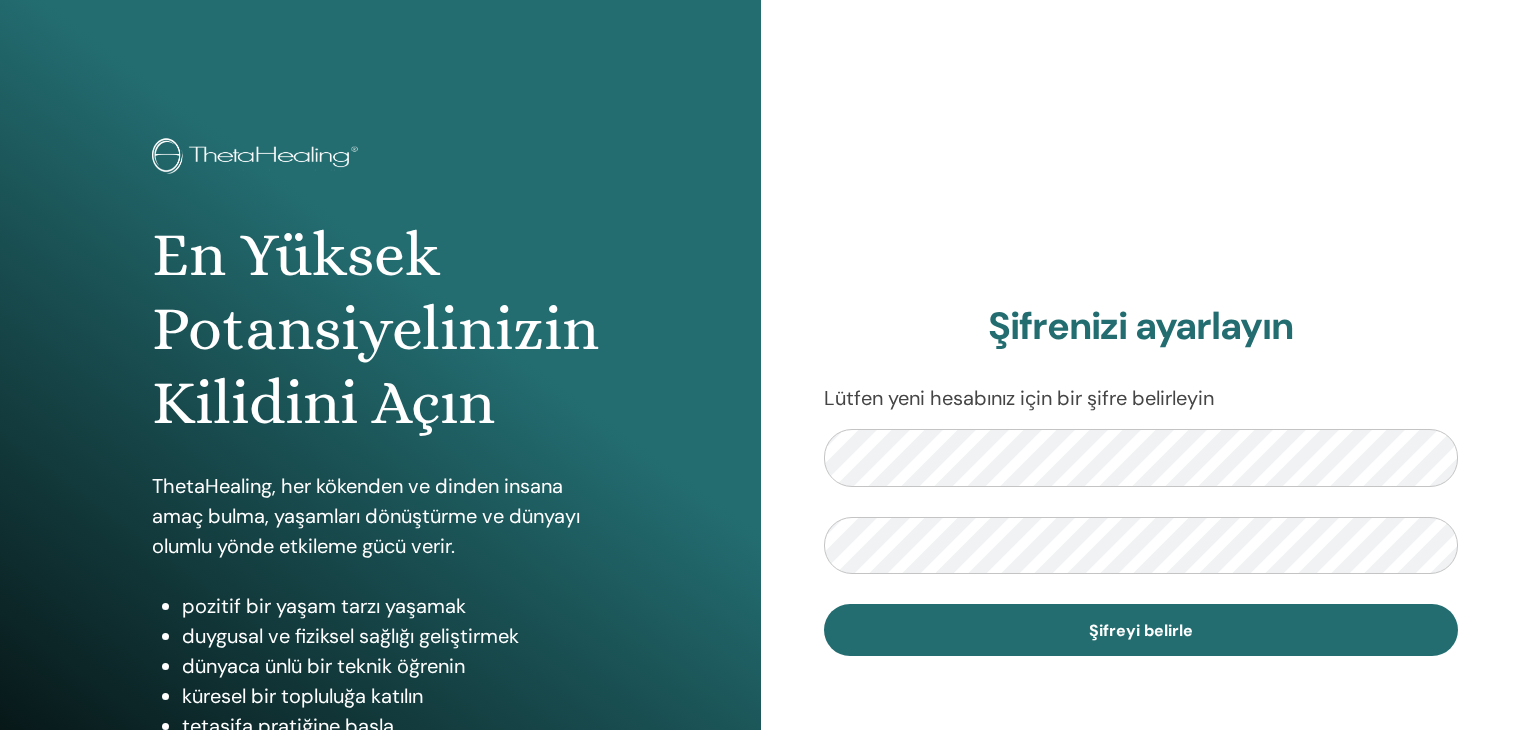 scroll, scrollTop: 0, scrollLeft: 0, axis: both 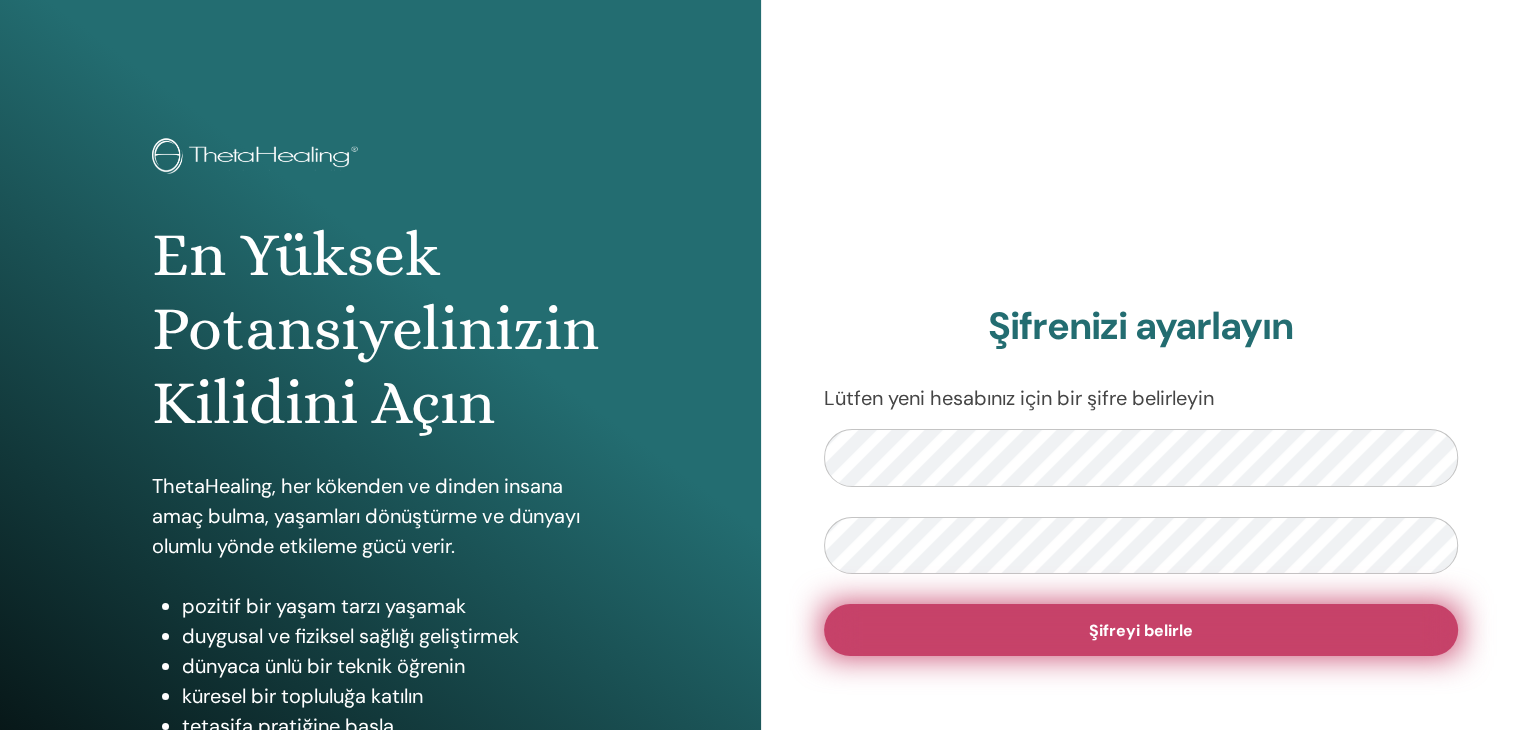 click on "Şifreyi belirle" at bounding box center (1141, 630) 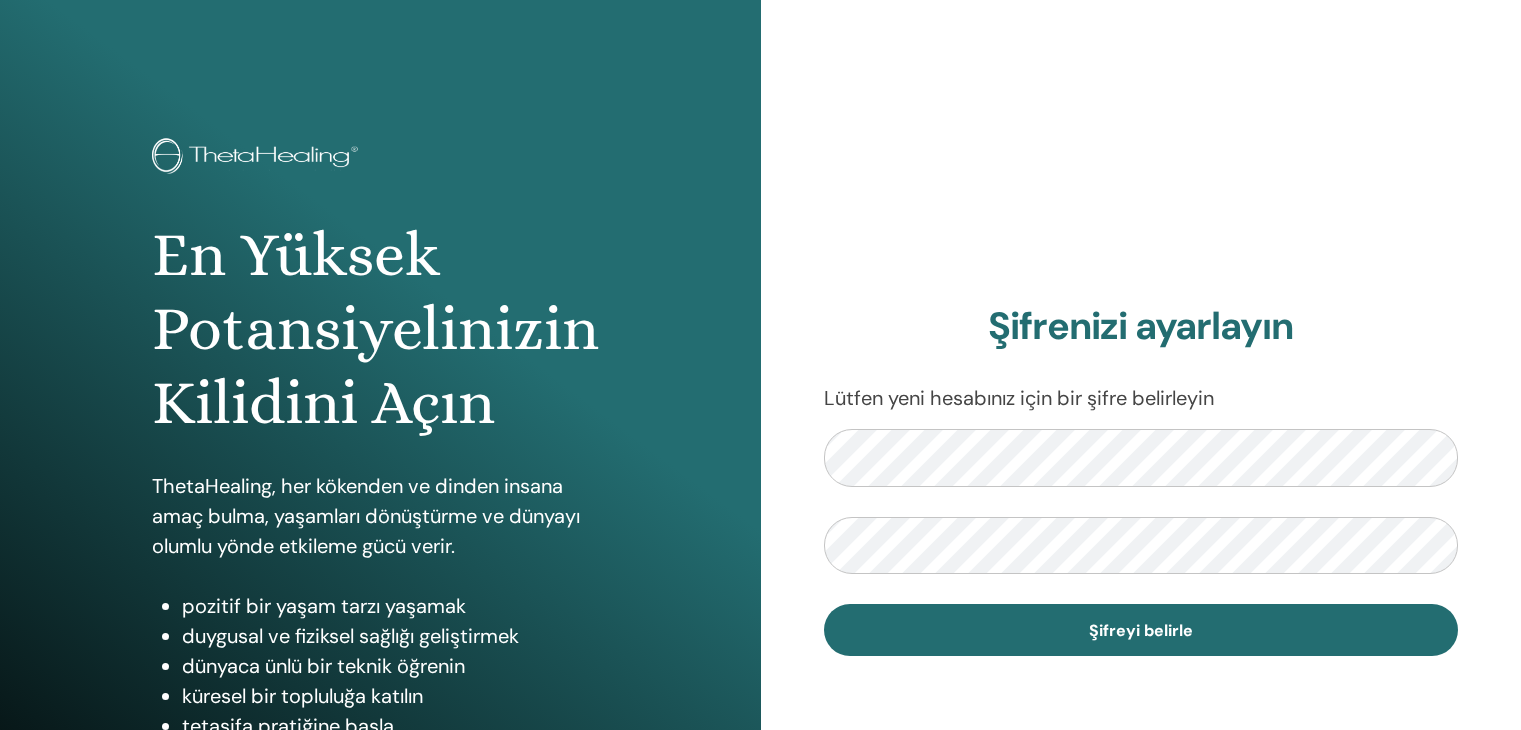 scroll, scrollTop: 0, scrollLeft: 0, axis: both 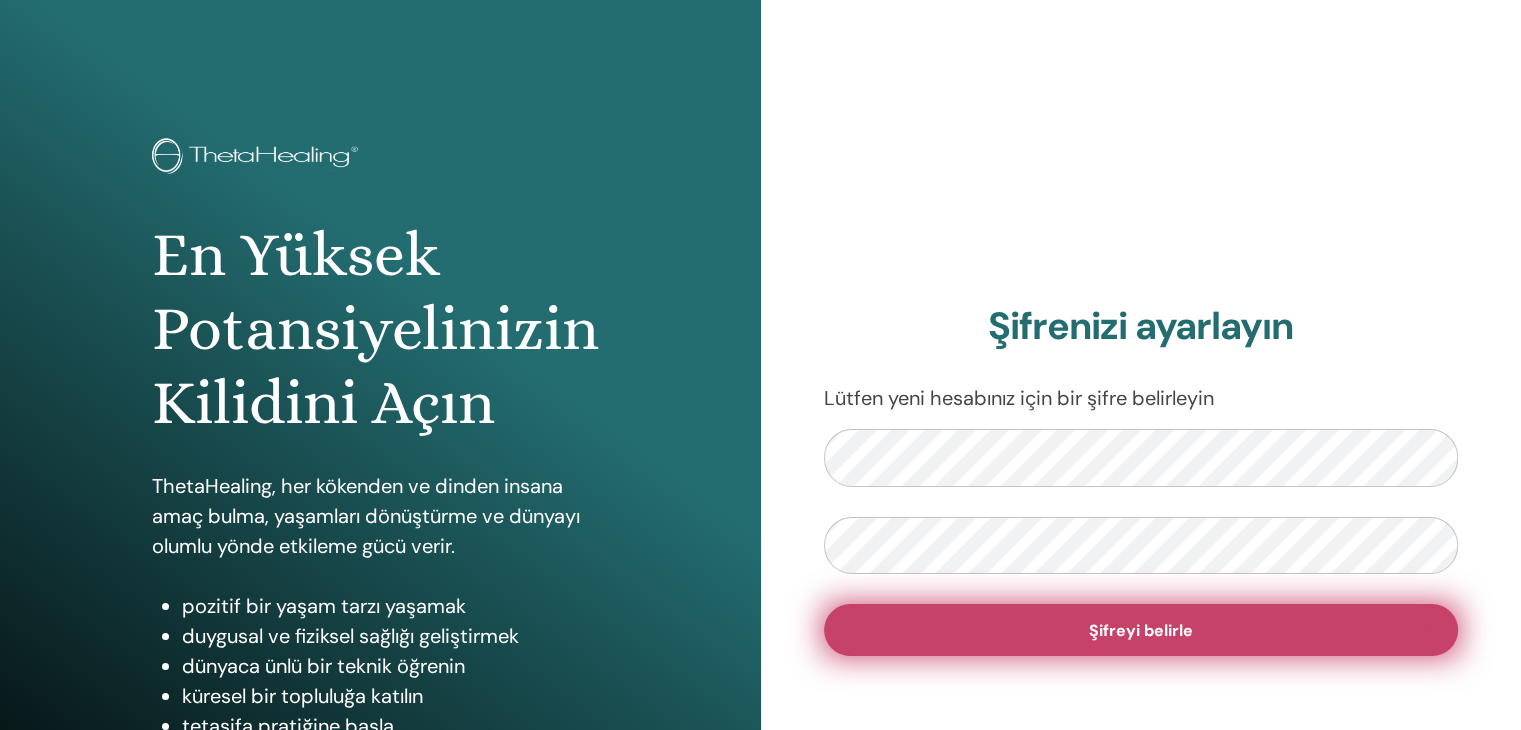 click on "Şifreyi belirle" at bounding box center (1141, 630) 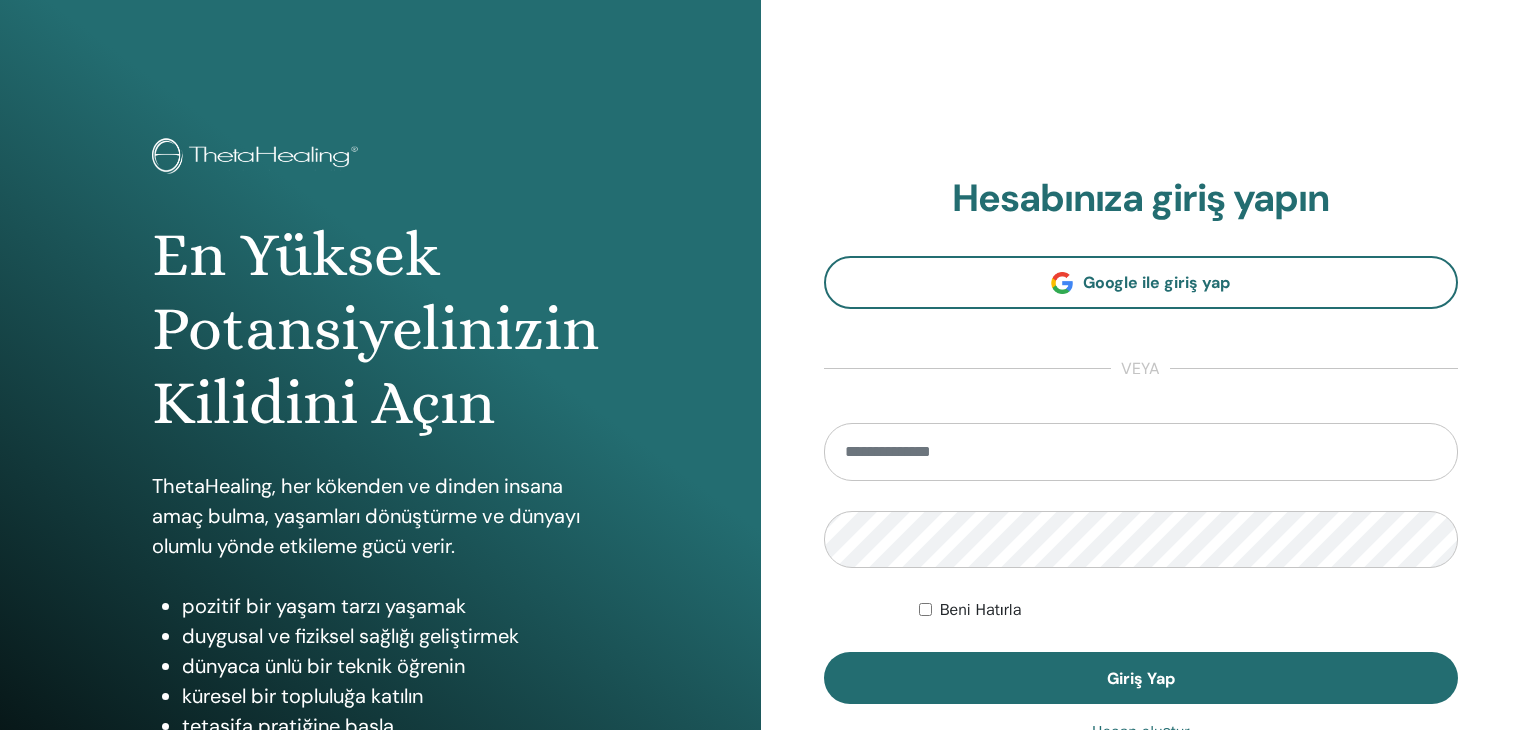 scroll, scrollTop: 0, scrollLeft: 0, axis: both 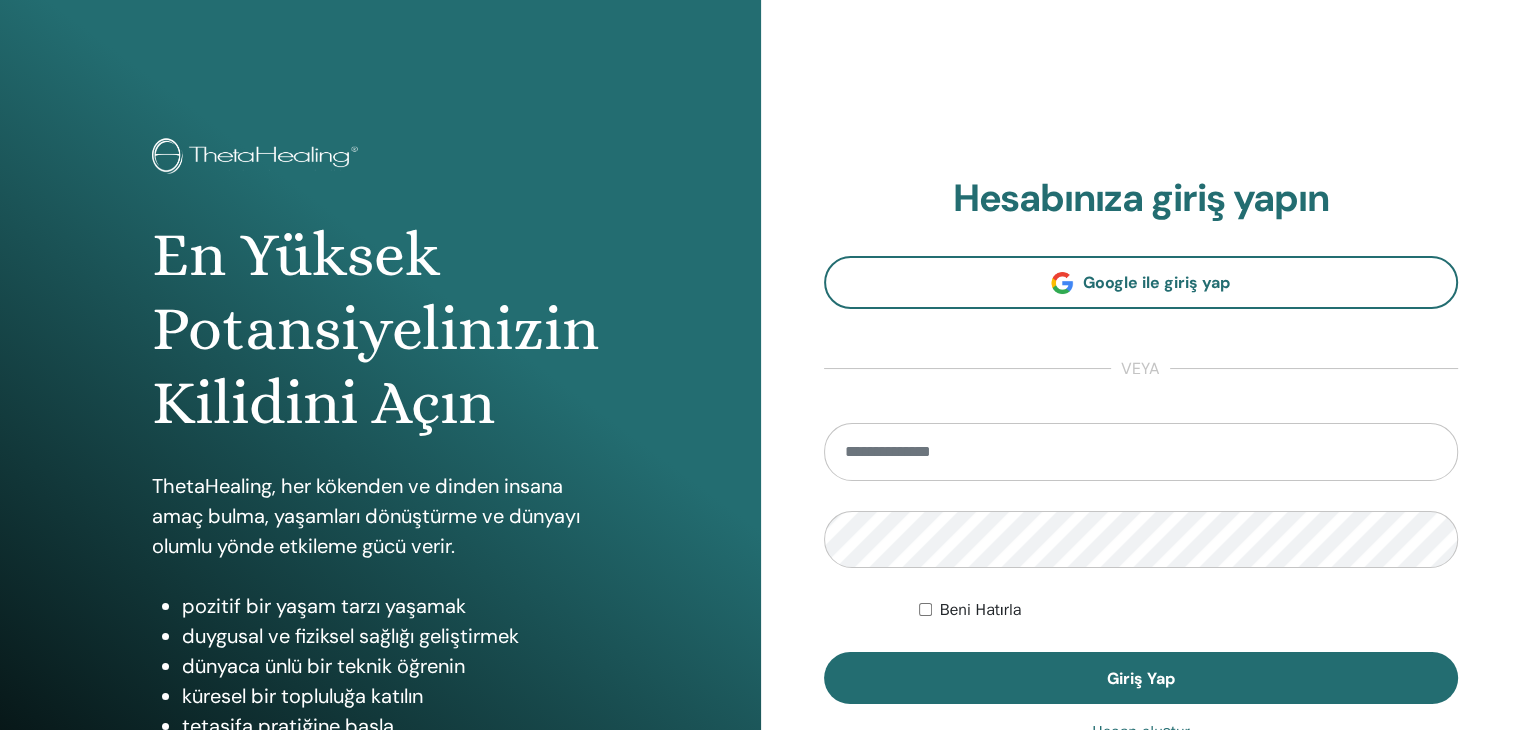 type on "**********" 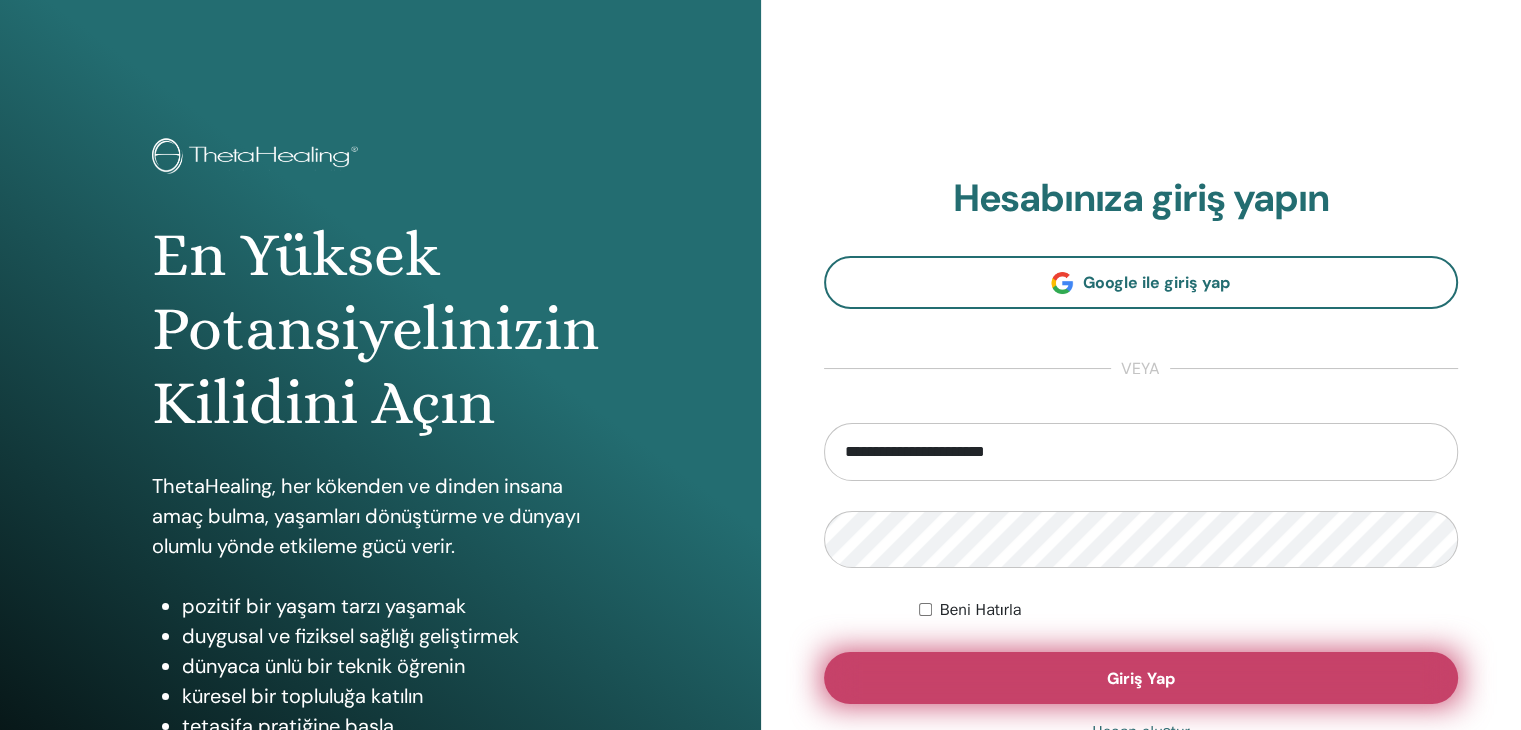 click on "Giriş Yap" at bounding box center (1141, 678) 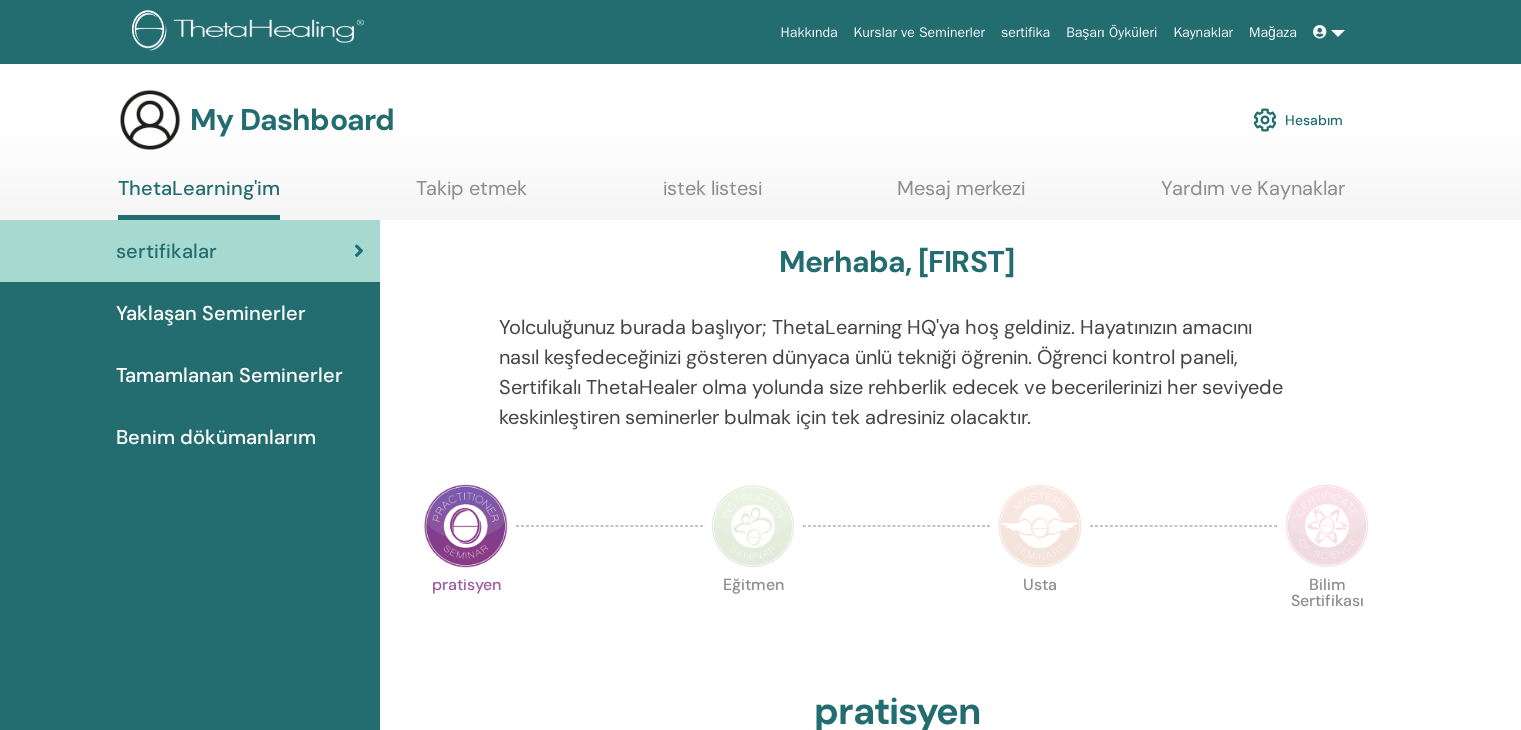 scroll, scrollTop: 0, scrollLeft: 0, axis: both 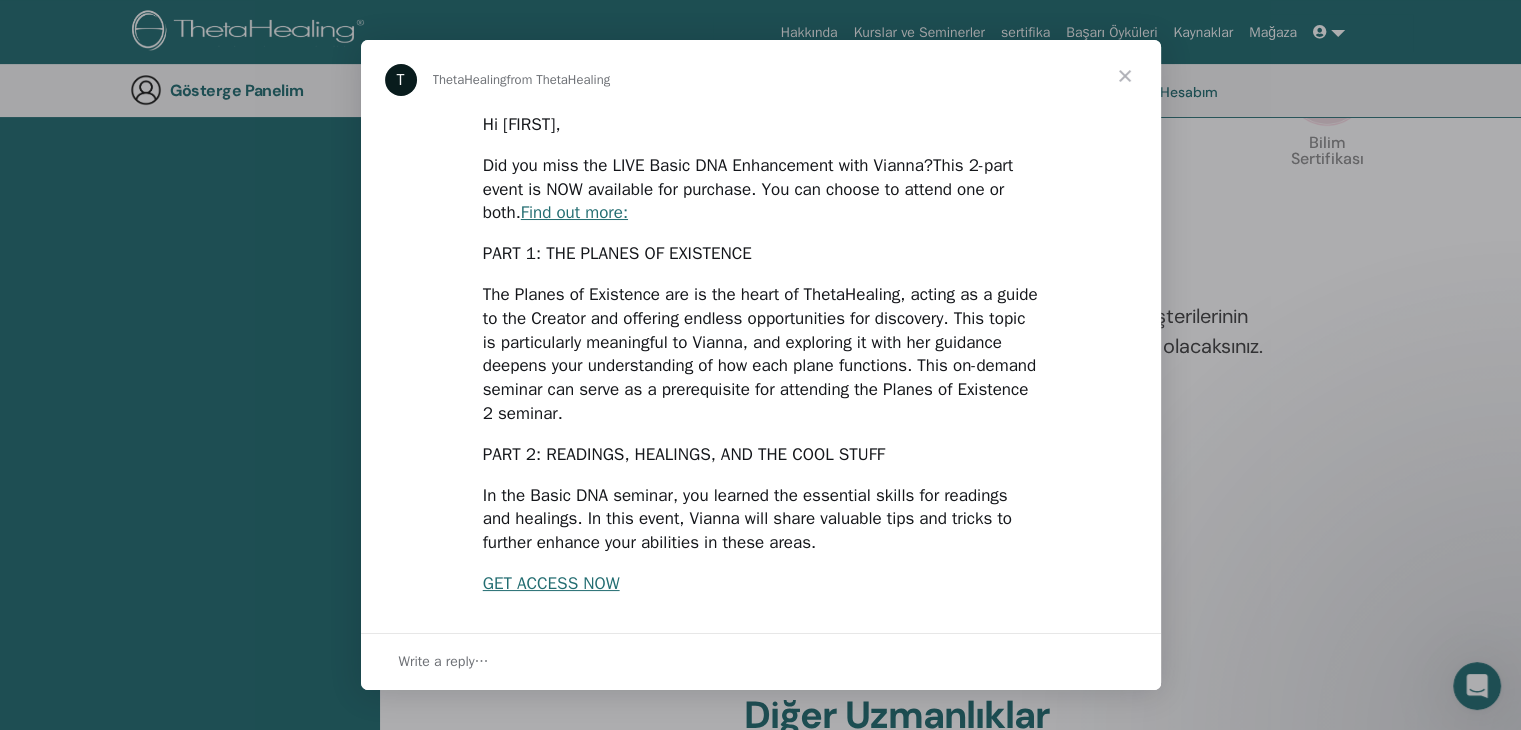 drag, startPoint x: 1528, startPoint y: 105, endPoint x: 1535, endPoint y: 222, distance: 117.20921 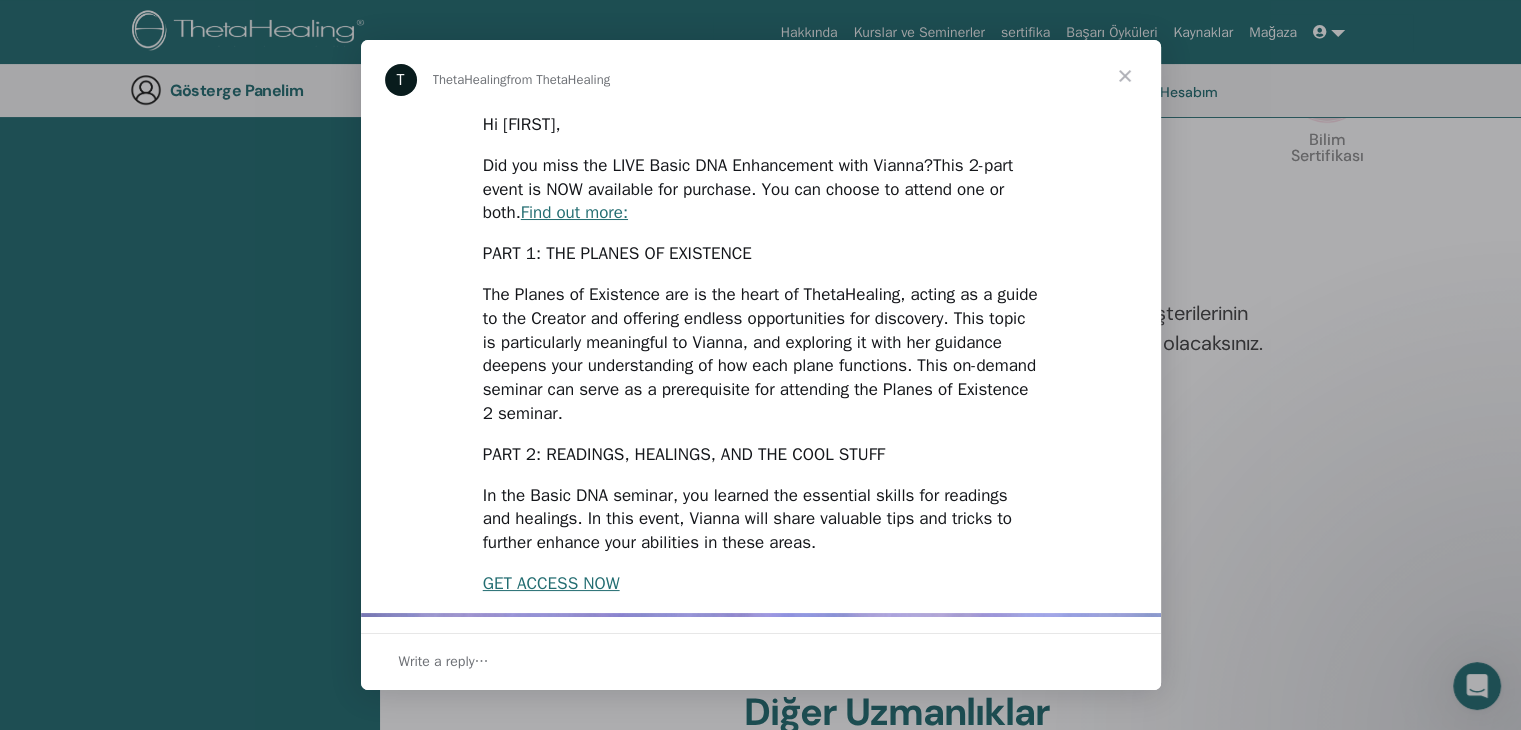 click at bounding box center (1125, 76) 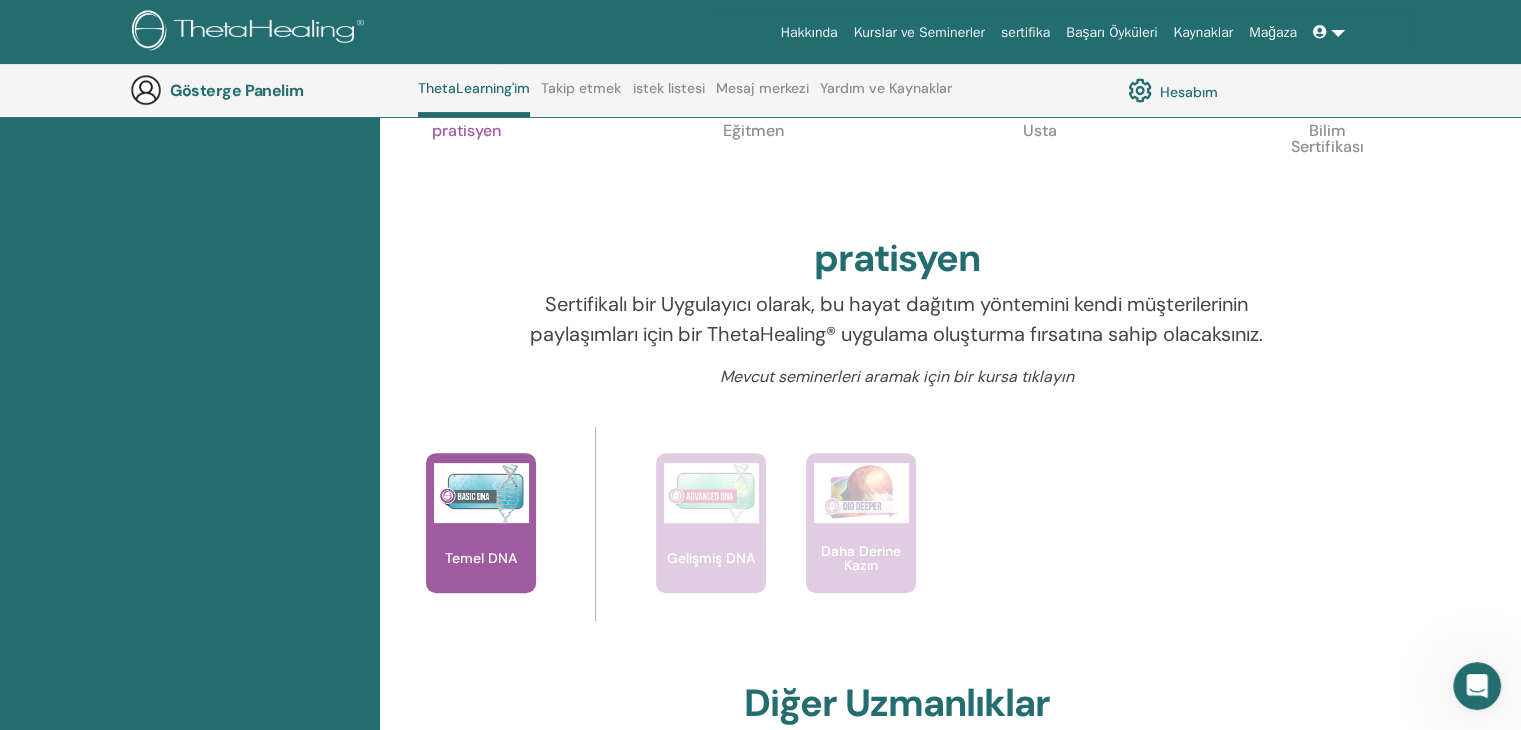 scroll, scrollTop: 507, scrollLeft: 0, axis: vertical 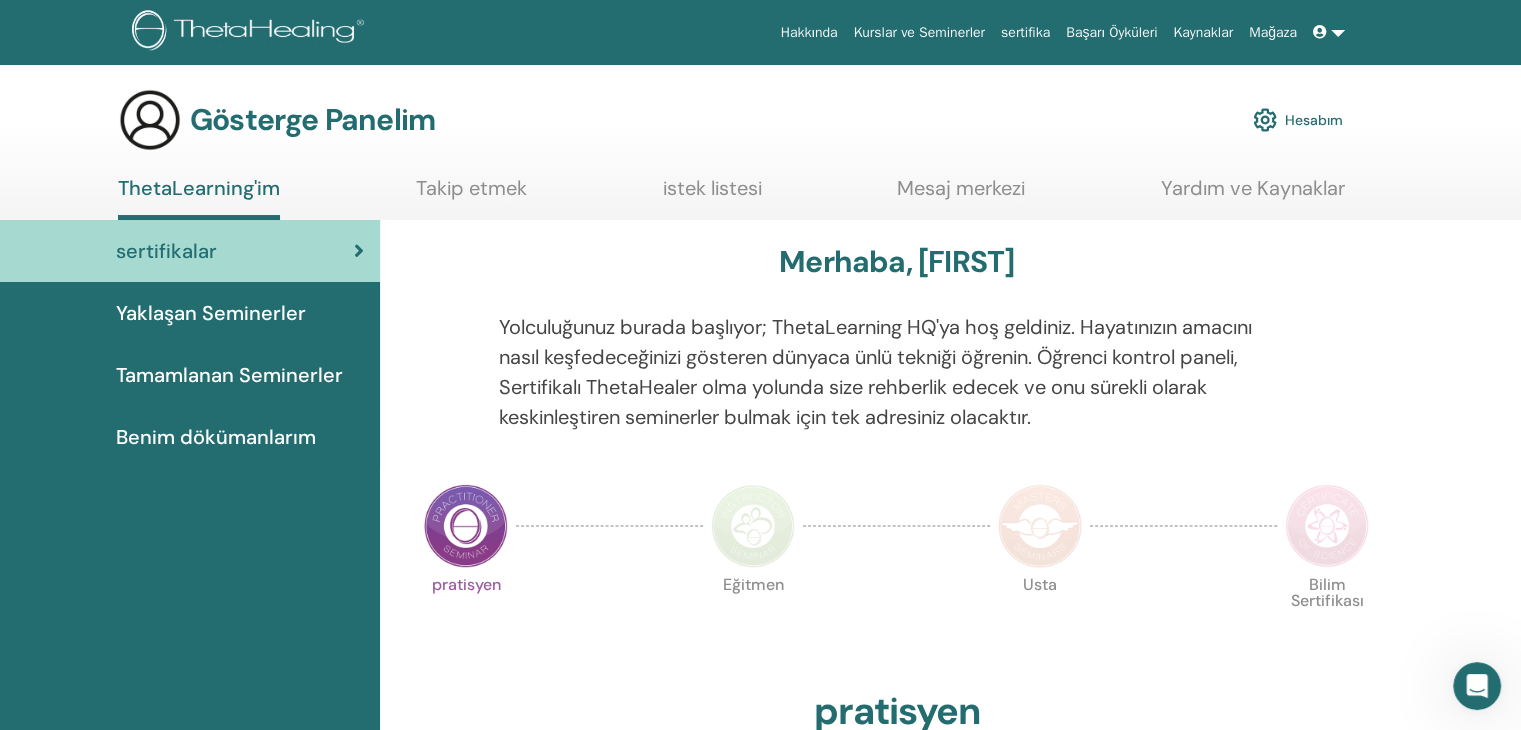 click on "Hesabım" at bounding box center [1314, 121] 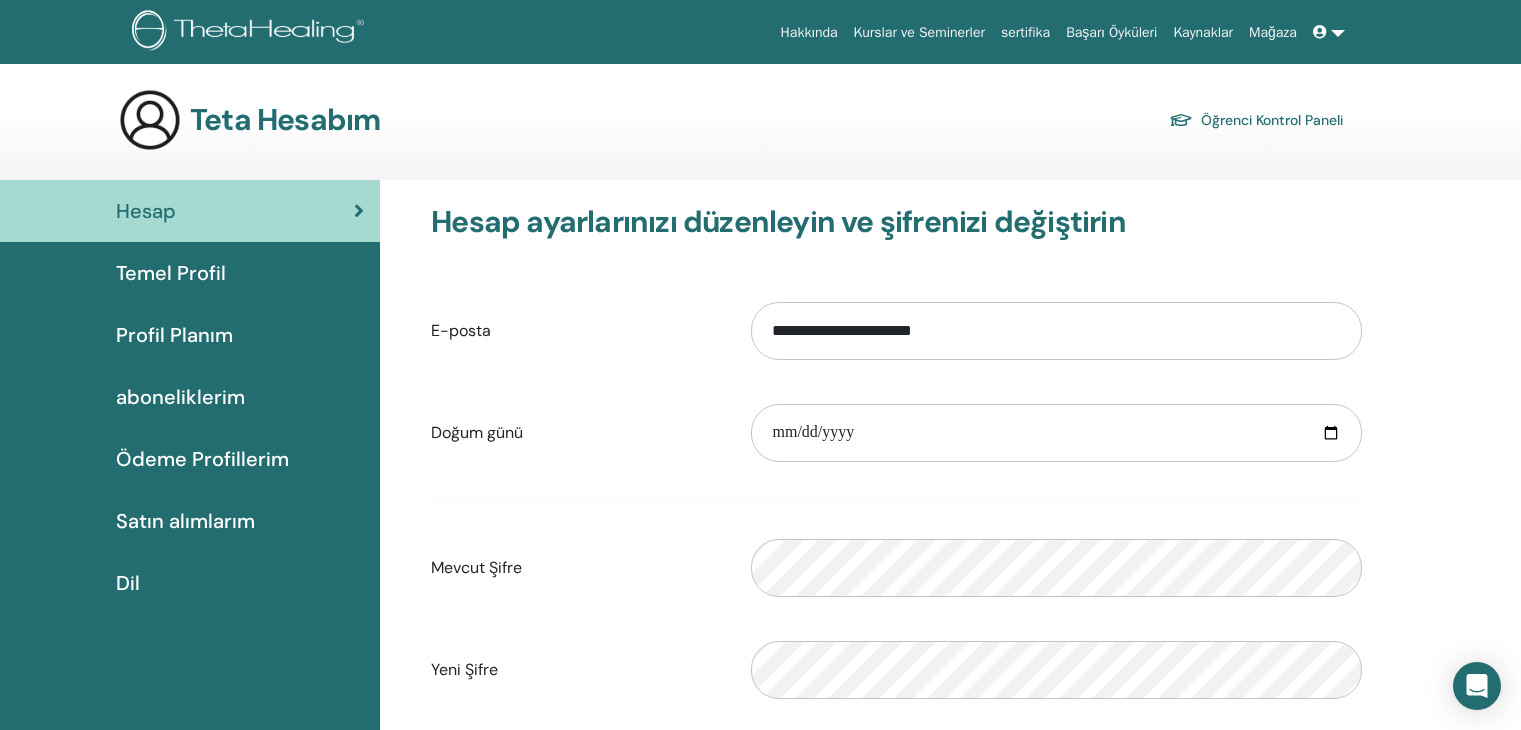 scroll, scrollTop: 0, scrollLeft: 0, axis: both 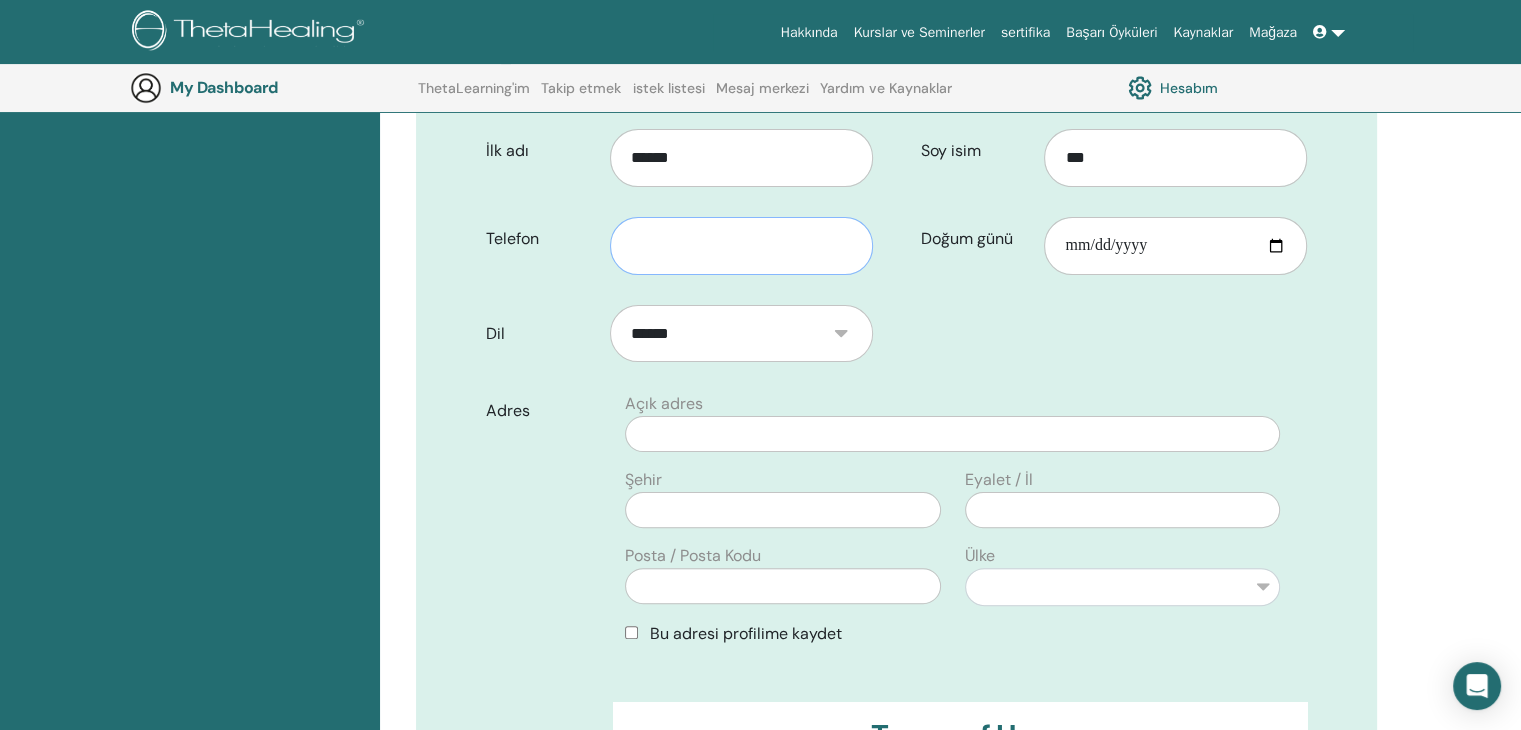 click at bounding box center [741, 246] 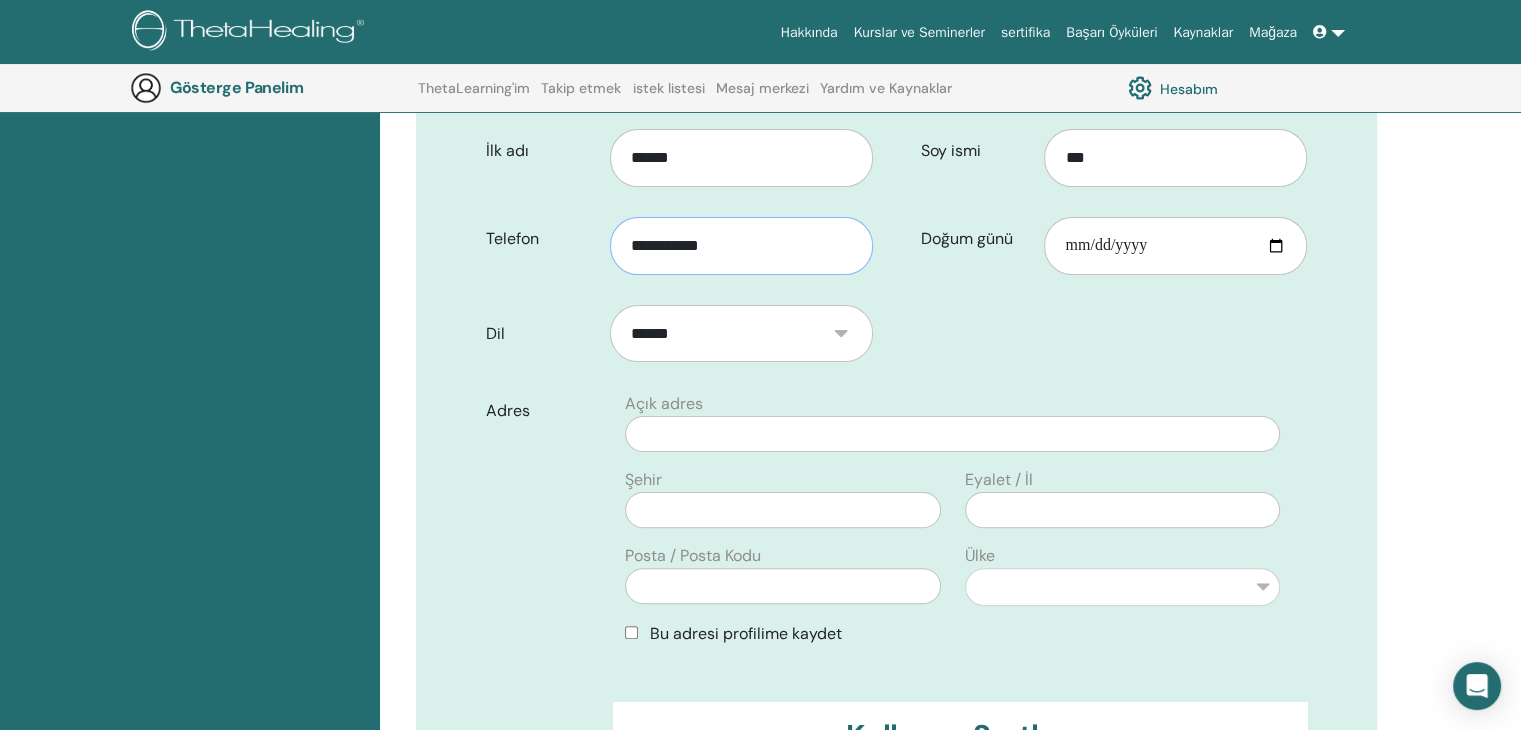 type on "**********" 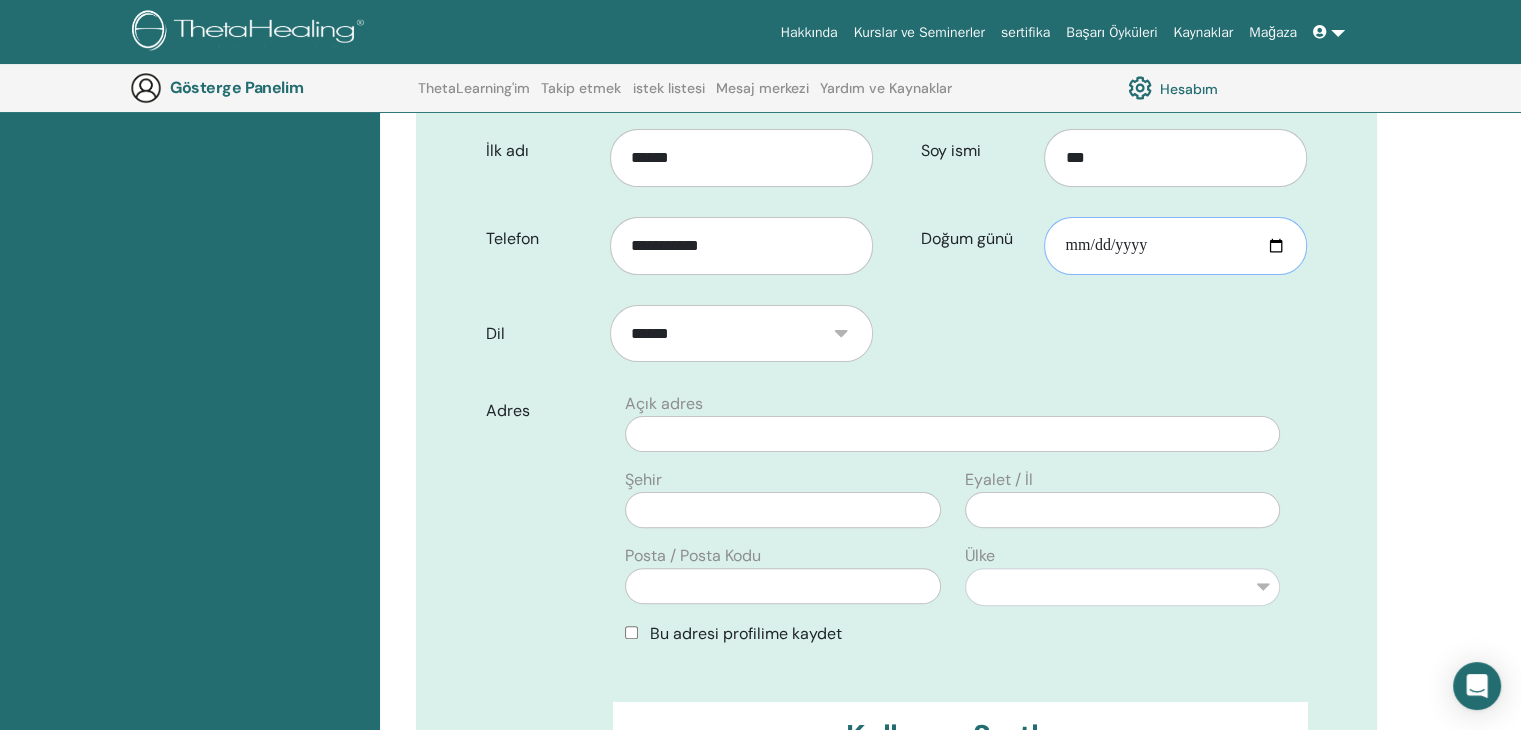 click on "Doğum günü" at bounding box center [1175, 246] 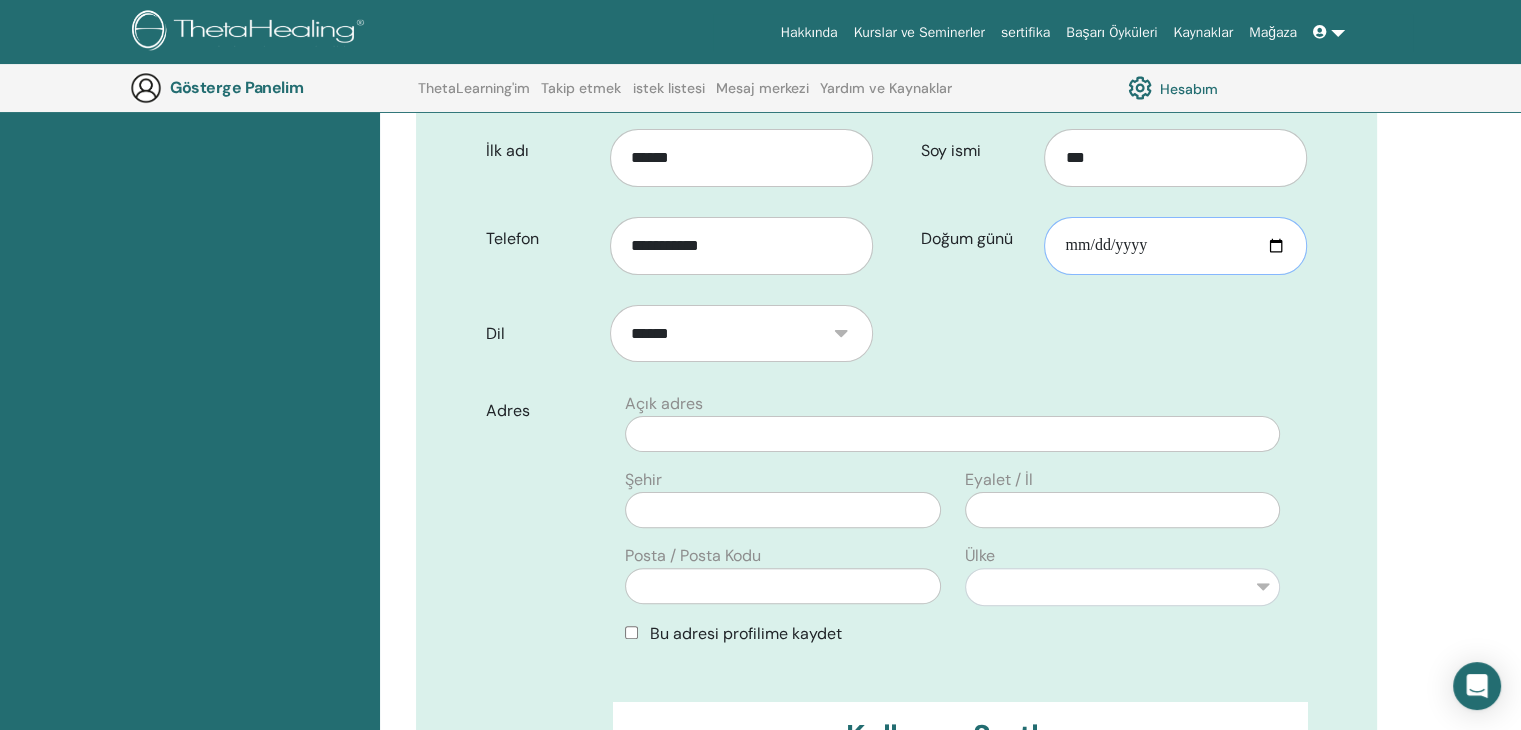 type on "**********" 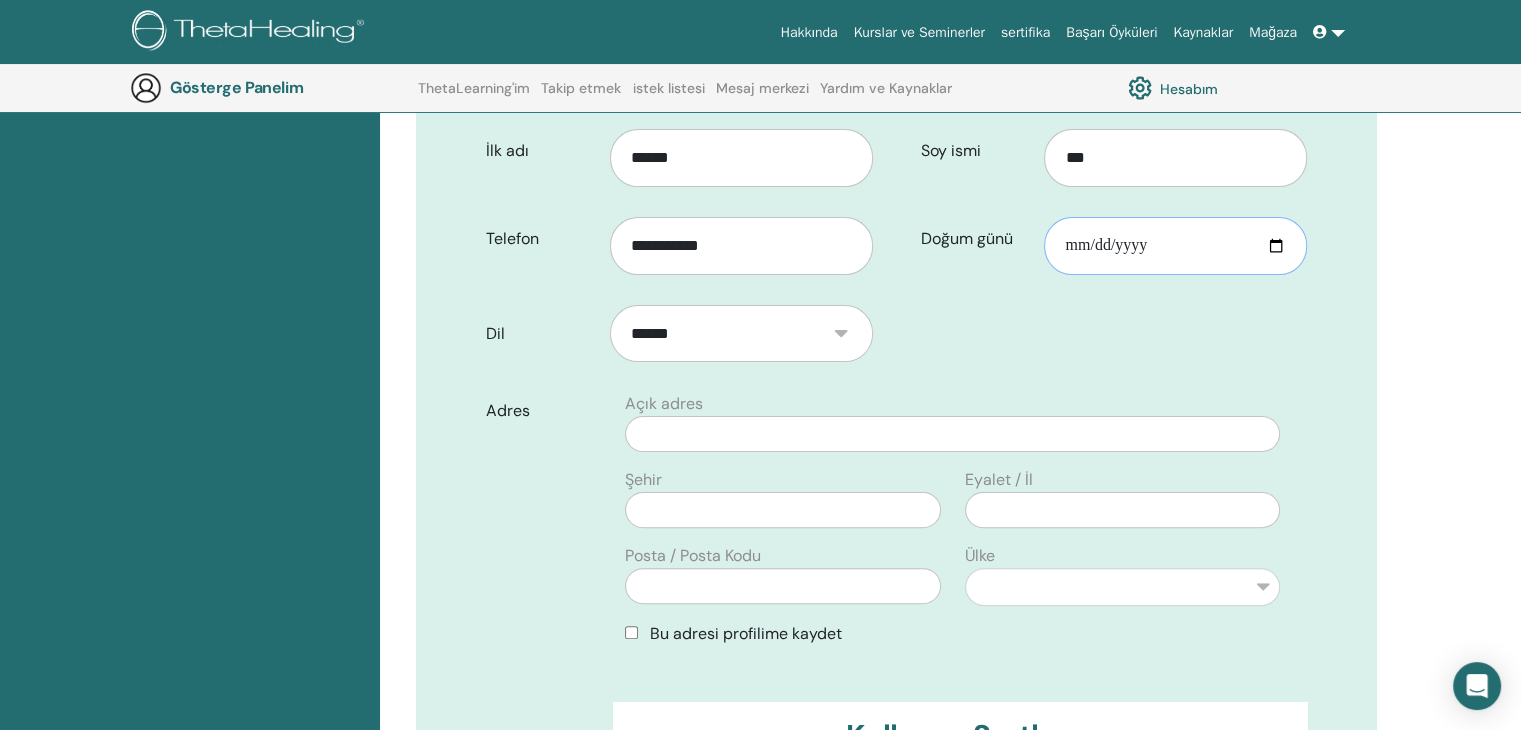 click on "**********" at bounding box center [1175, 246] 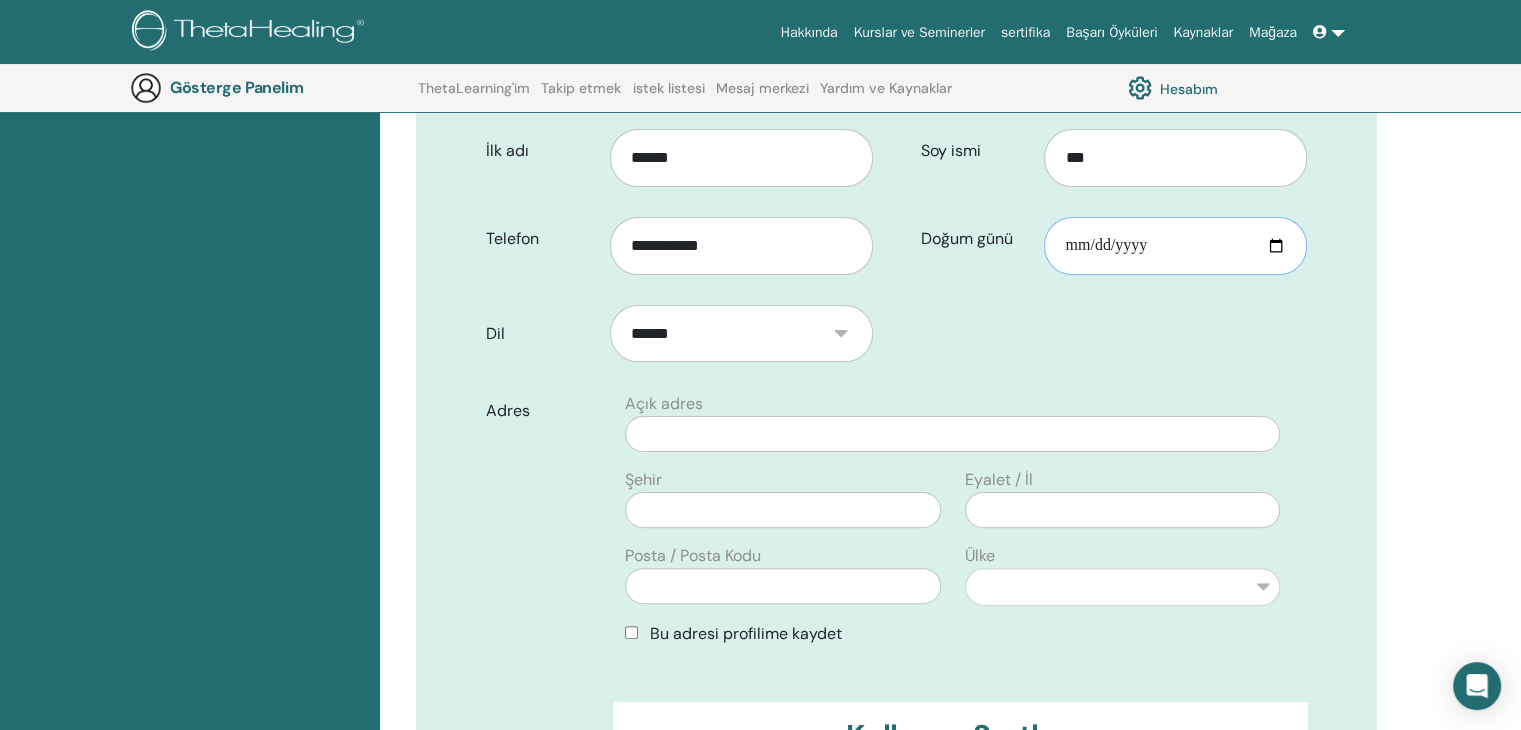 type on "**********" 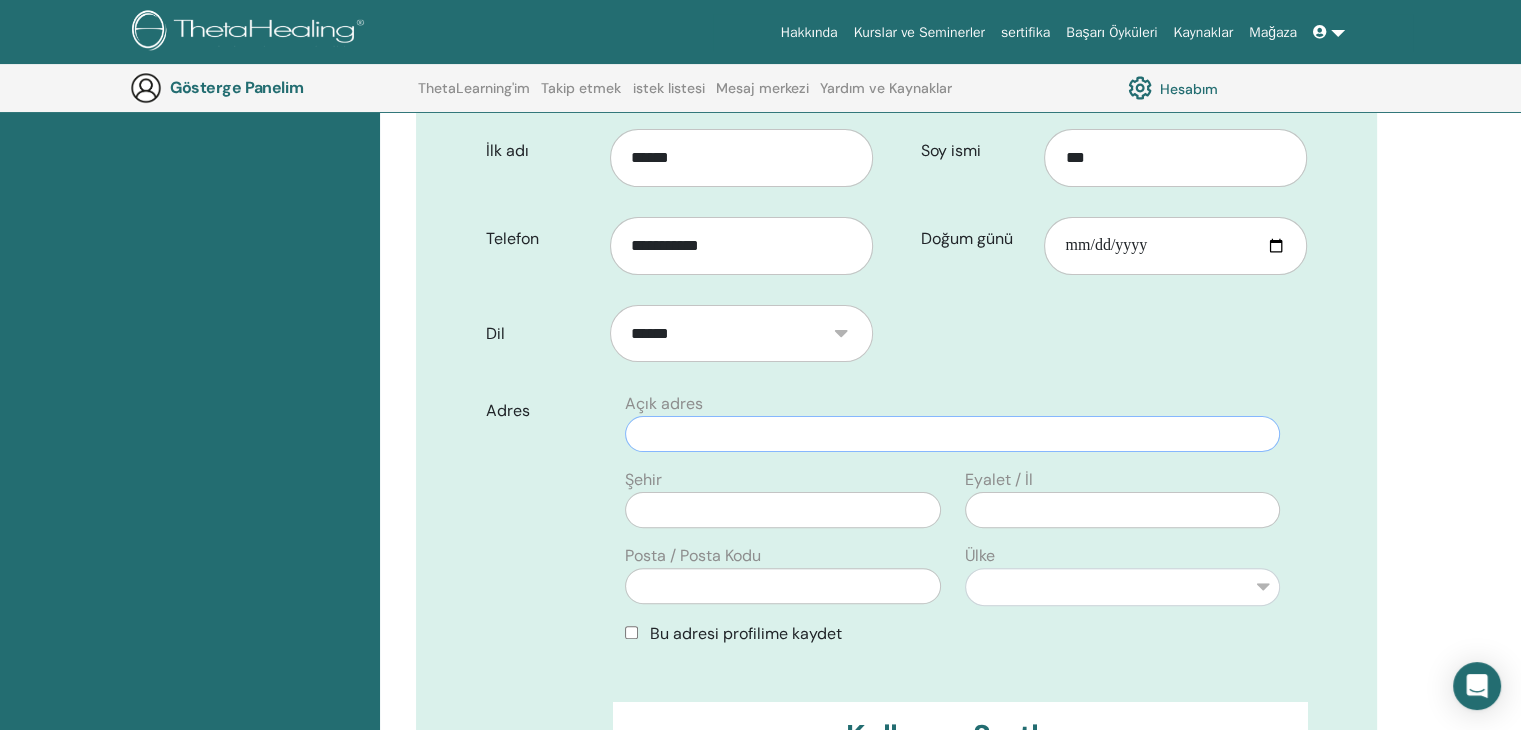 click at bounding box center (952, 434) 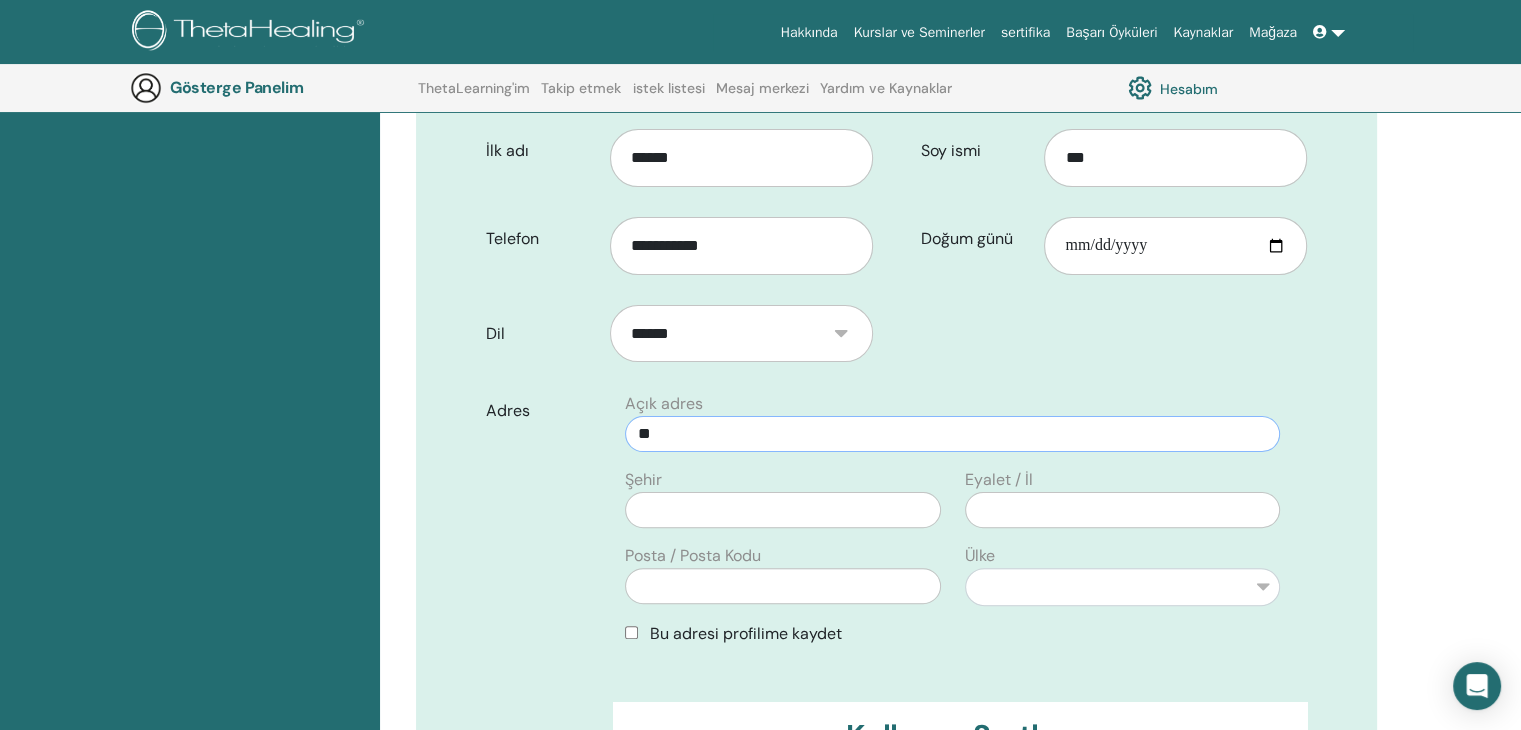 type on "*" 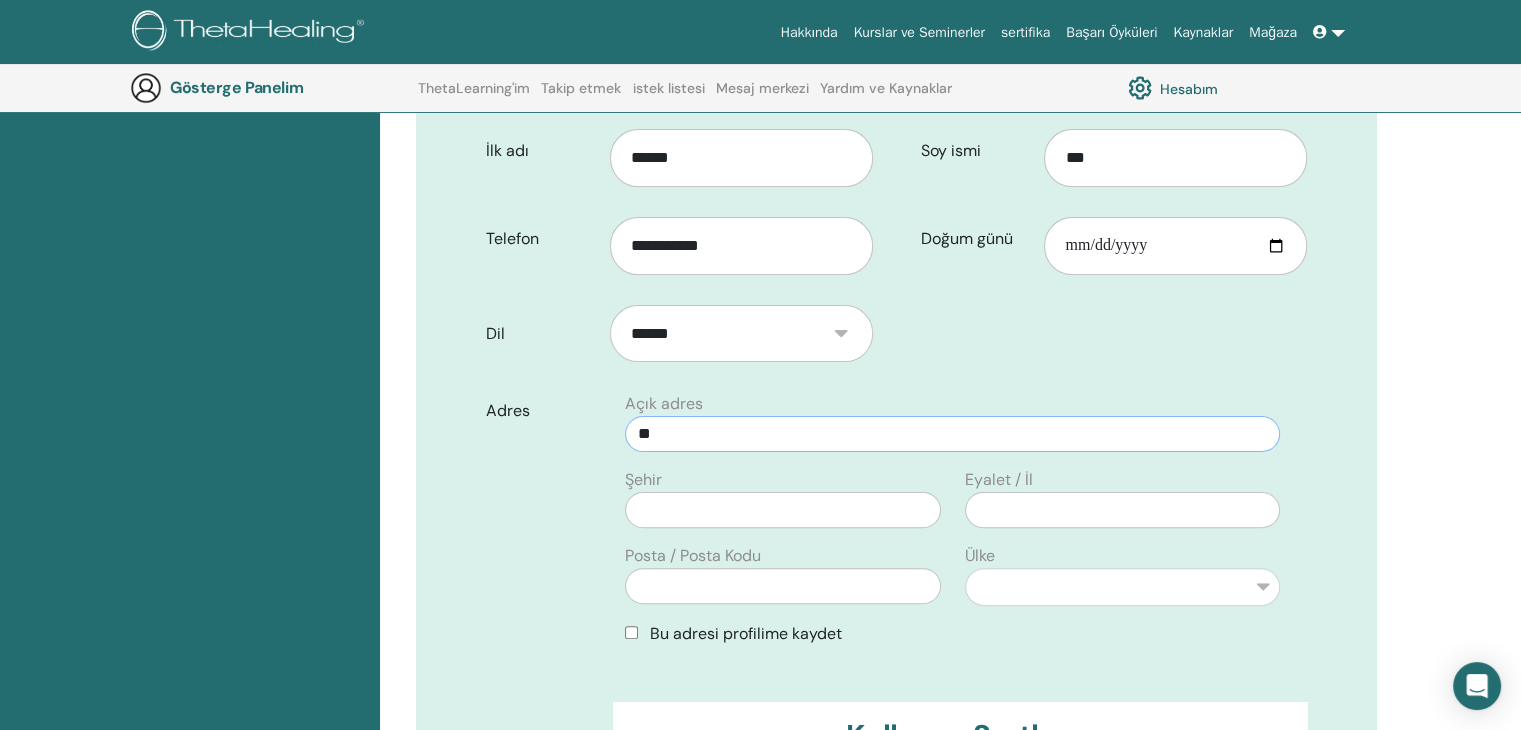 type on "*" 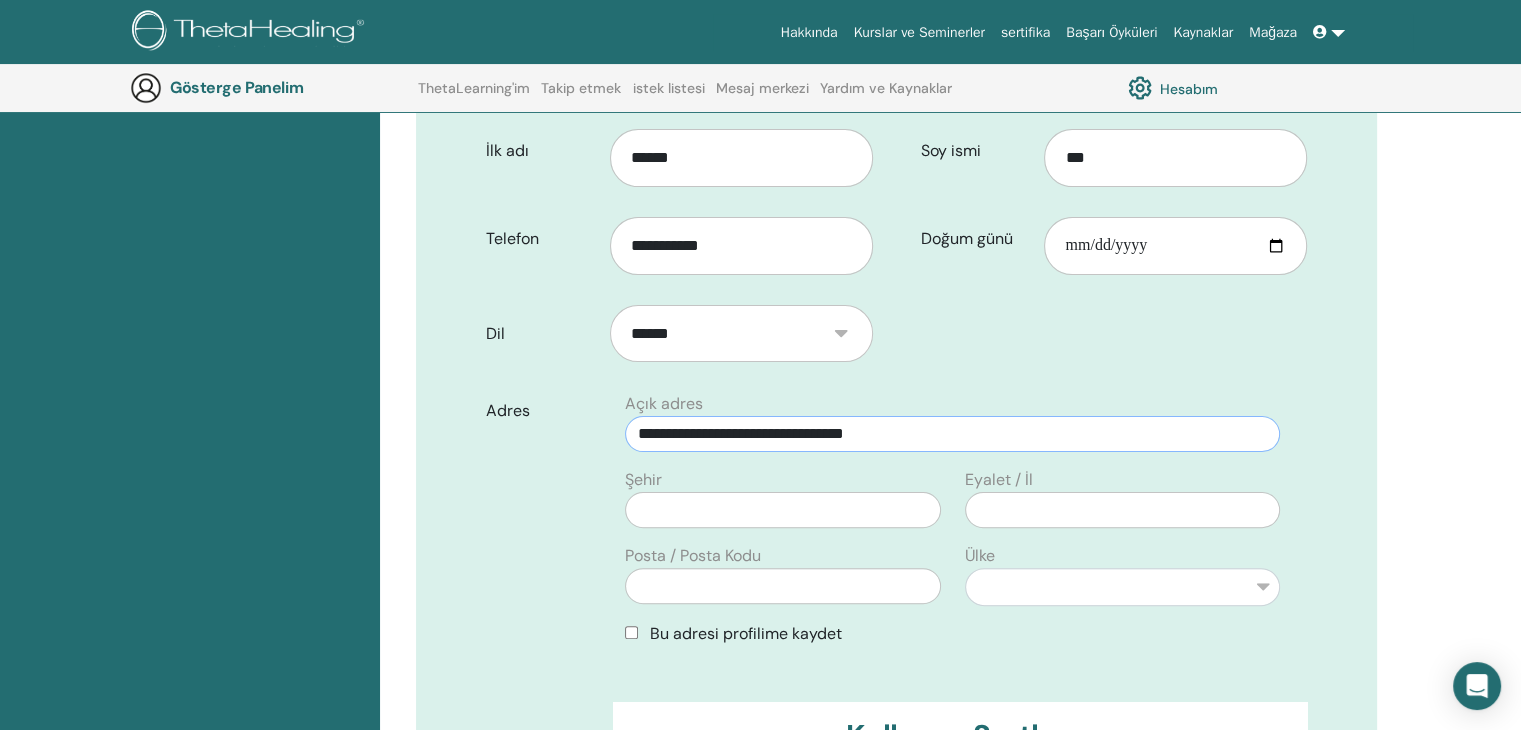 type on "**********" 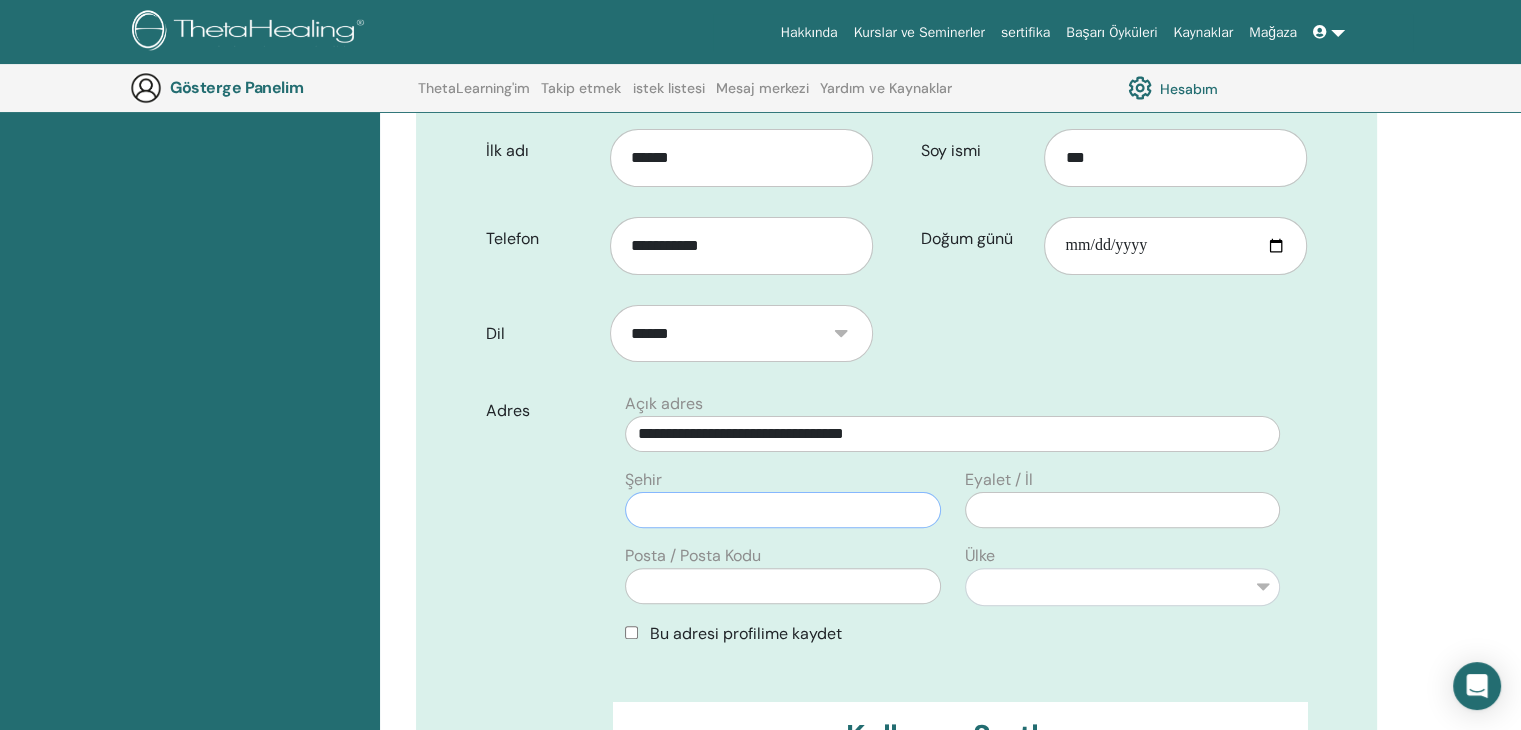 click at bounding box center [782, 510] 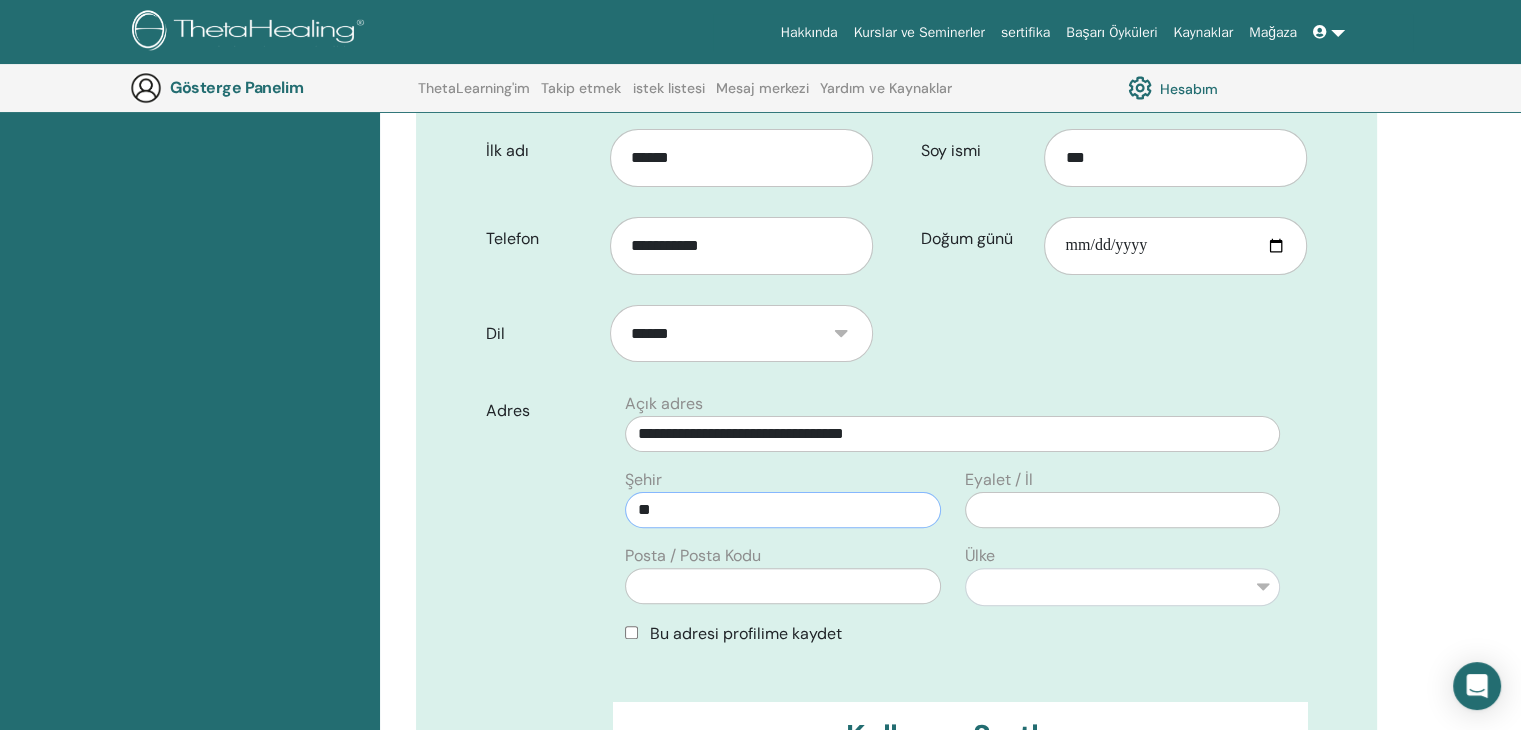 type on "*" 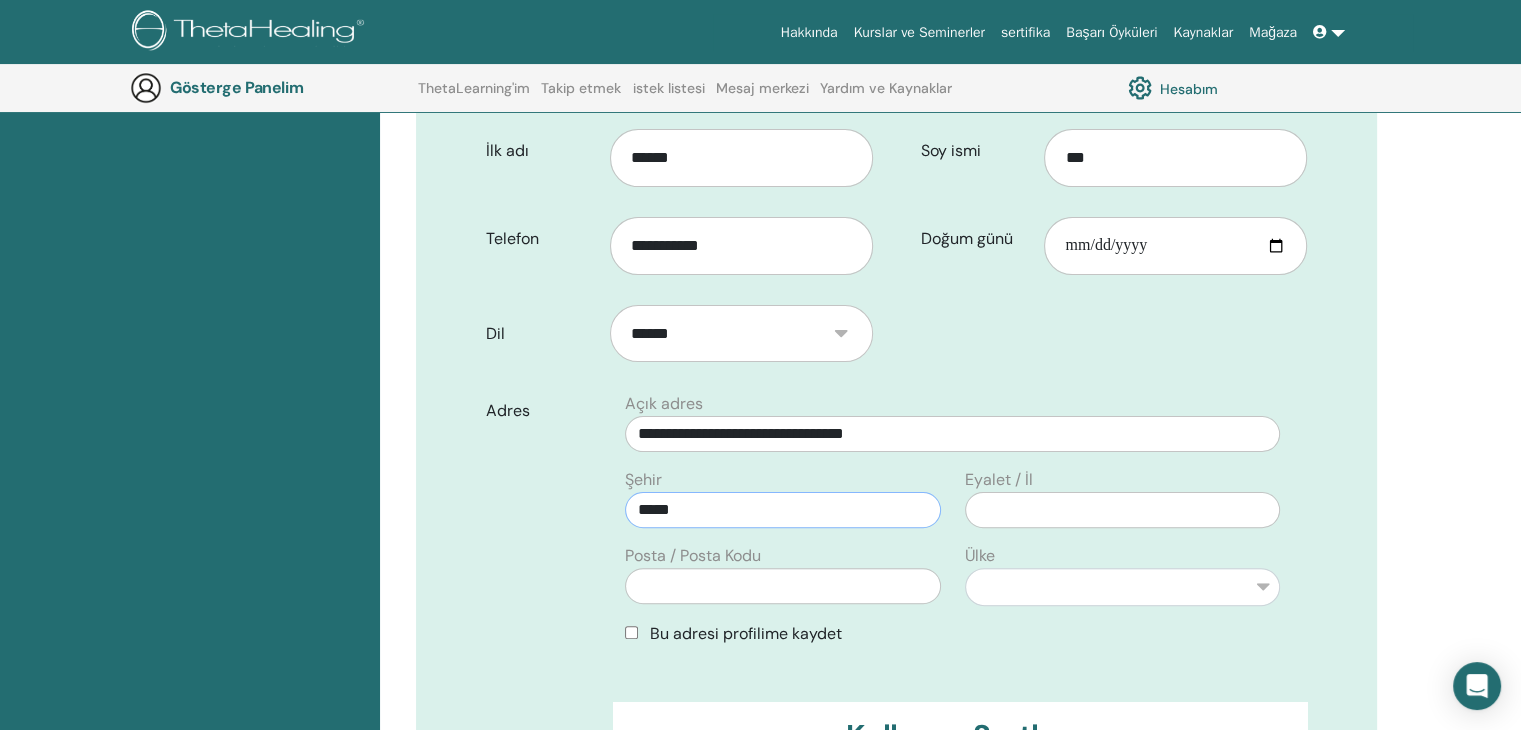 type on "*****" 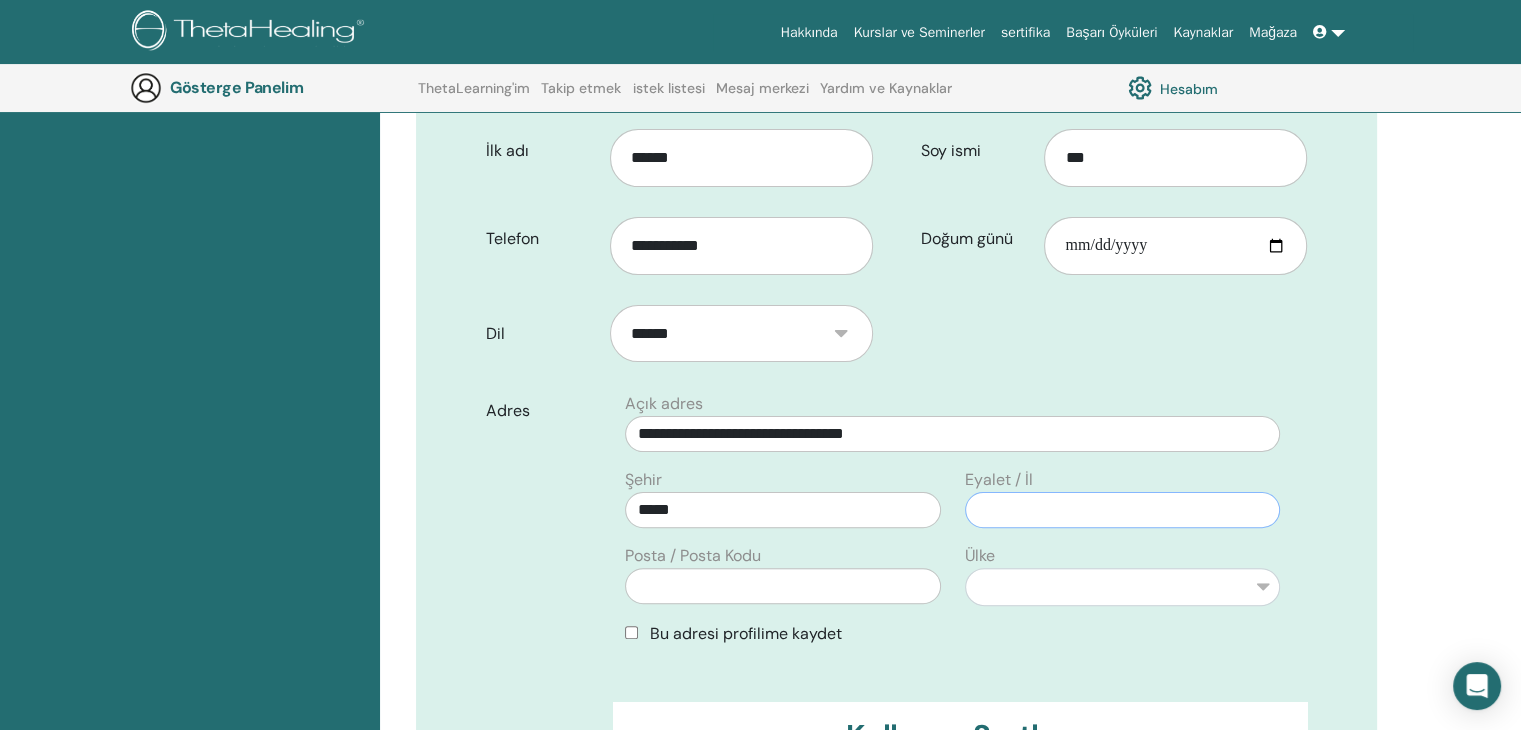 click at bounding box center [1122, 510] 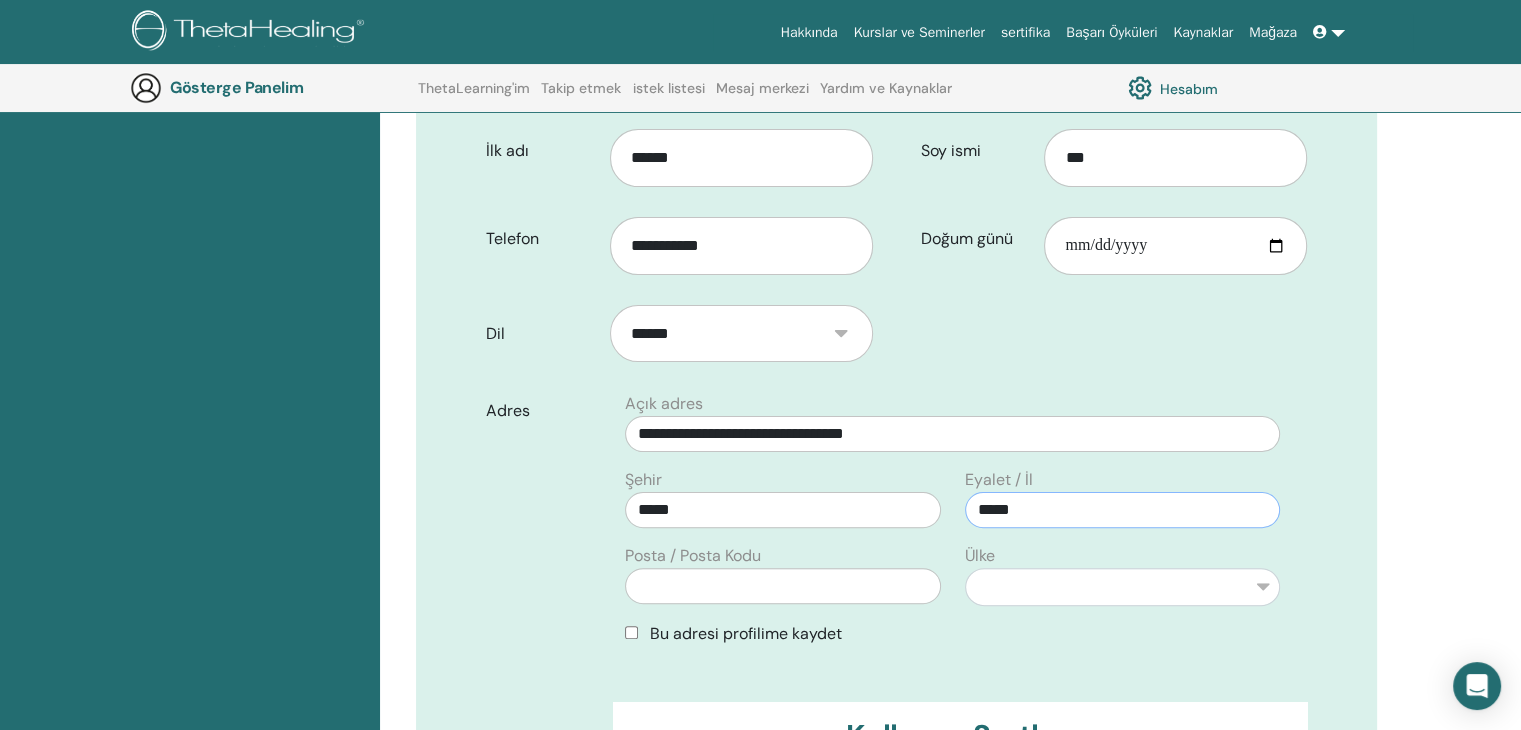 type on "*****" 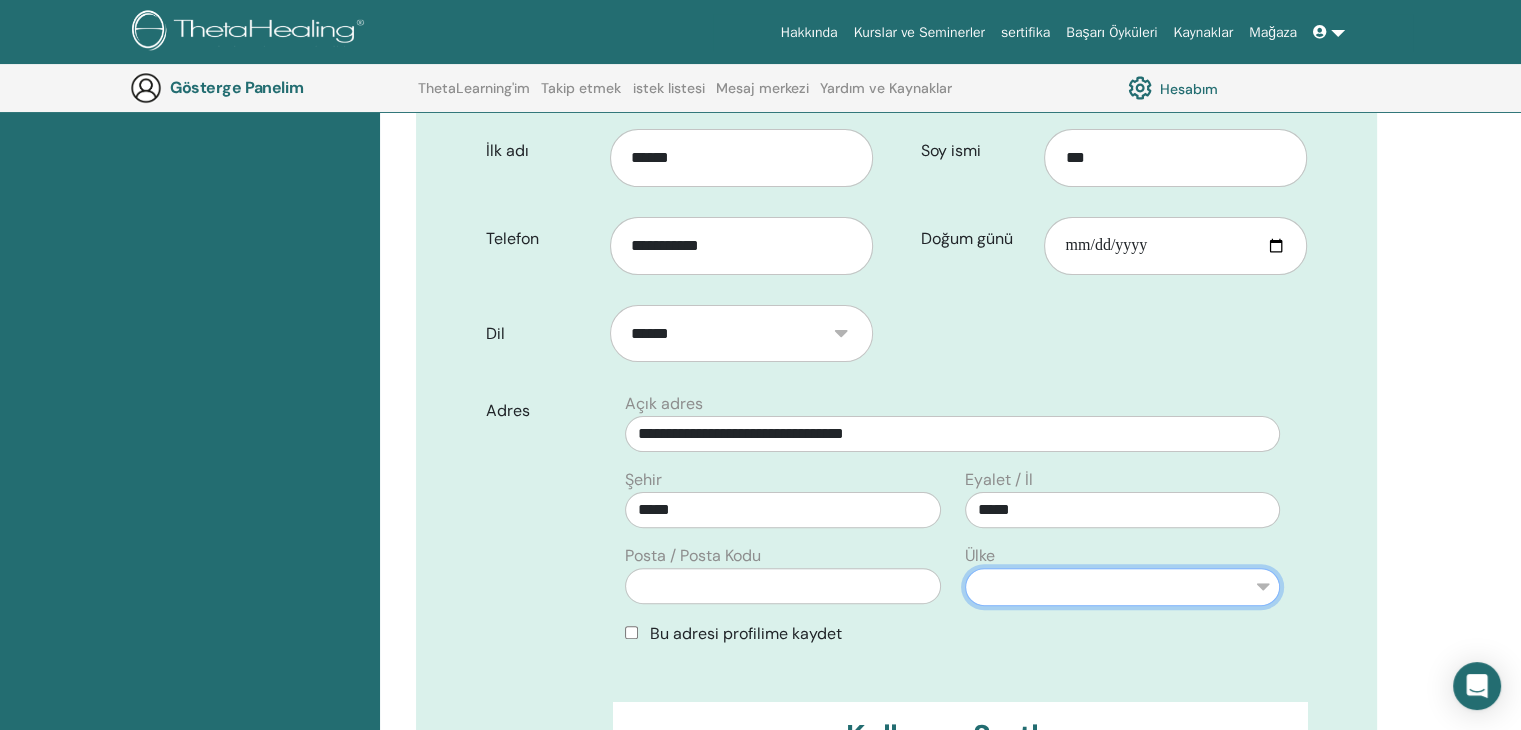 click on "**********" at bounding box center [1122, 587] 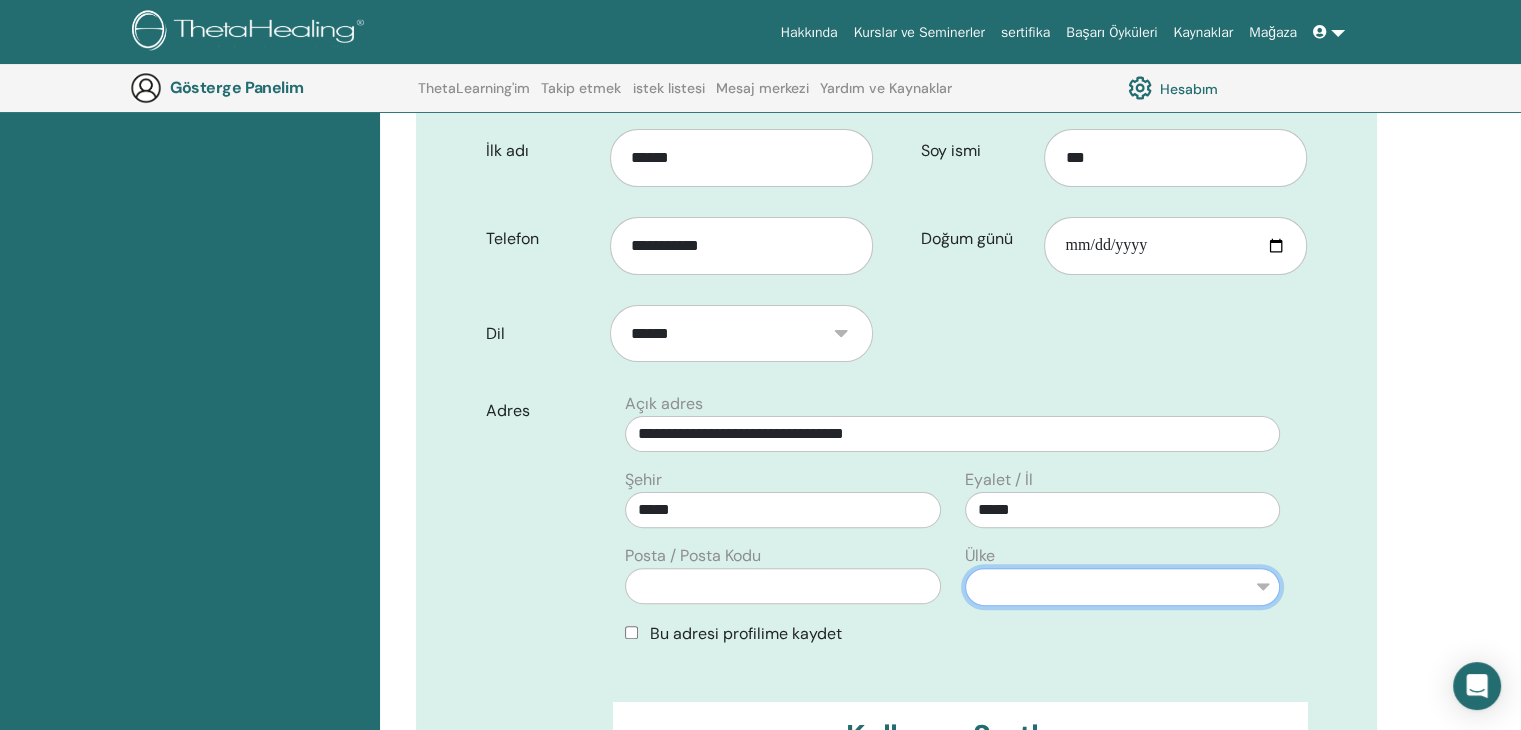 select on "**" 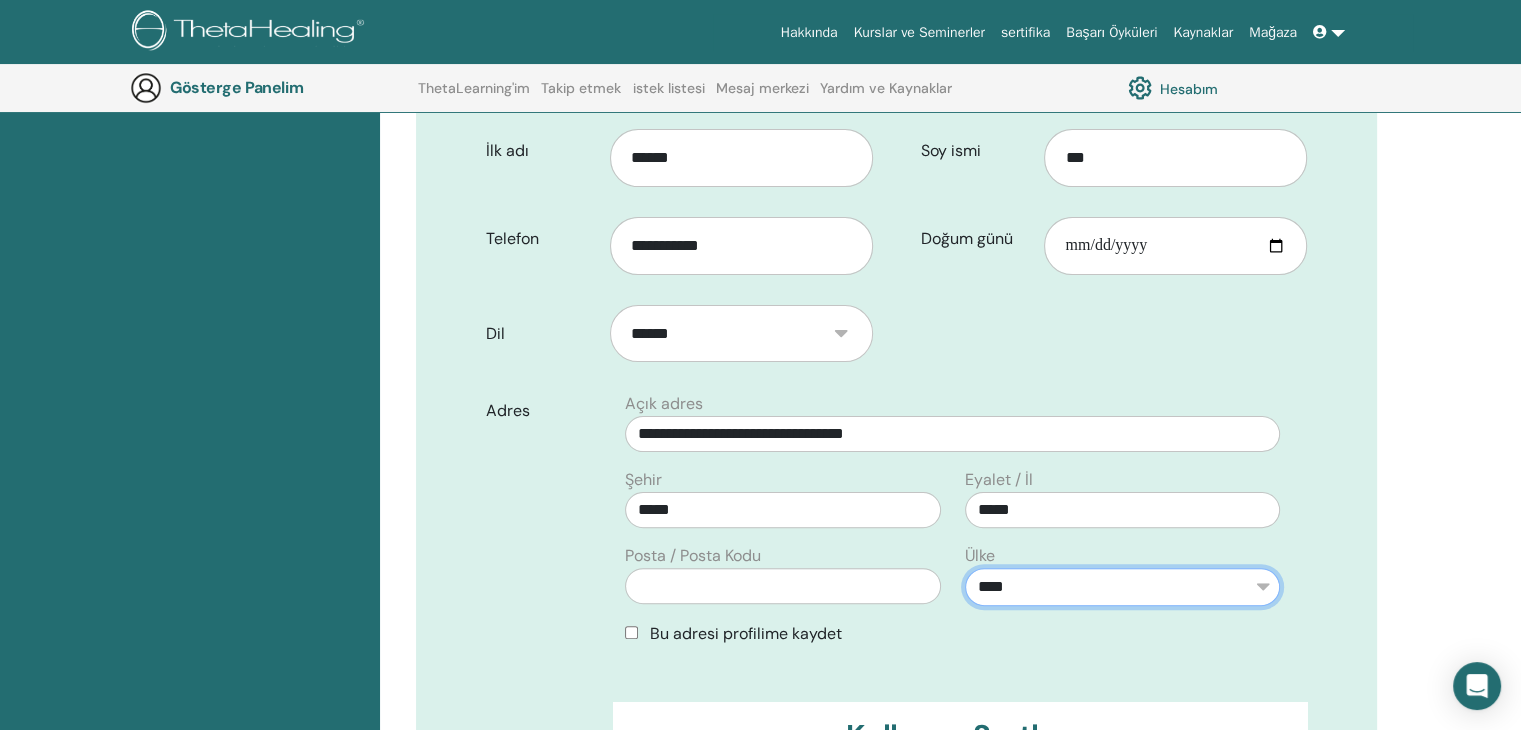 click on "**********" at bounding box center [1122, 587] 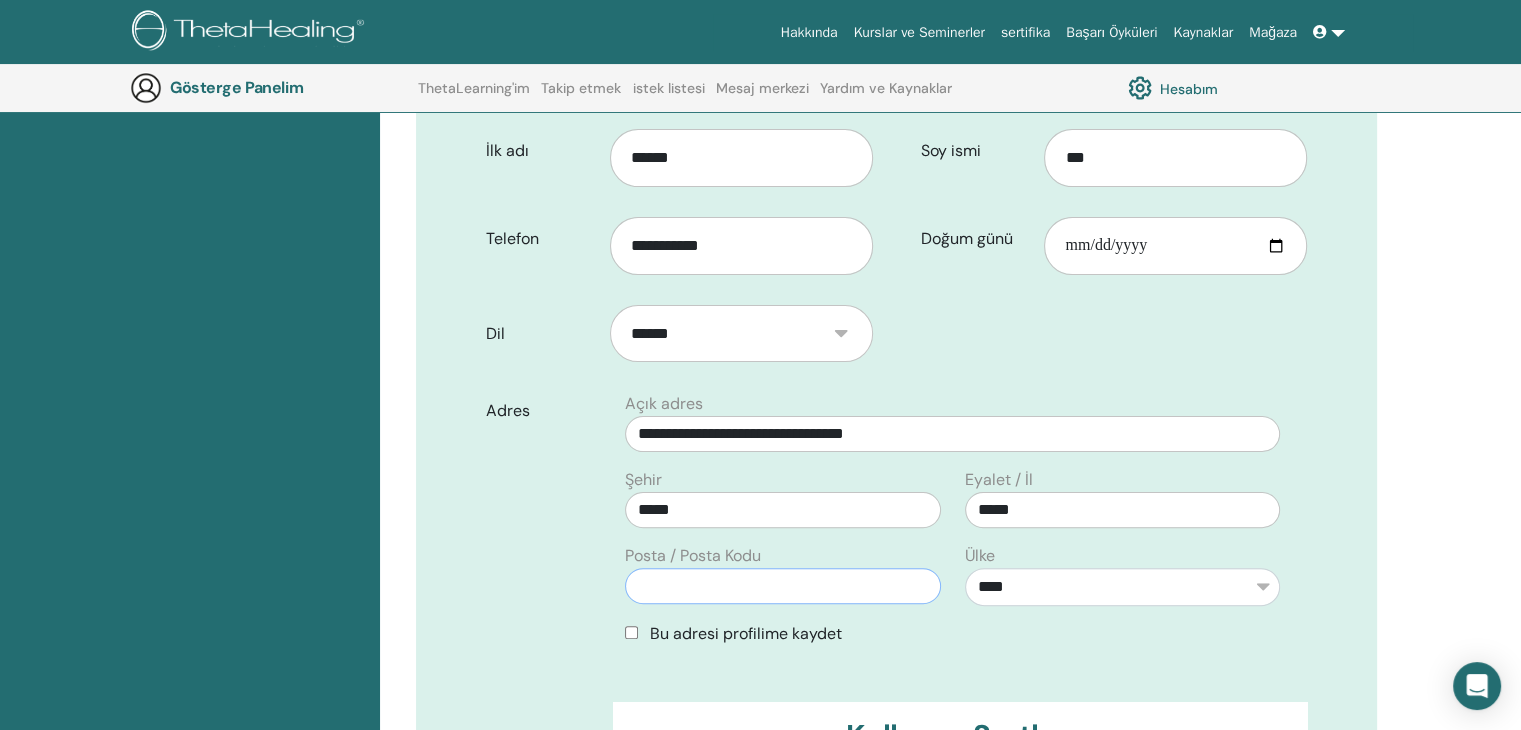 click at bounding box center [782, 586] 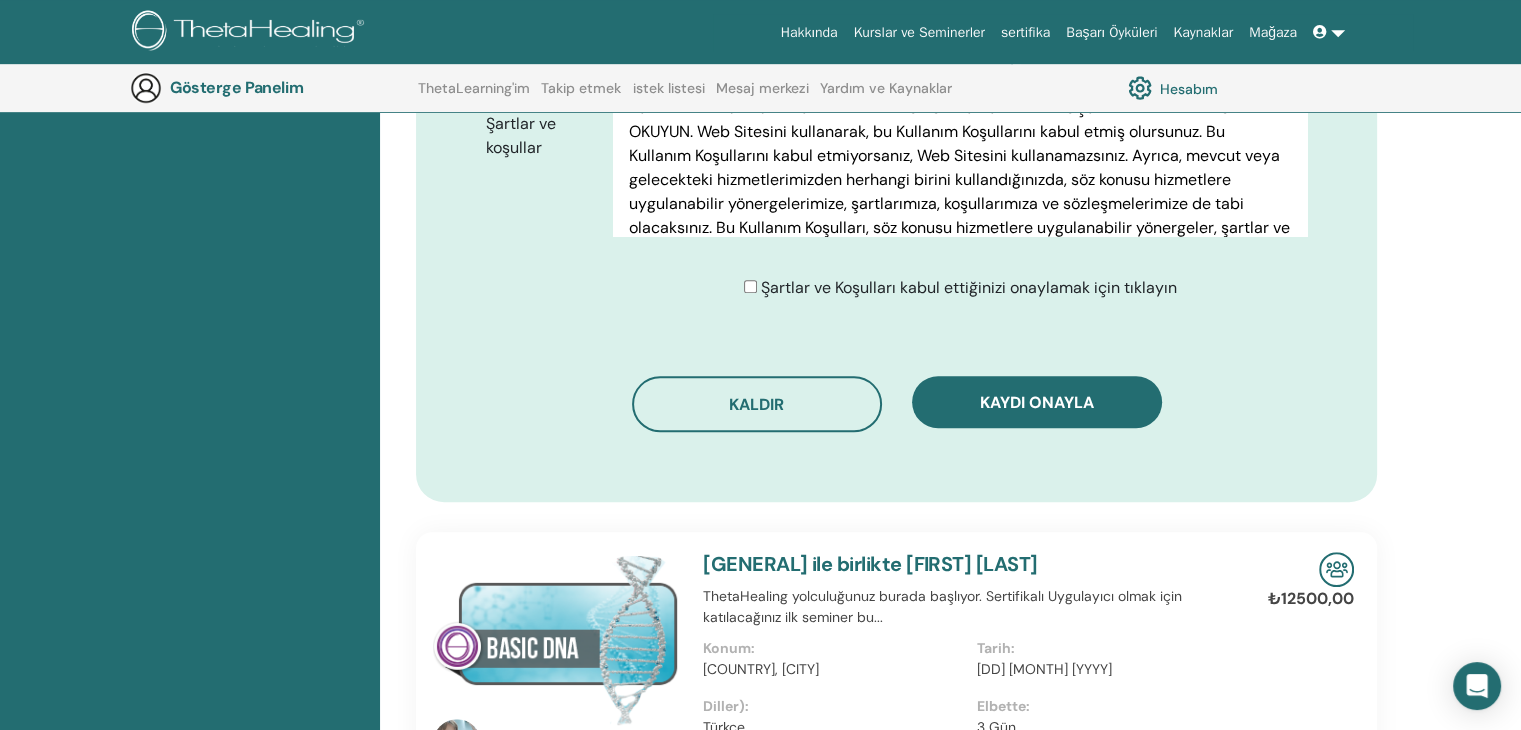 scroll, scrollTop: 1130, scrollLeft: 0, axis: vertical 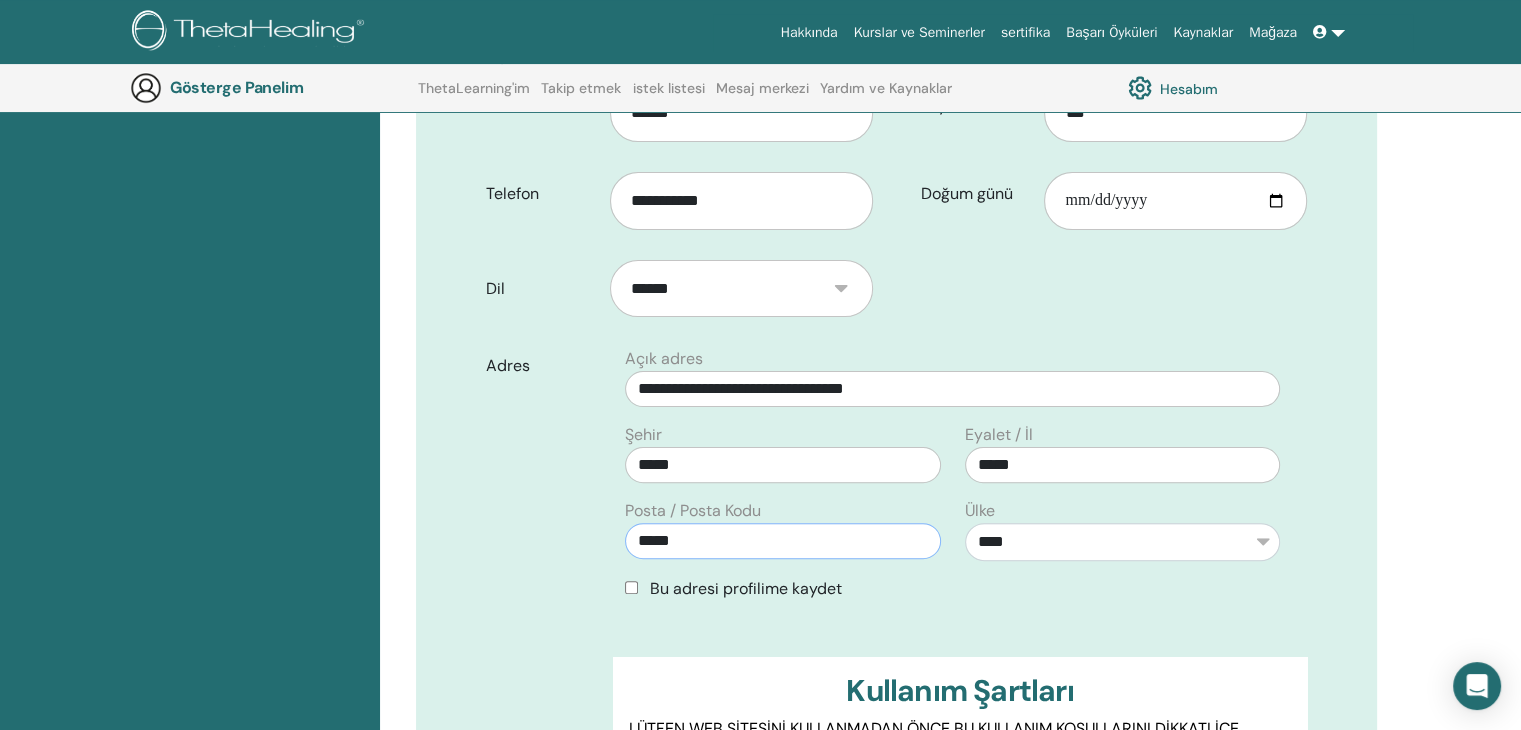 type on "*****" 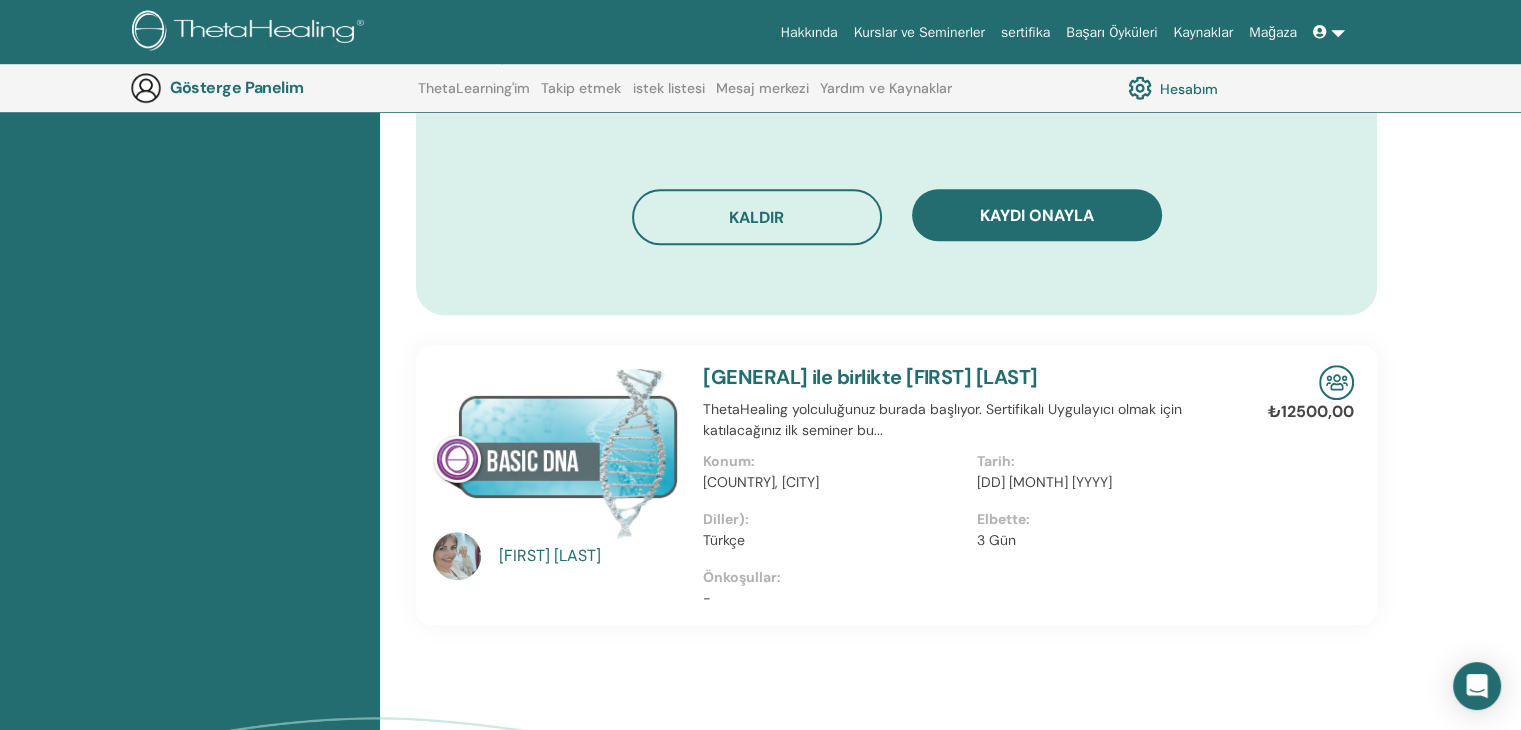 scroll, scrollTop: 1285, scrollLeft: 0, axis: vertical 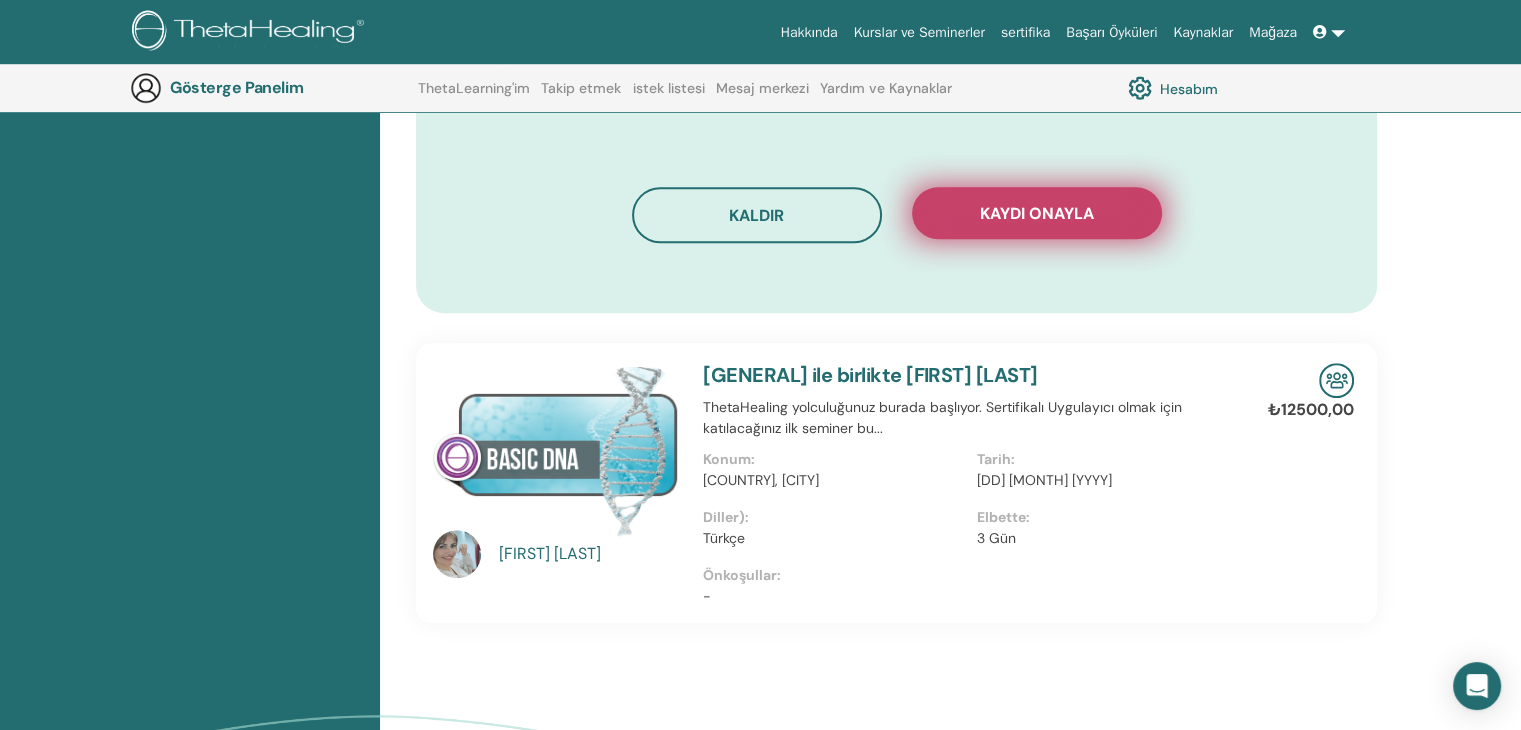 click on "Kaydı onayla" at bounding box center [1037, 213] 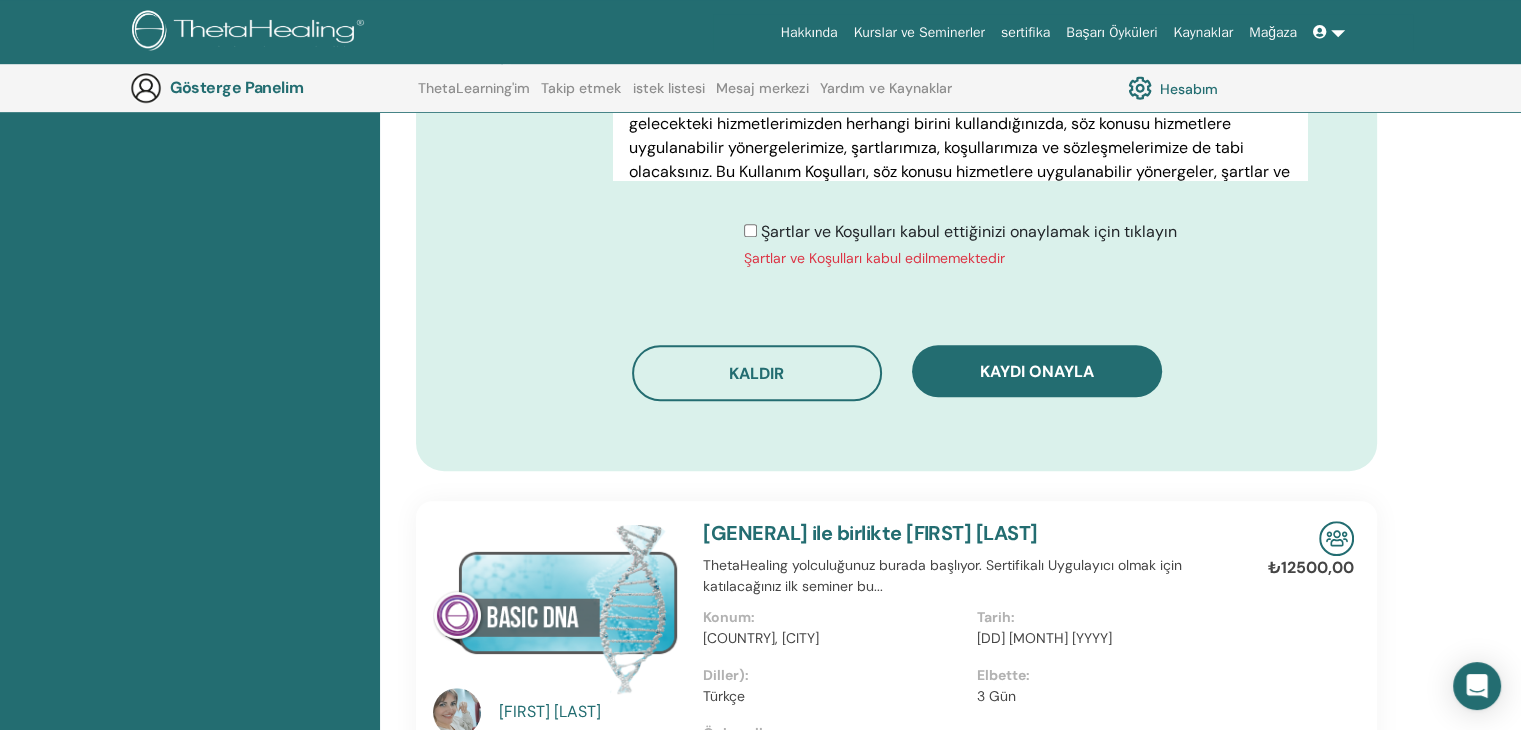 scroll, scrollTop: 1085, scrollLeft: 0, axis: vertical 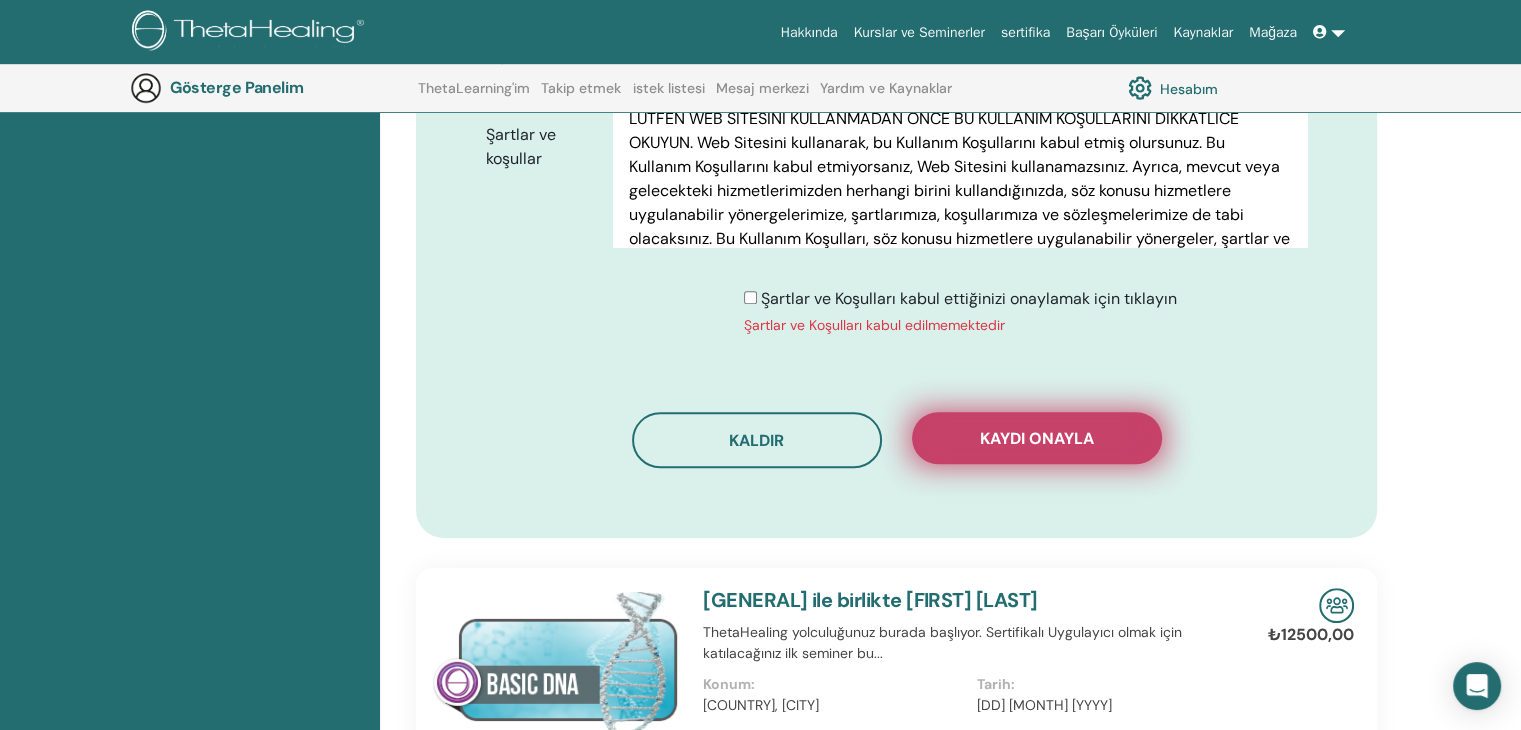 click on "Kaydı onayla" at bounding box center [1037, 438] 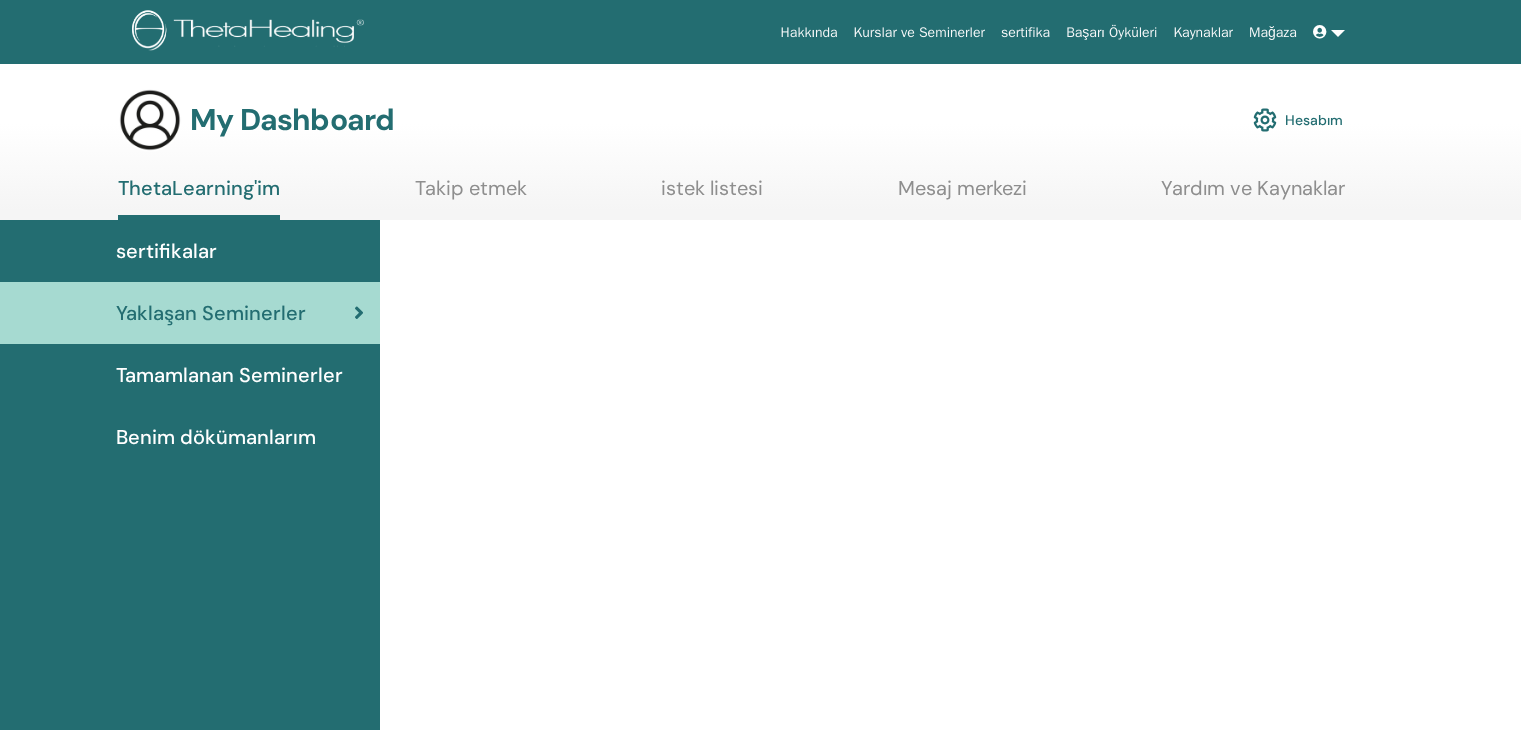 scroll, scrollTop: 0, scrollLeft: 0, axis: both 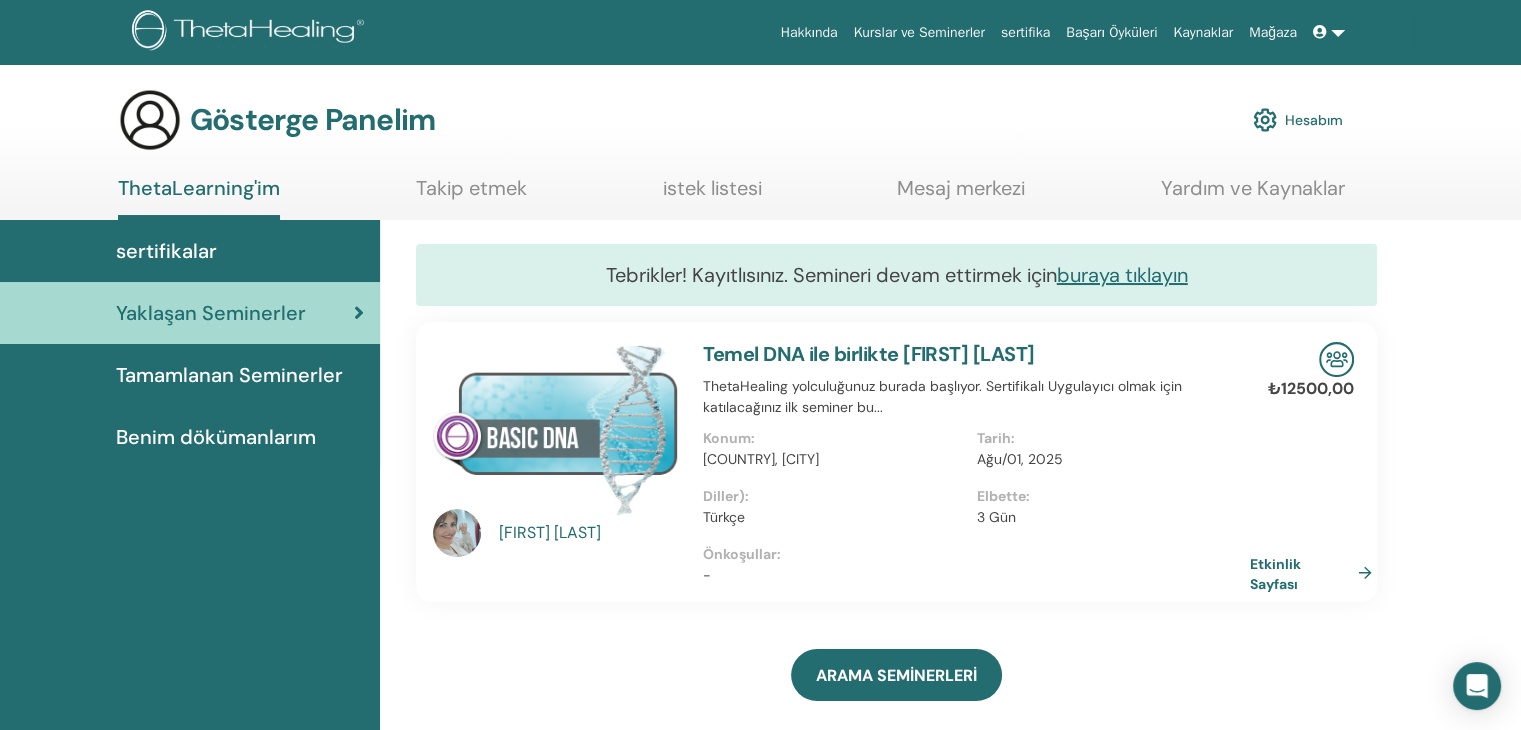 drag, startPoint x: 1526, startPoint y: 145, endPoint x: 1534, endPoint y: -74, distance: 219.14607 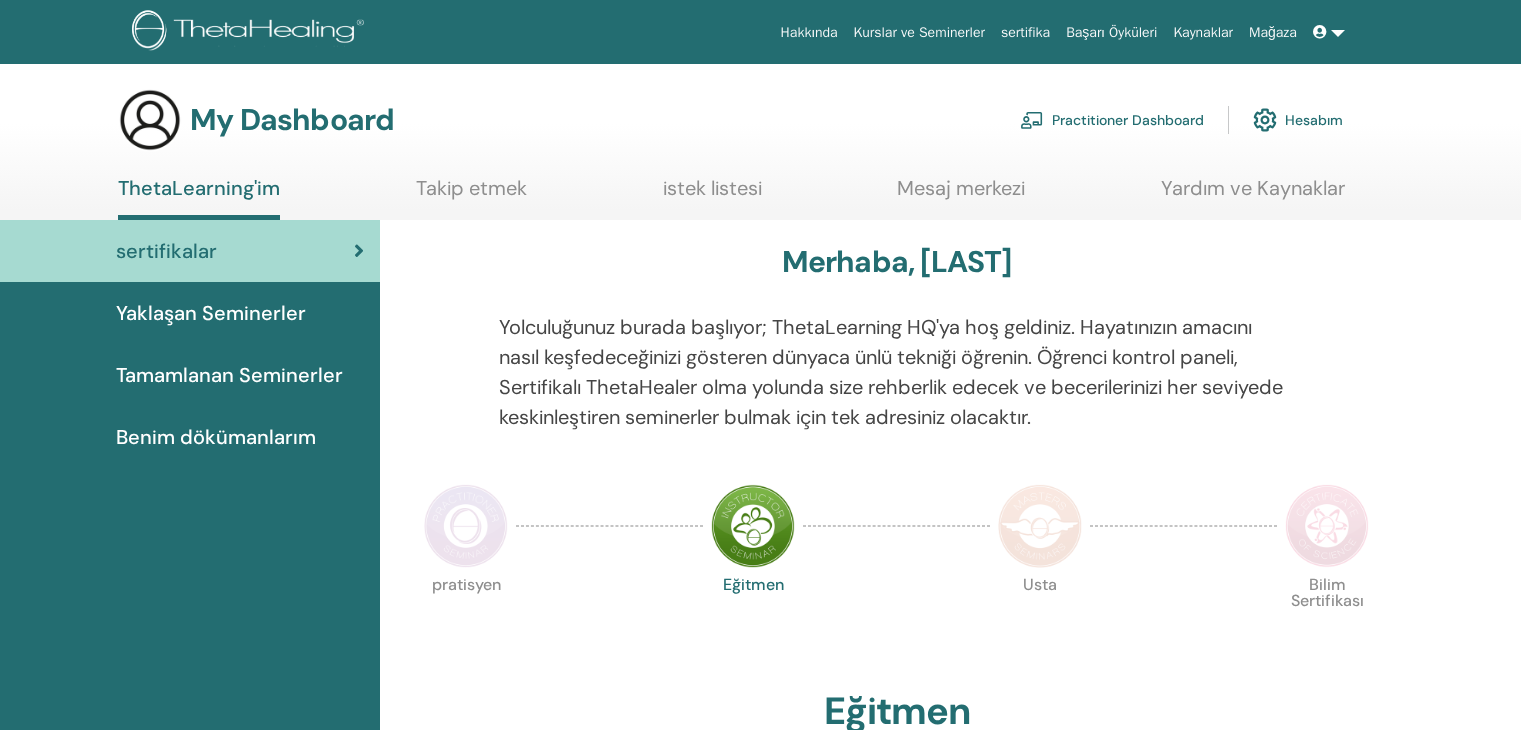 scroll, scrollTop: 0, scrollLeft: 0, axis: both 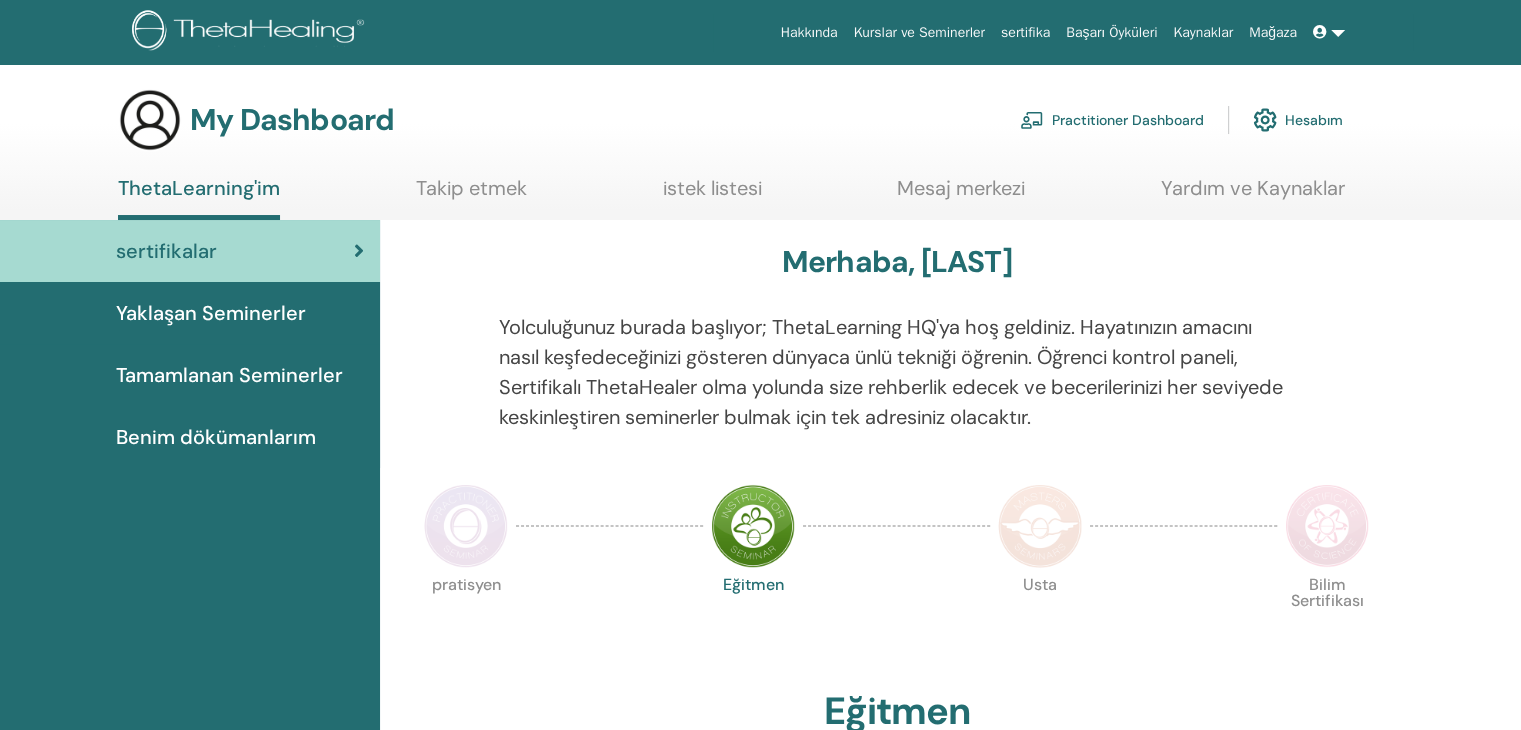 click on "sertifikalar" at bounding box center [166, 251] 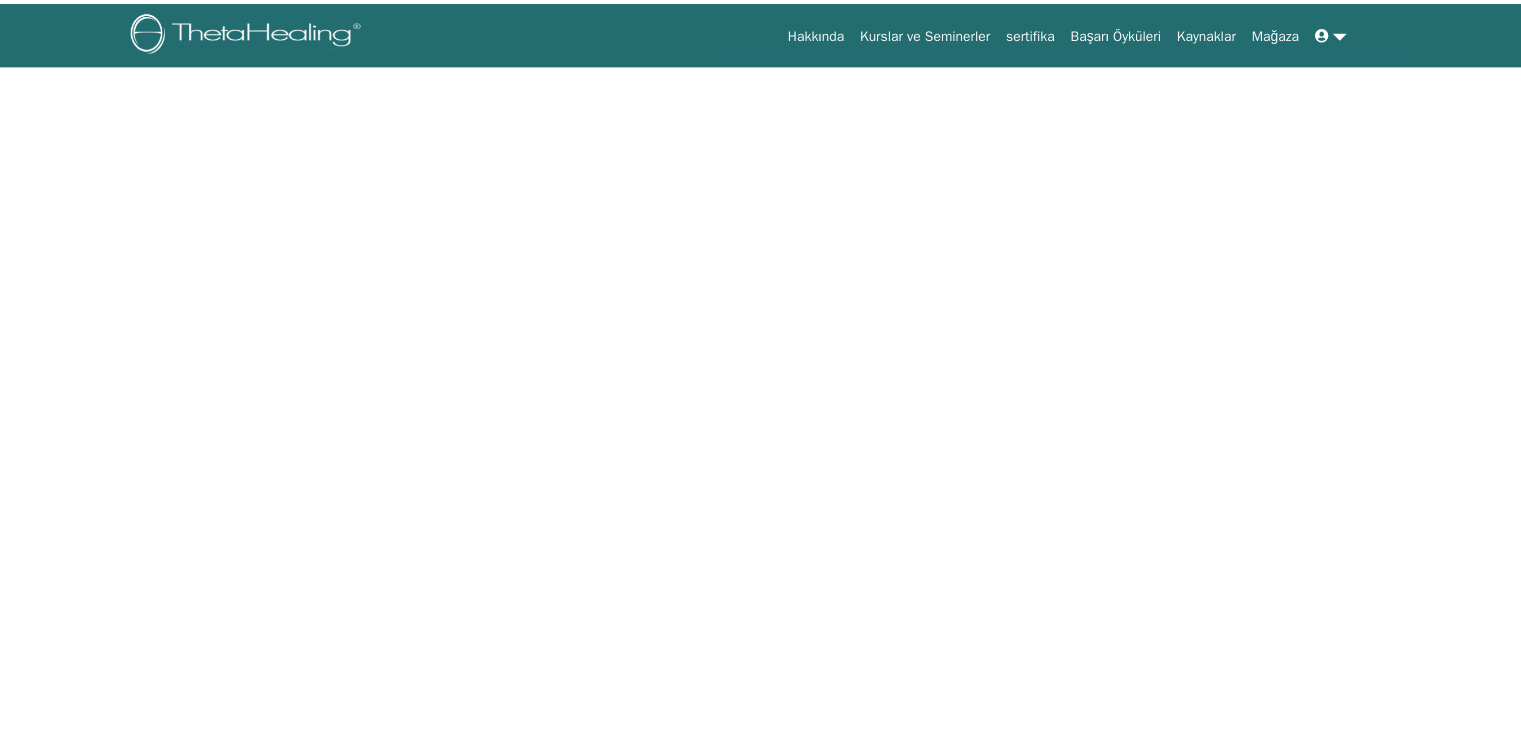 scroll, scrollTop: 0, scrollLeft: 0, axis: both 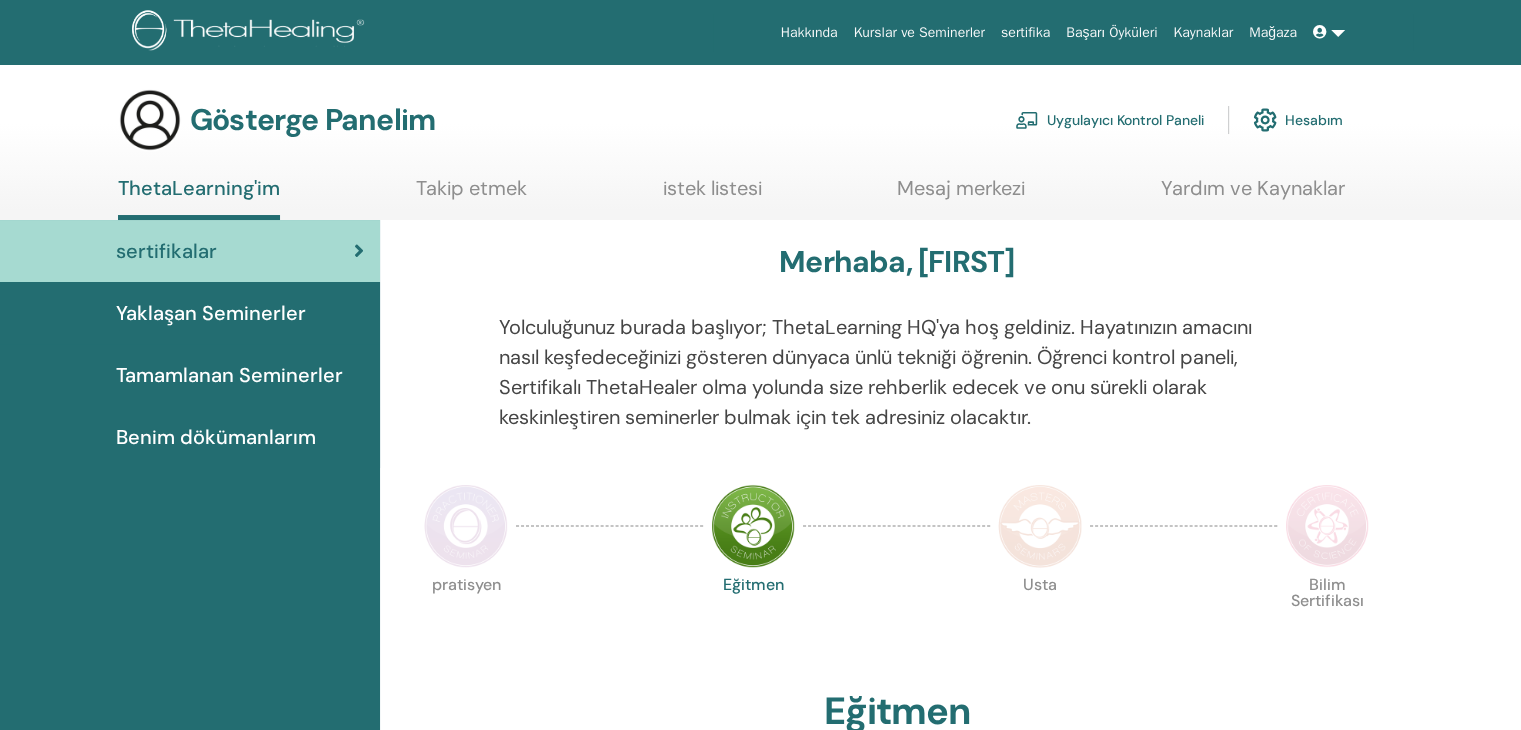 click on "sertifika" at bounding box center (1025, 32) 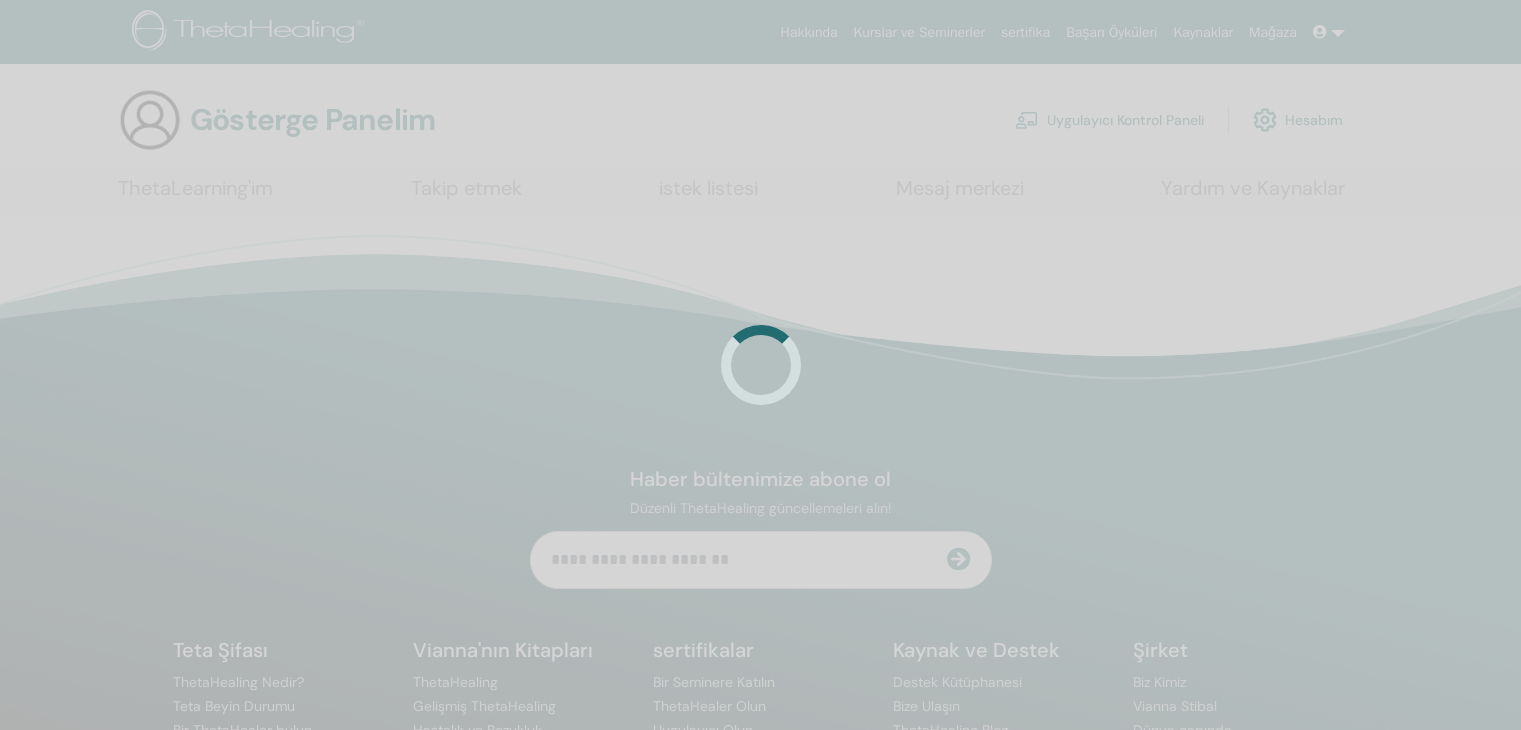 scroll, scrollTop: 0, scrollLeft: 0, axis: both 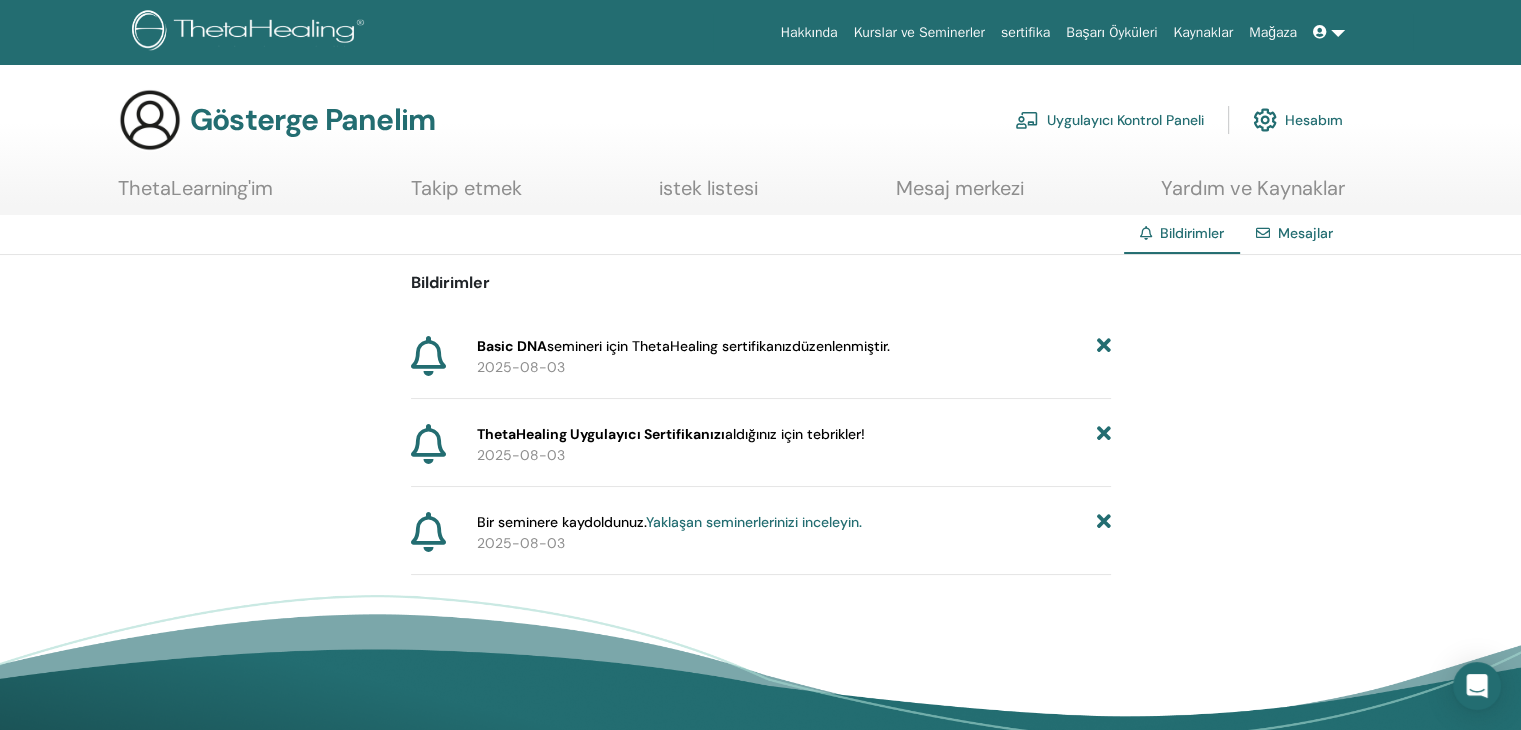 click on "Hesabım" at bounding box center [1314, 121] 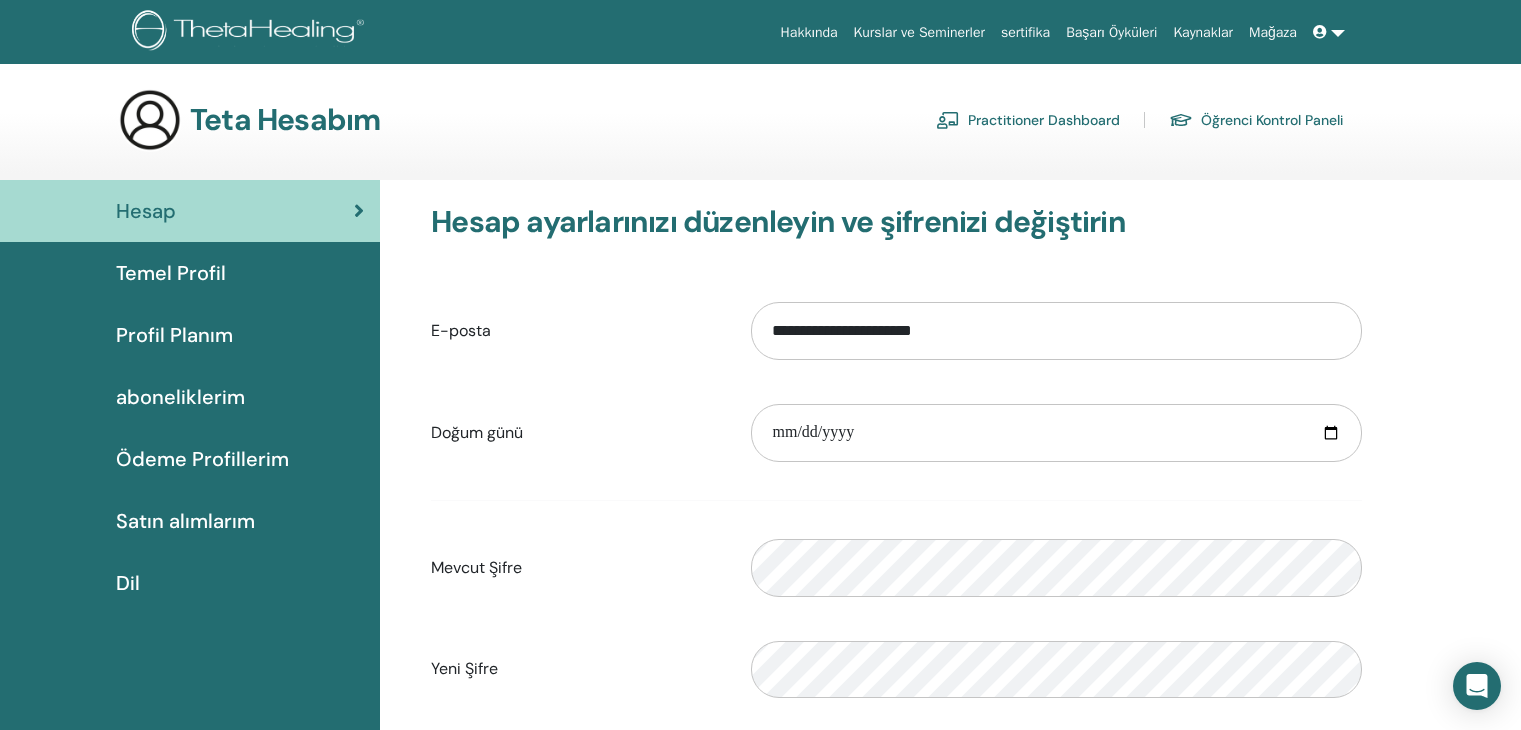 scroll, scrollTop: 0, scrollLeft: 0, axis: both 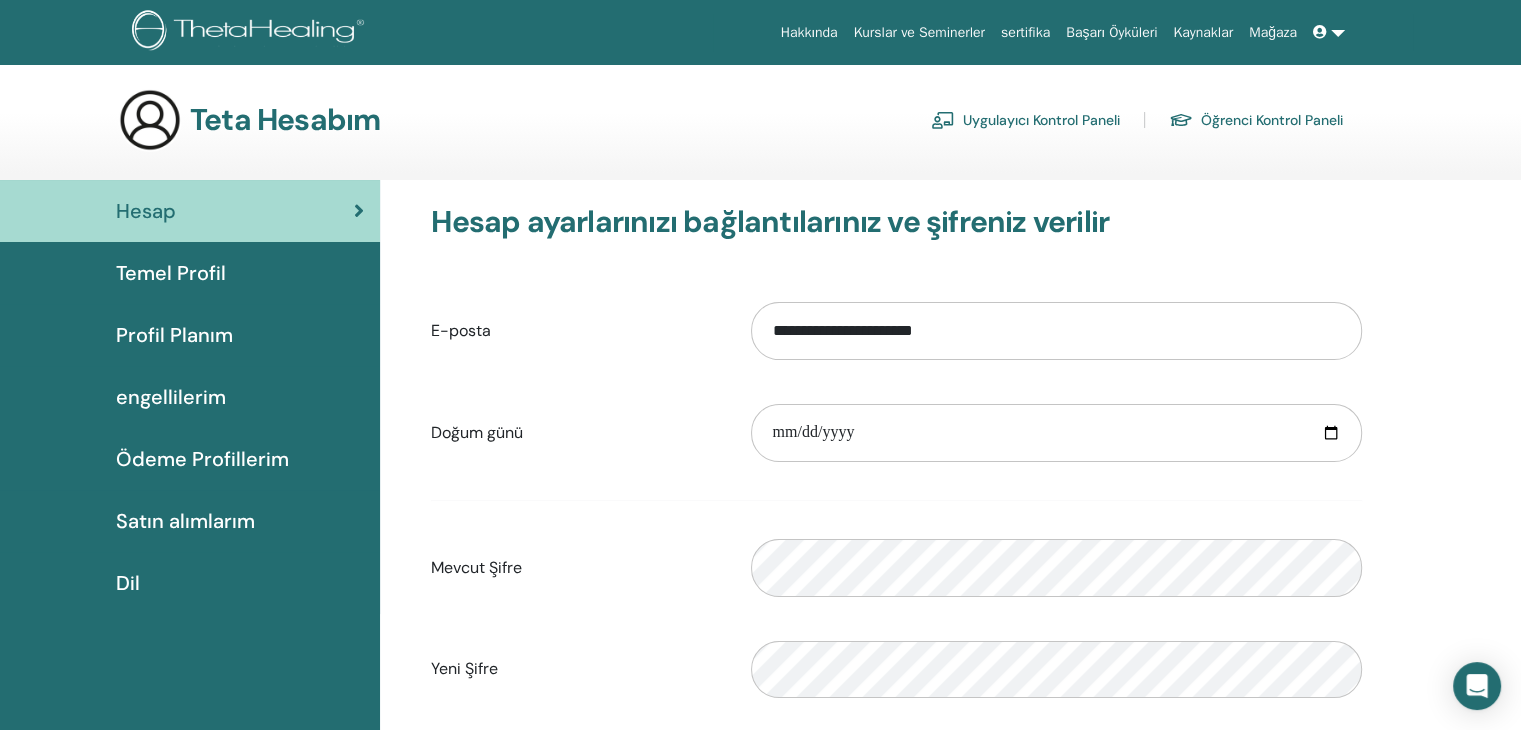 click at bounding box center (1329, 32) 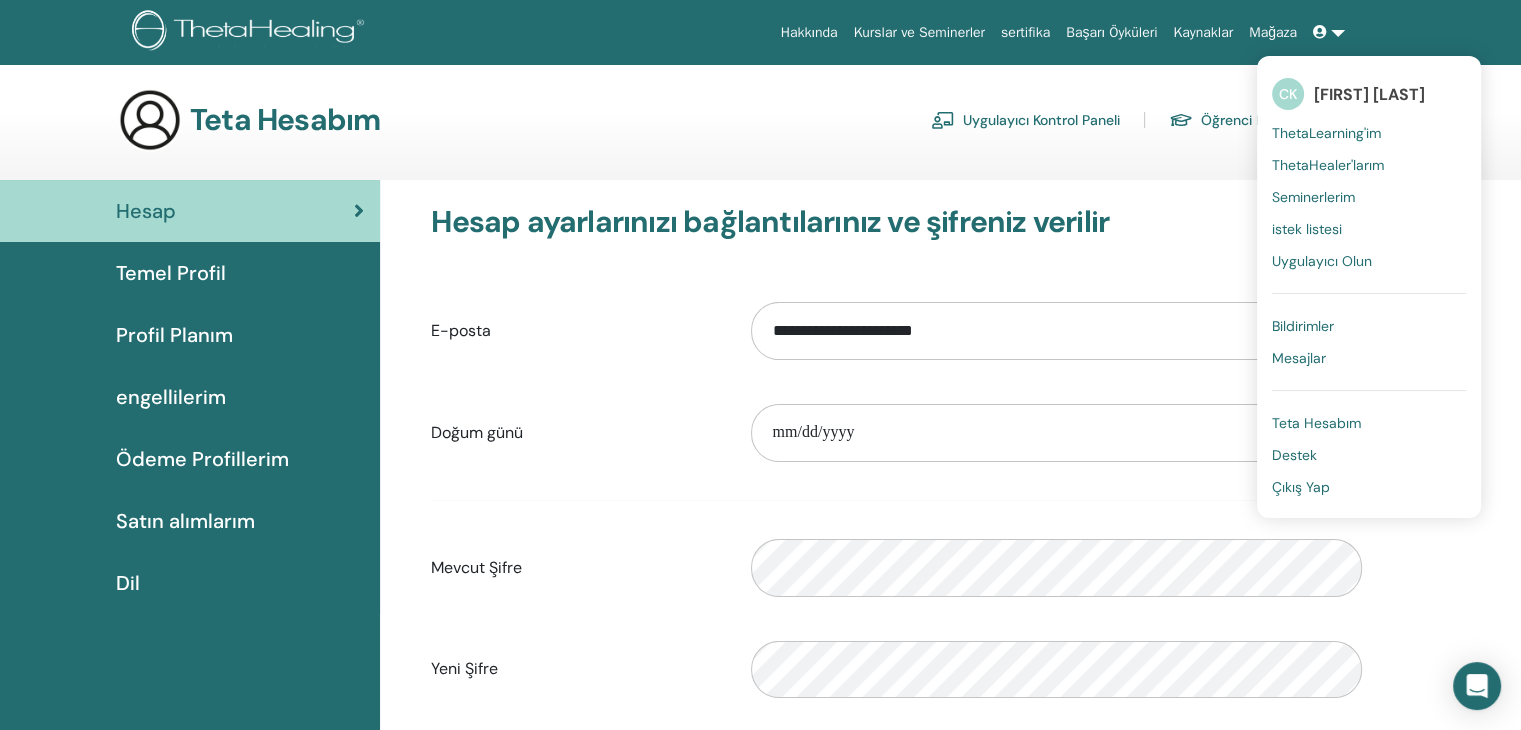 click on "Seminerlerim" at bounding box center (1313, 197) 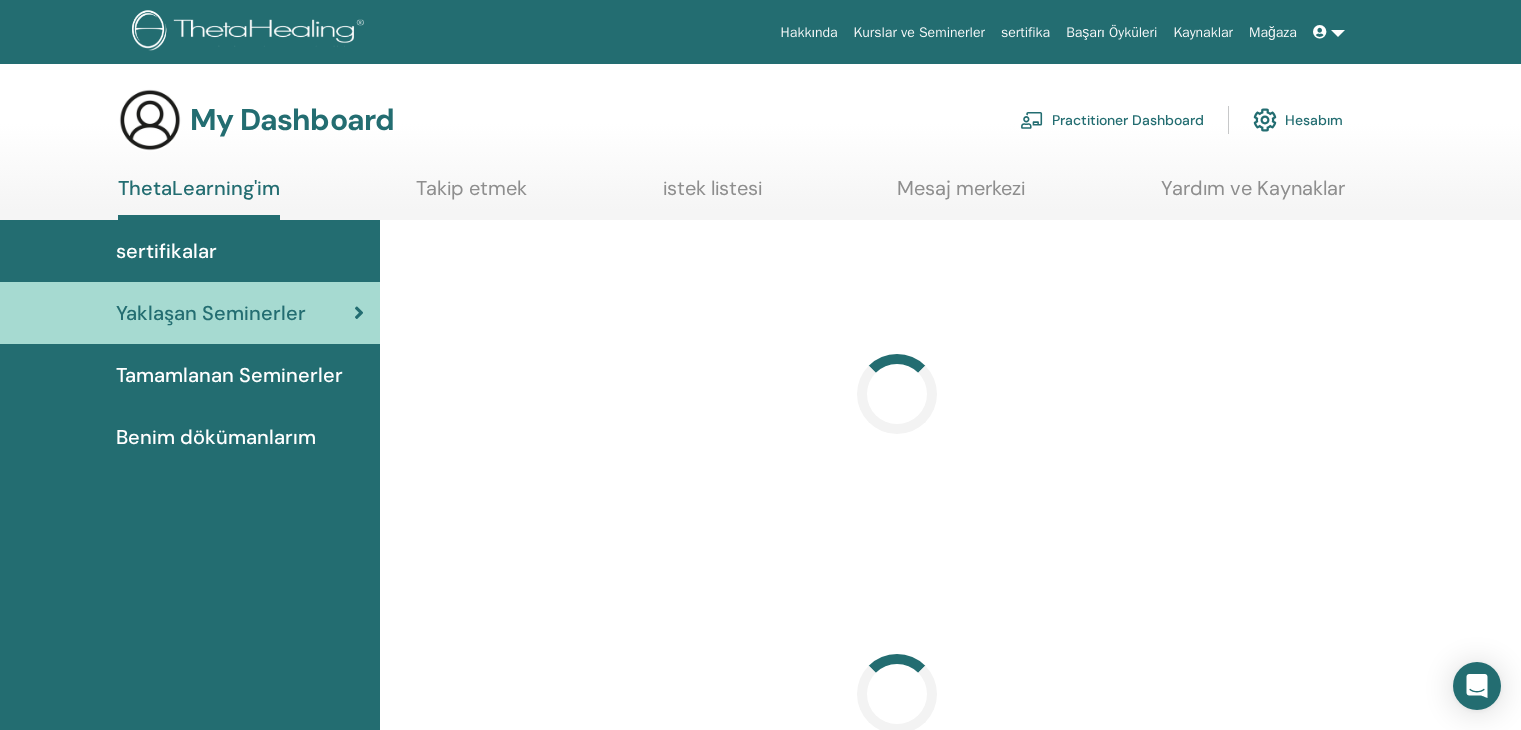scroll, scrollTop: 0, scrollLeft: 0, axis: both 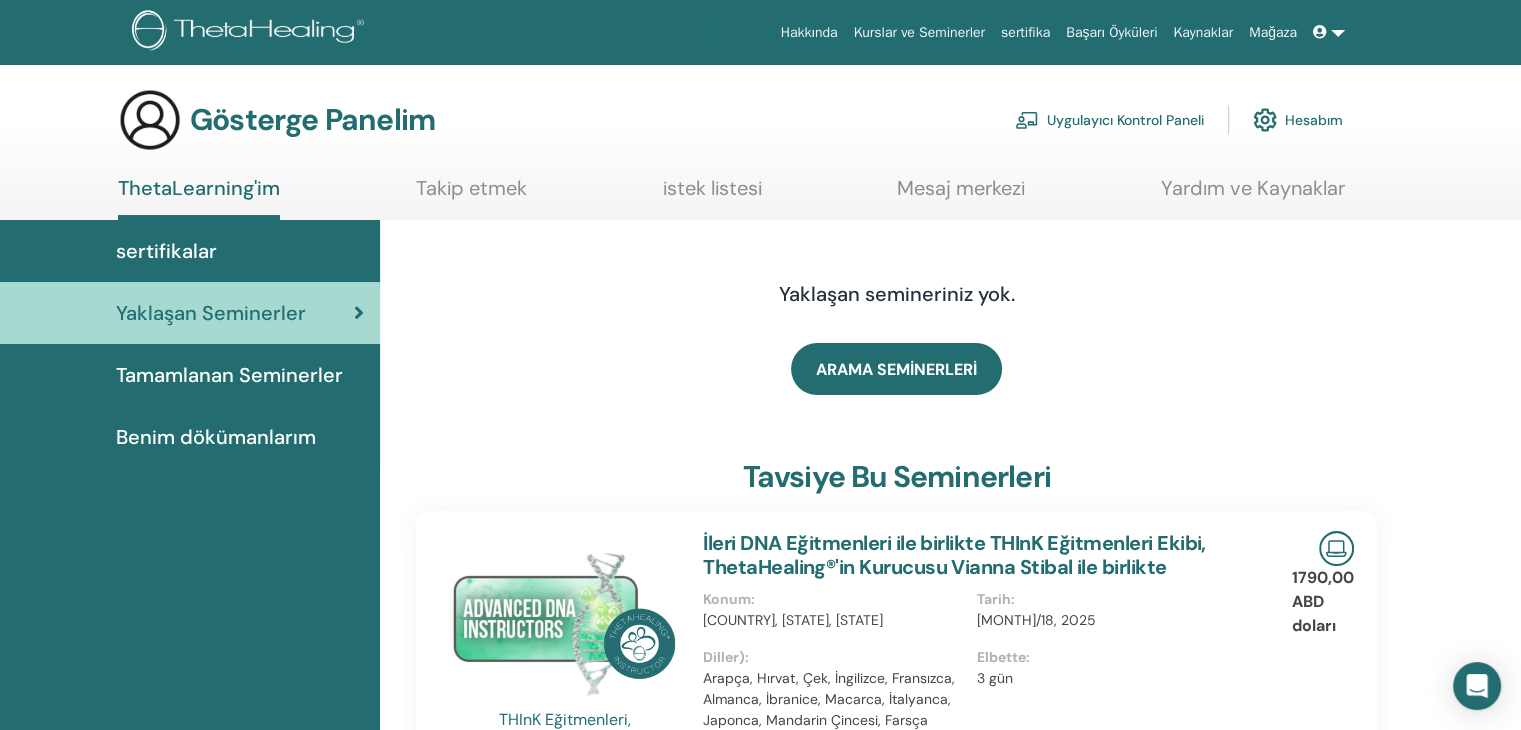 click on "sertifikalar" at bounding box center [166, 251] 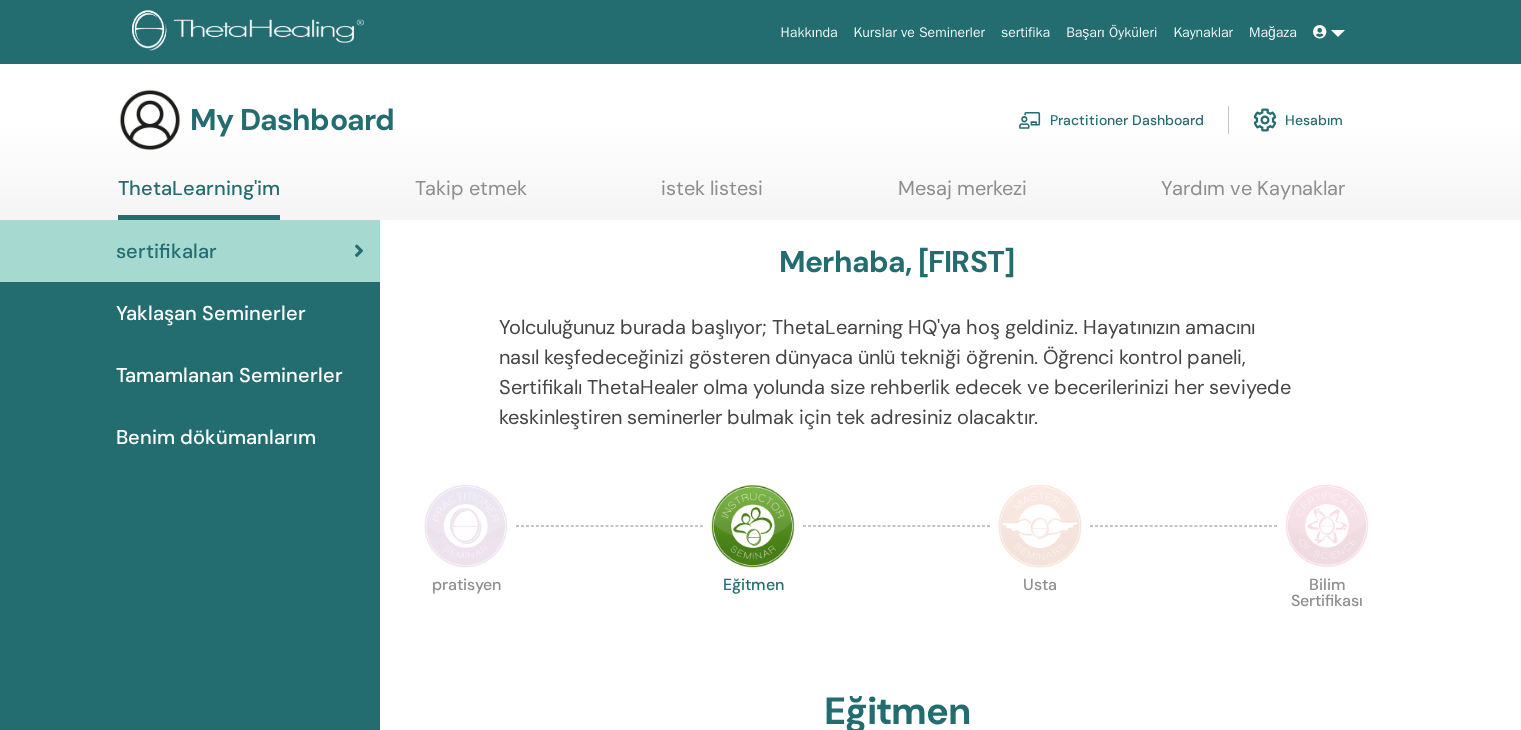 scroll, scrollTop: 0, scrollLeft: 0, axis: both 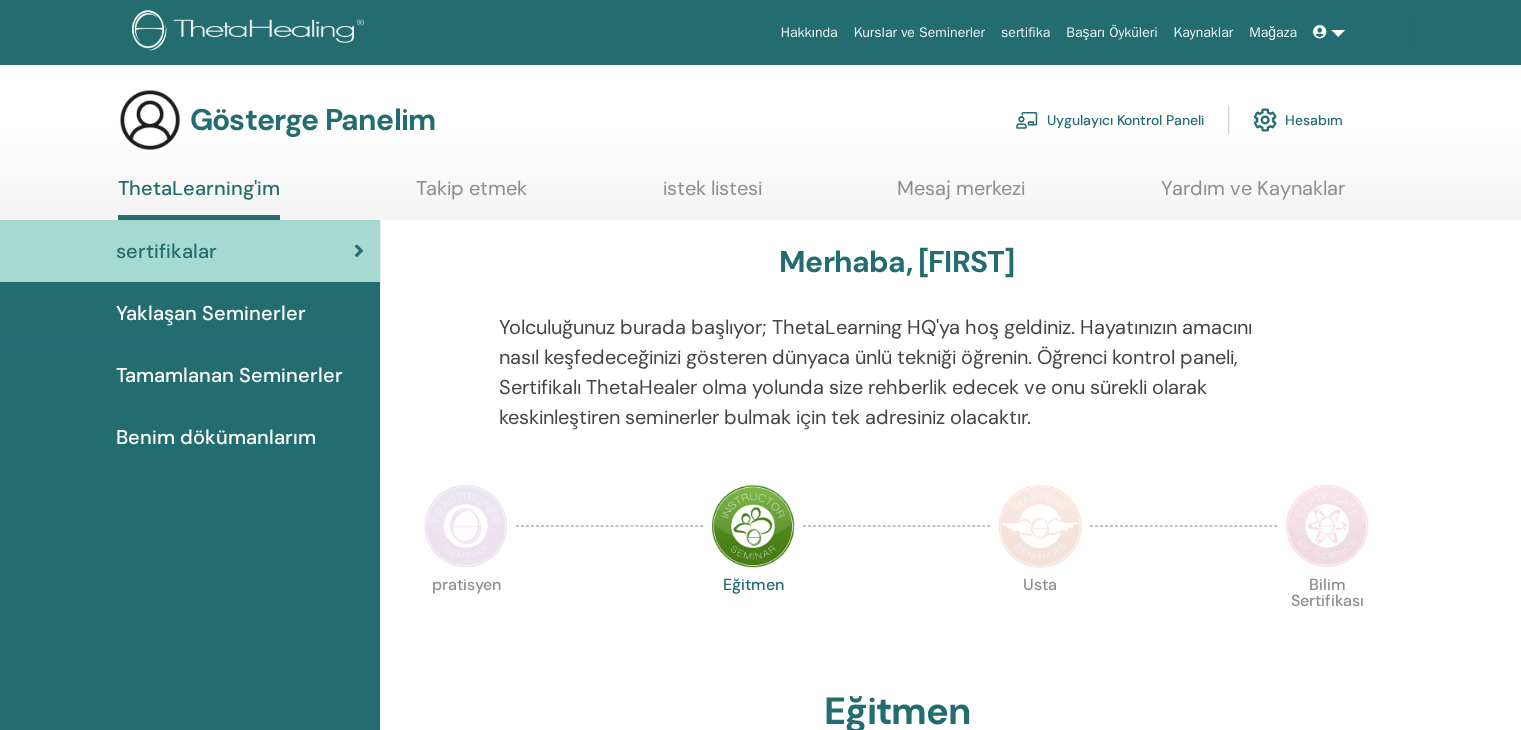 click on "Hesabım" at bounding box center [1314, 121] 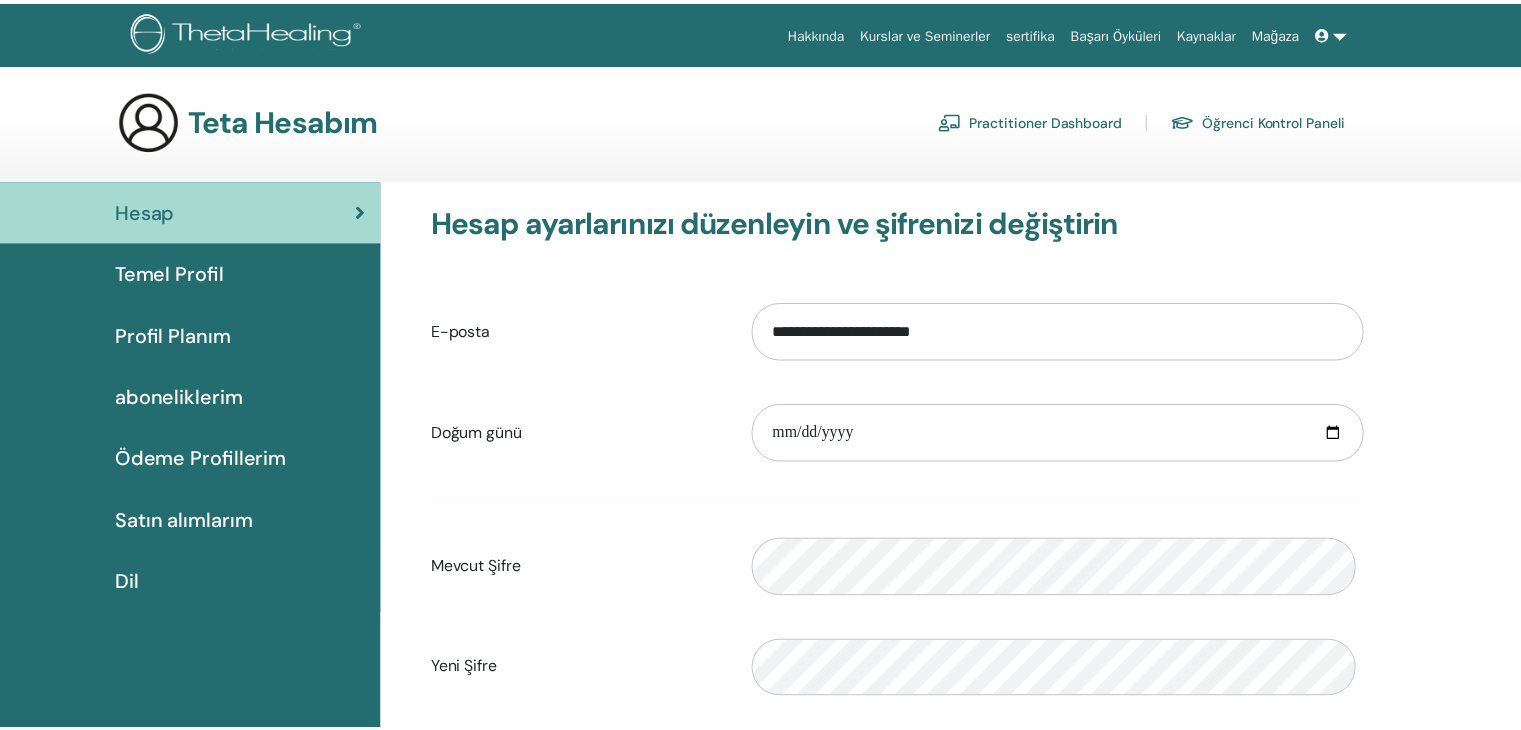 scroll, scrollTop: 0, scrollLeft: 0, axis: both 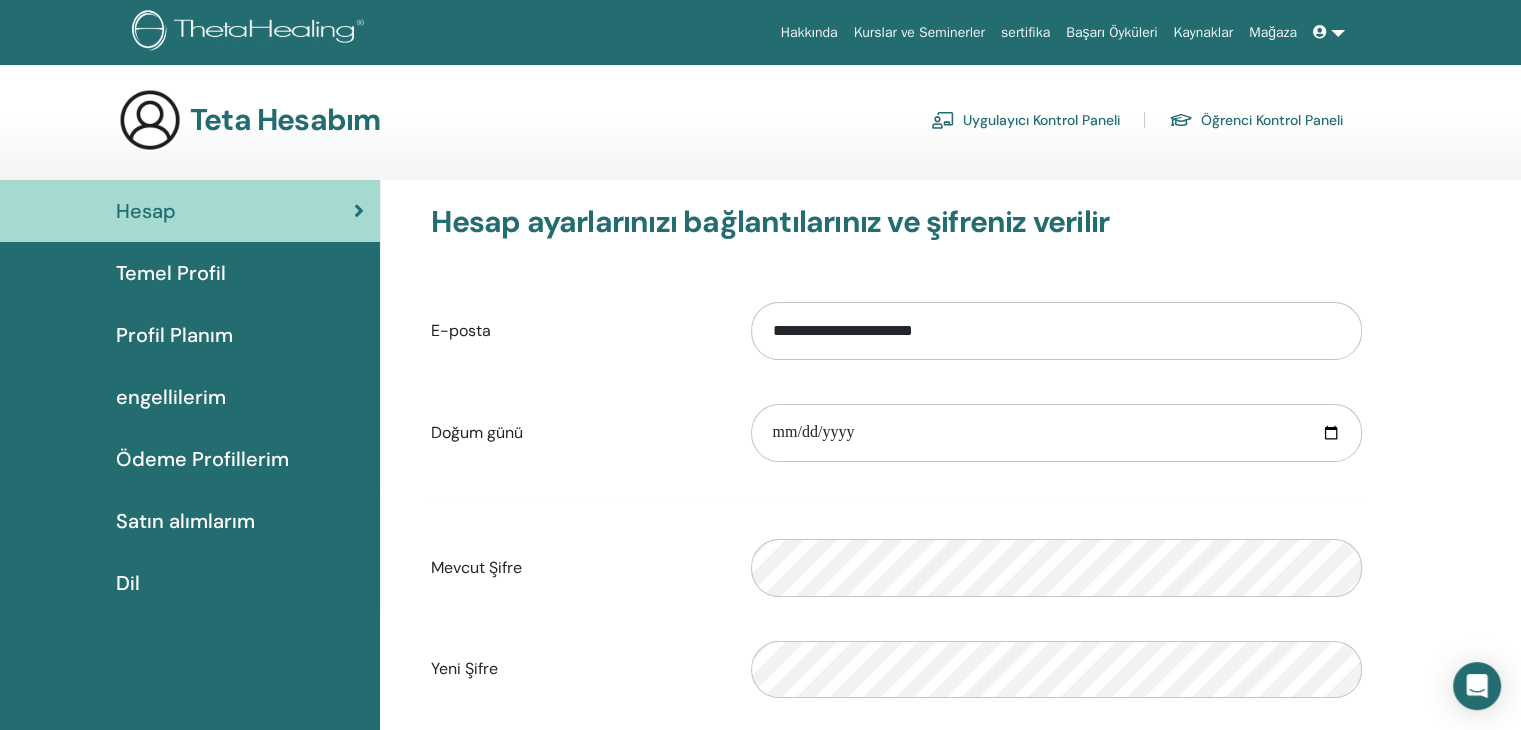click on "sertifika" at bounding box center (1025, 32) 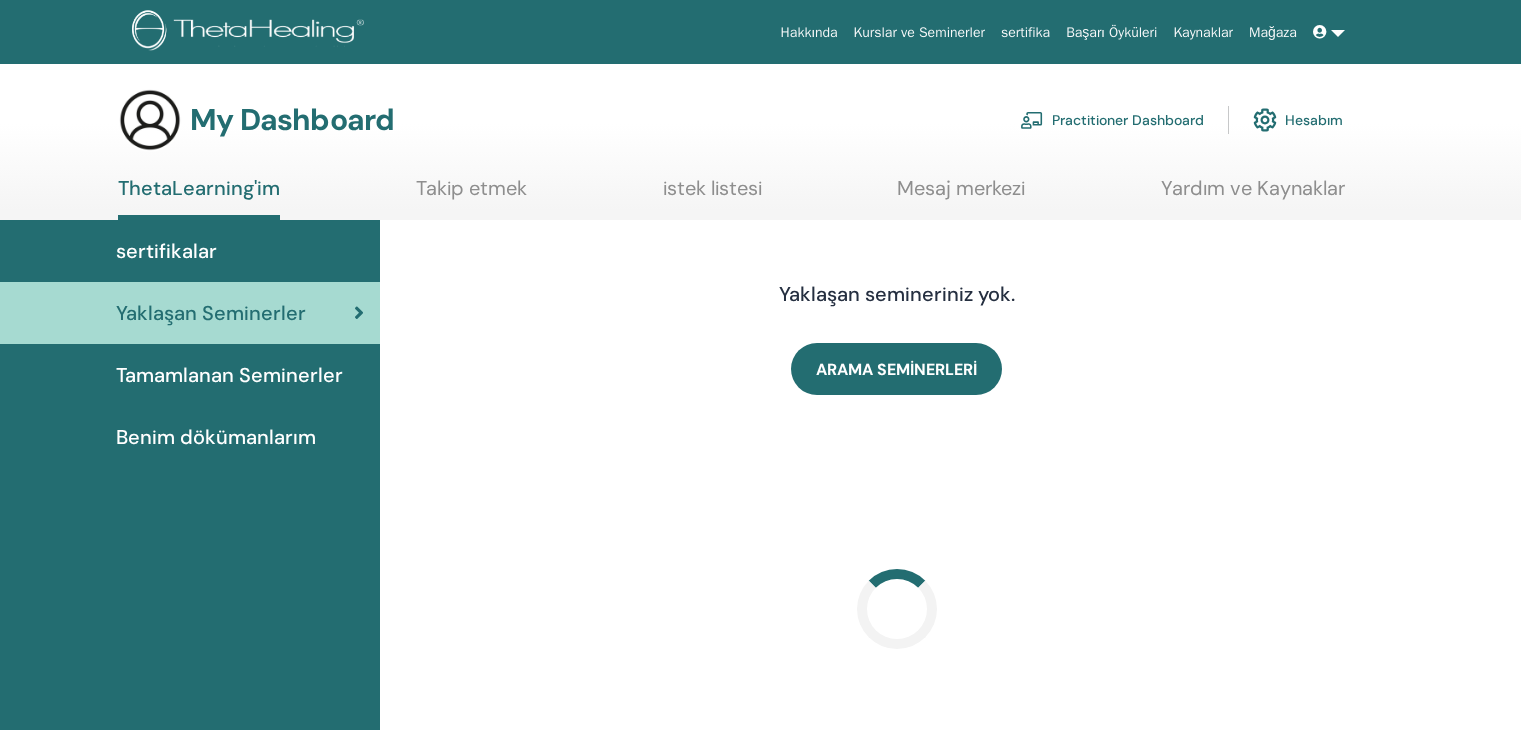 scroll, scrollTop: 0, scrollLeft: 0, axis: both 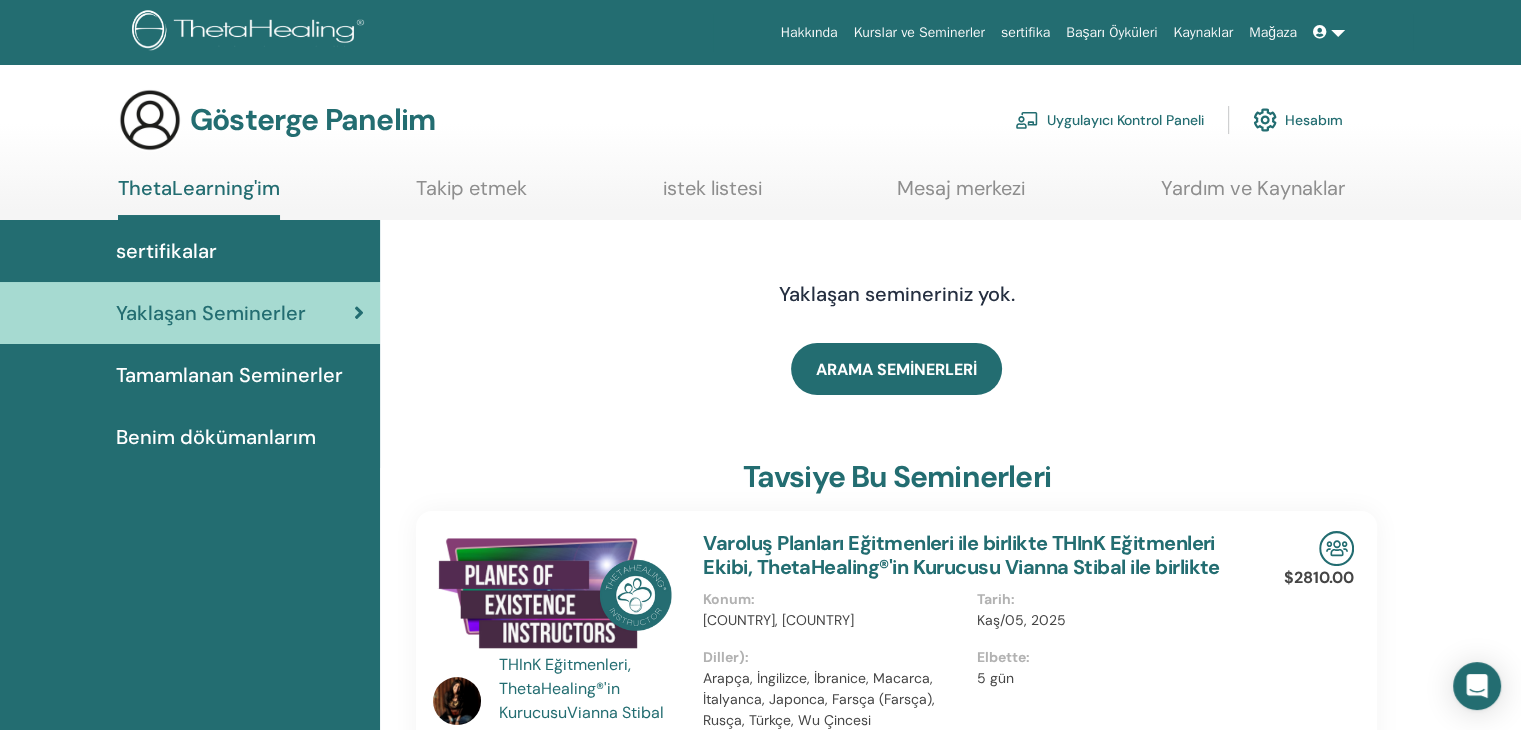 click on "Tamamlanan Seminerler" at bounding box center [229, 375] 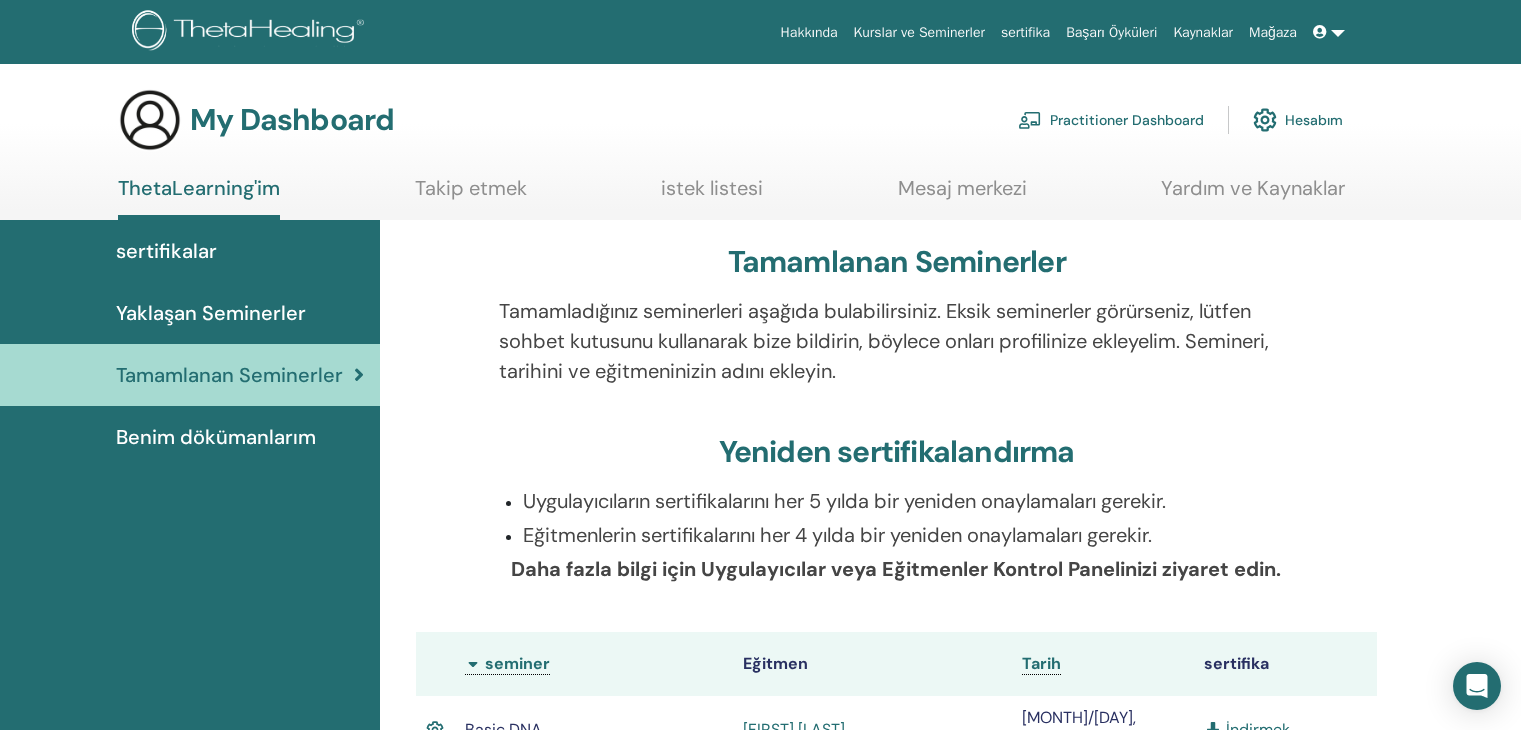scroll, scrollTop: 0, scrollLeft: 0, axis: both 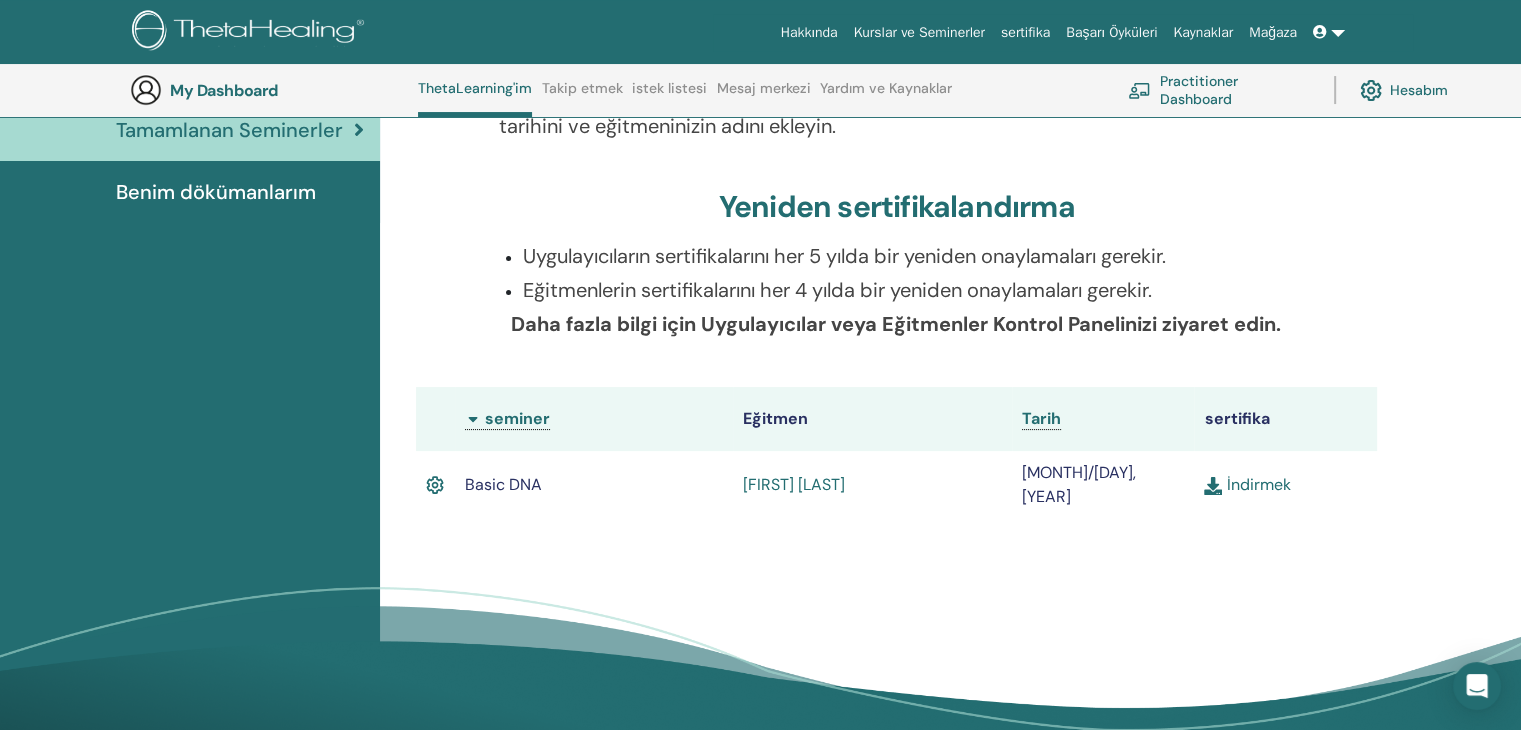 click on "İndirmek" at bounding box center [1247, 484] 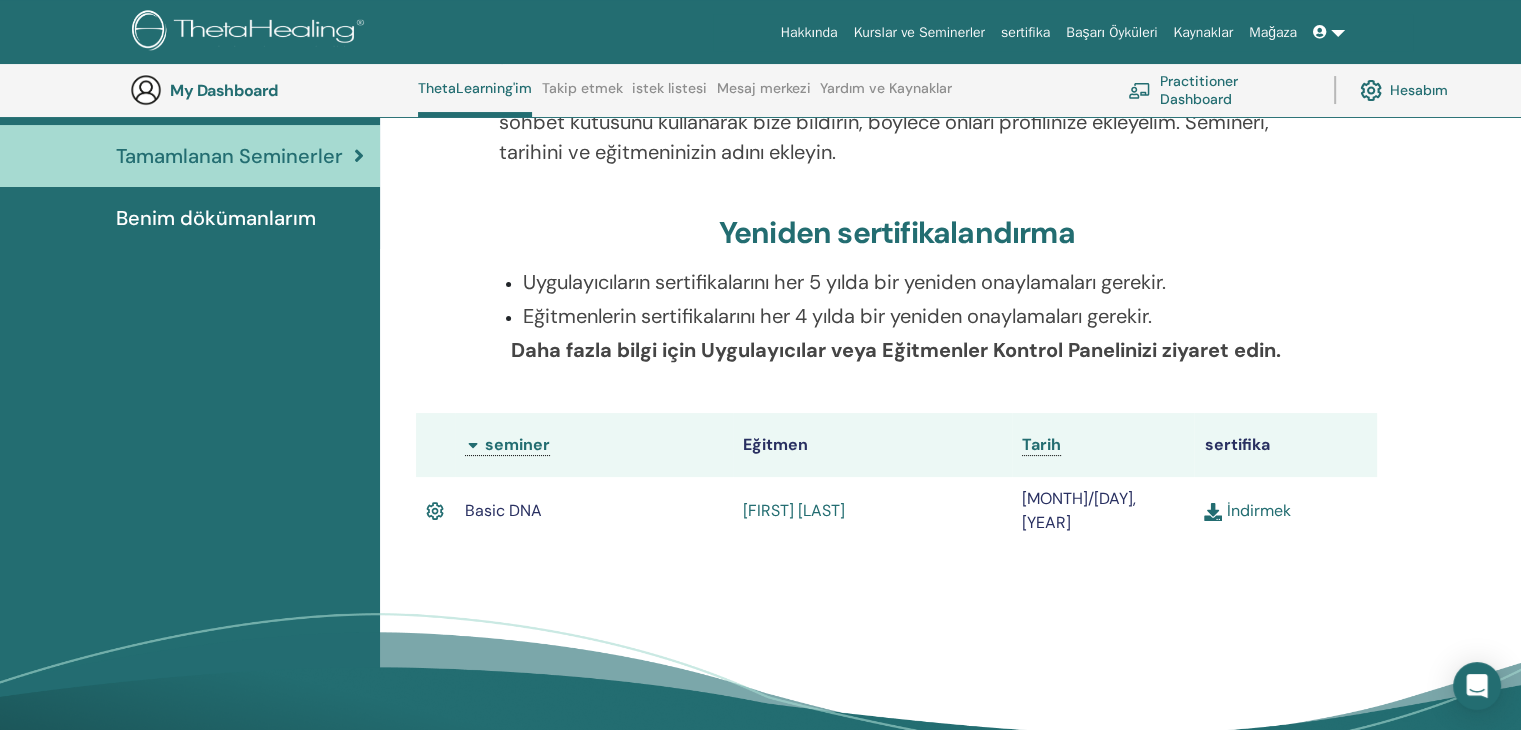 scroll, scrollTop: 258, scrollLeft: 0, axis: vertical 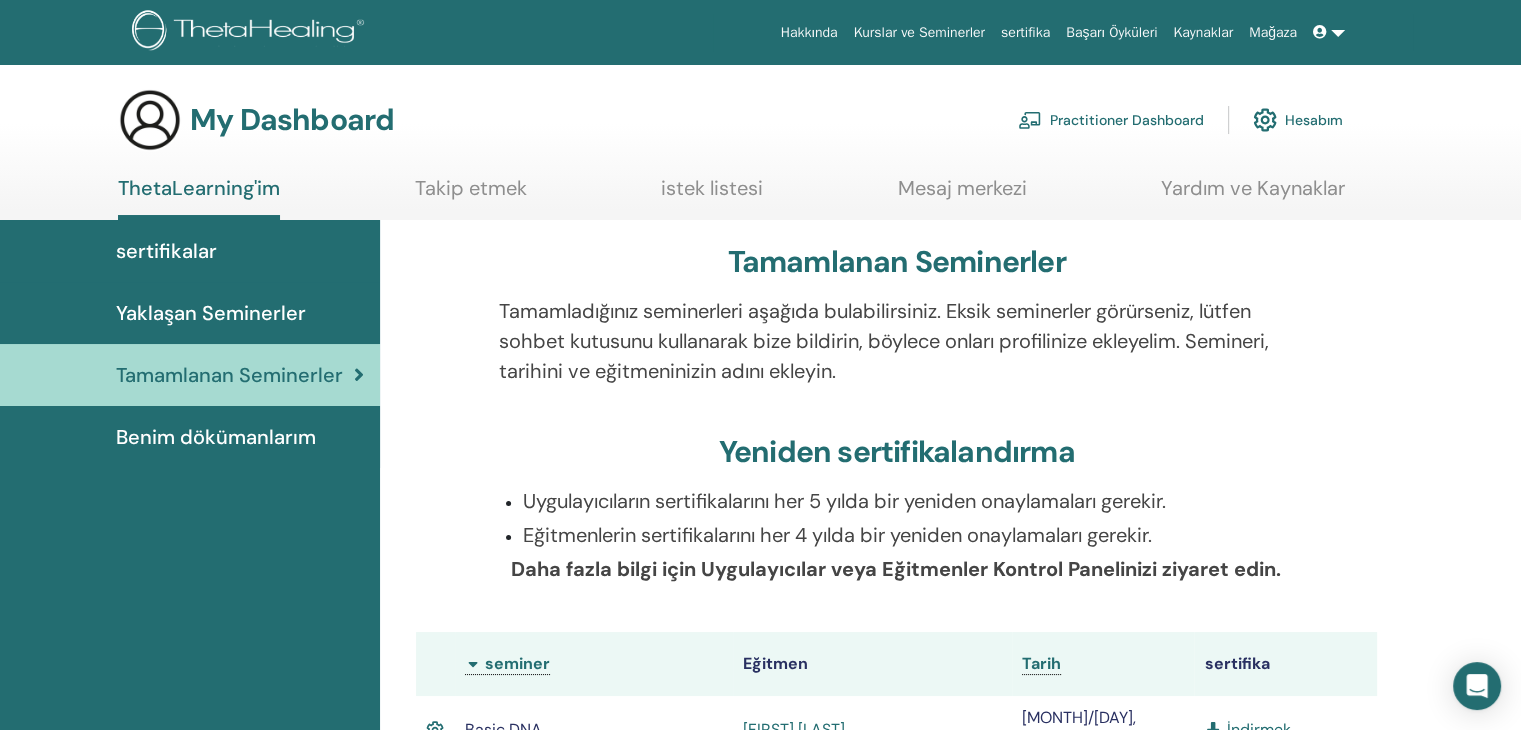 click at bounding box center (1329, 32) 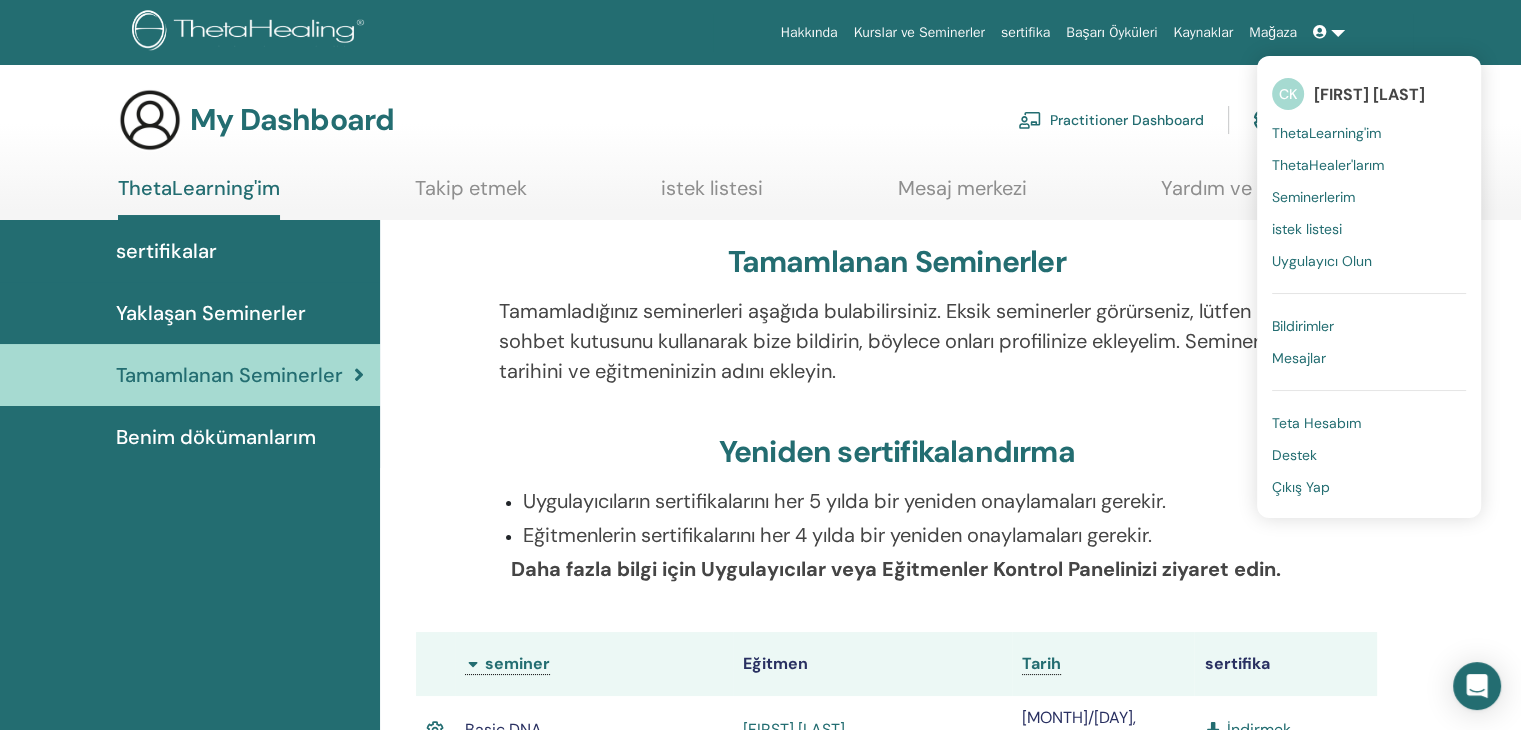 click on "Çıkış Yap" at bounding box center [1301, 487] 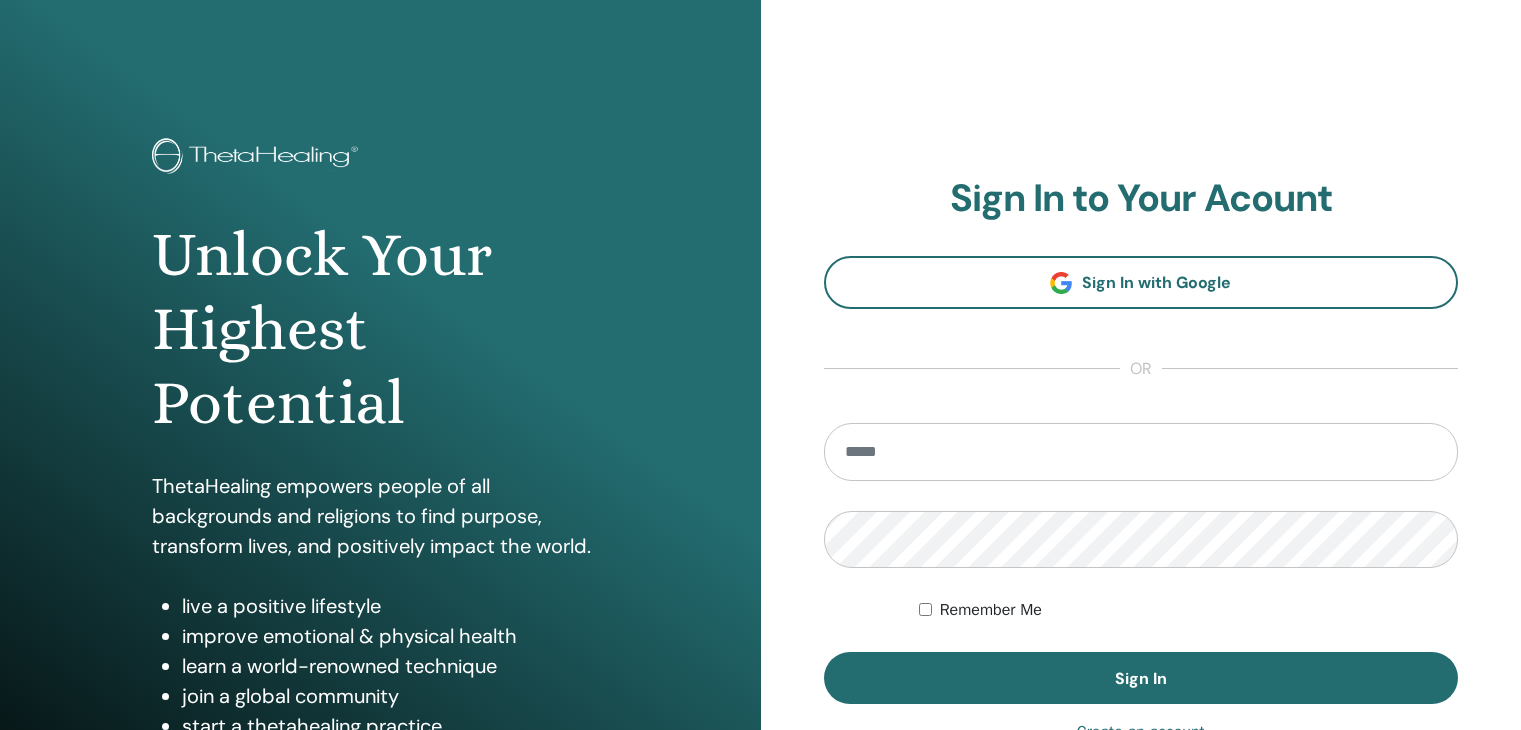 scroll, scrollTop: 0, scrollLeft: 0, axis: both 